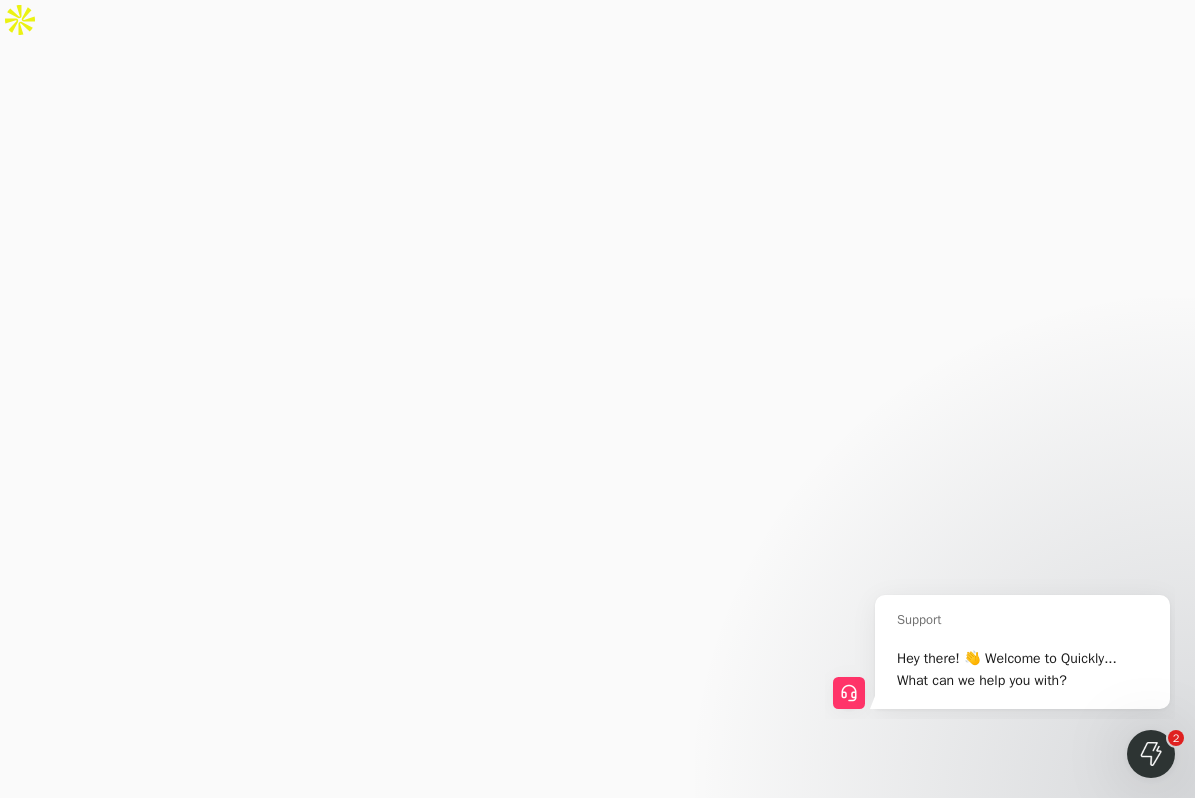 scroll, scrollTop: 0, scrollLeft: 0, axis: both 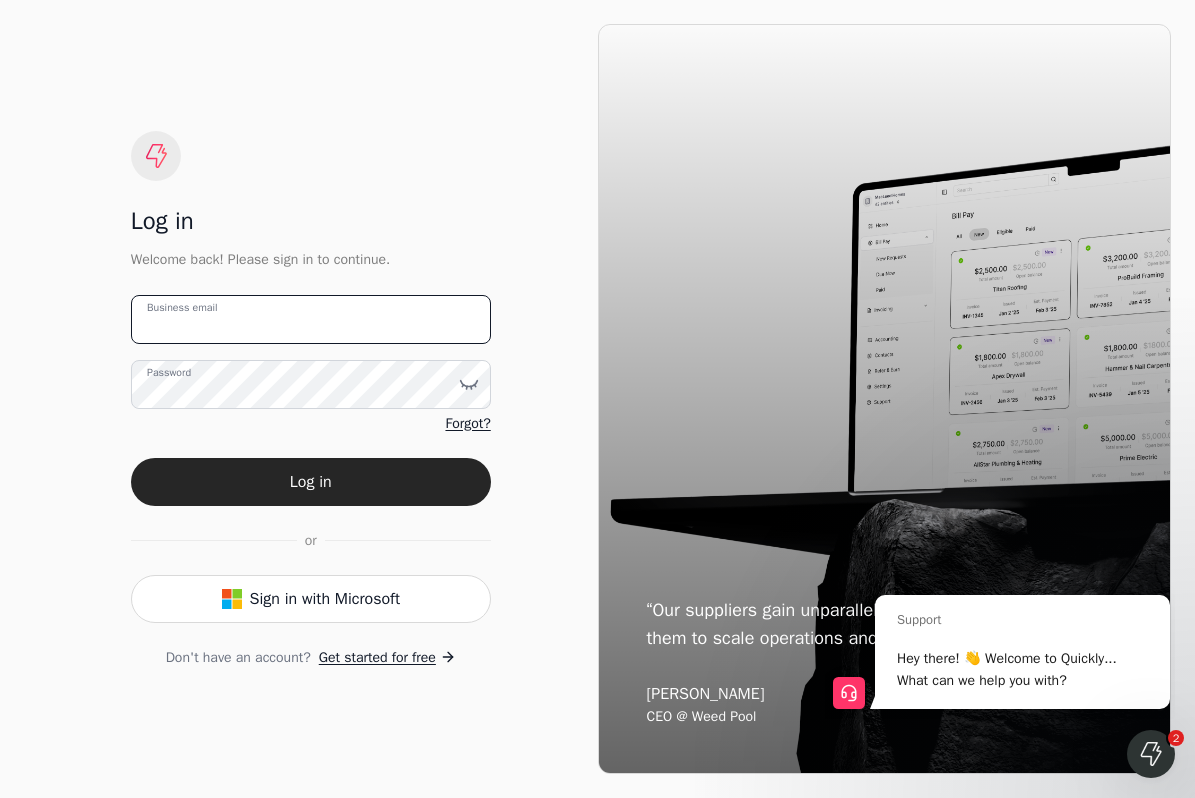 click on "Business email" at bounding box center [311, 319] 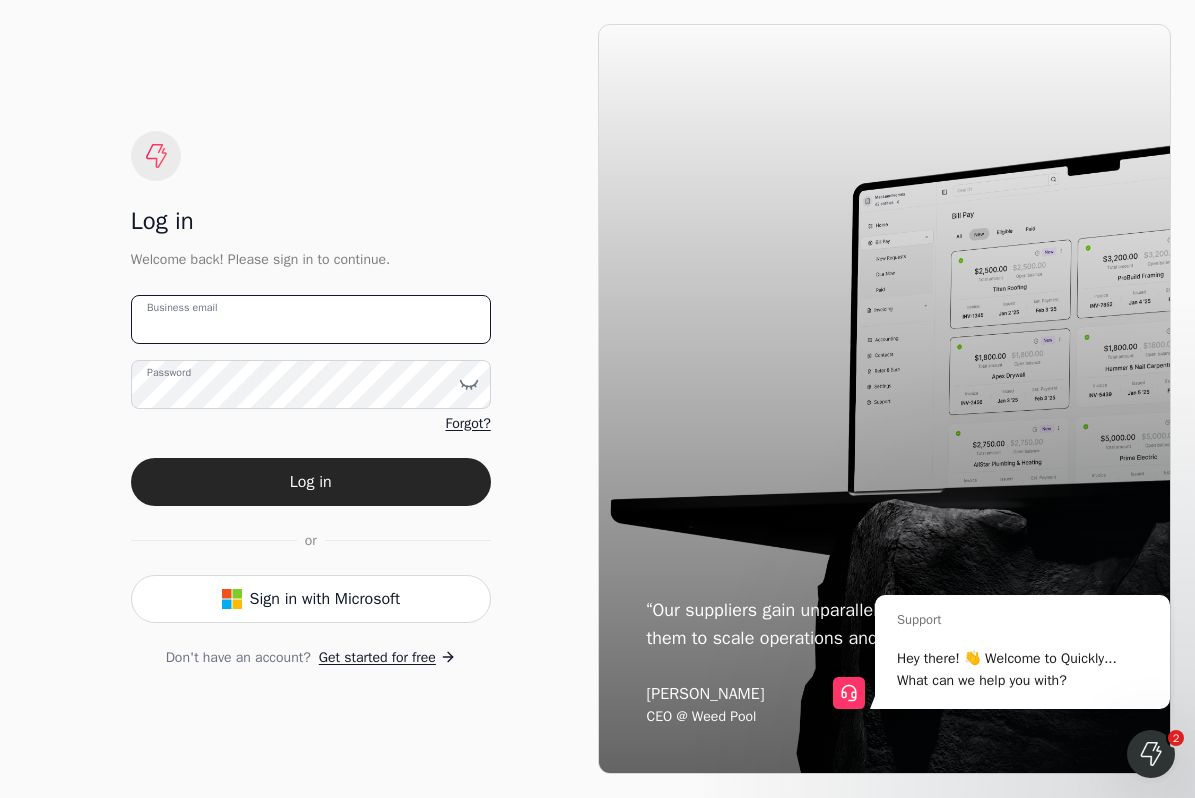 type on "[PERSON_NAME][EMAIL_ADDRESS][DOMAIN_NAME]" 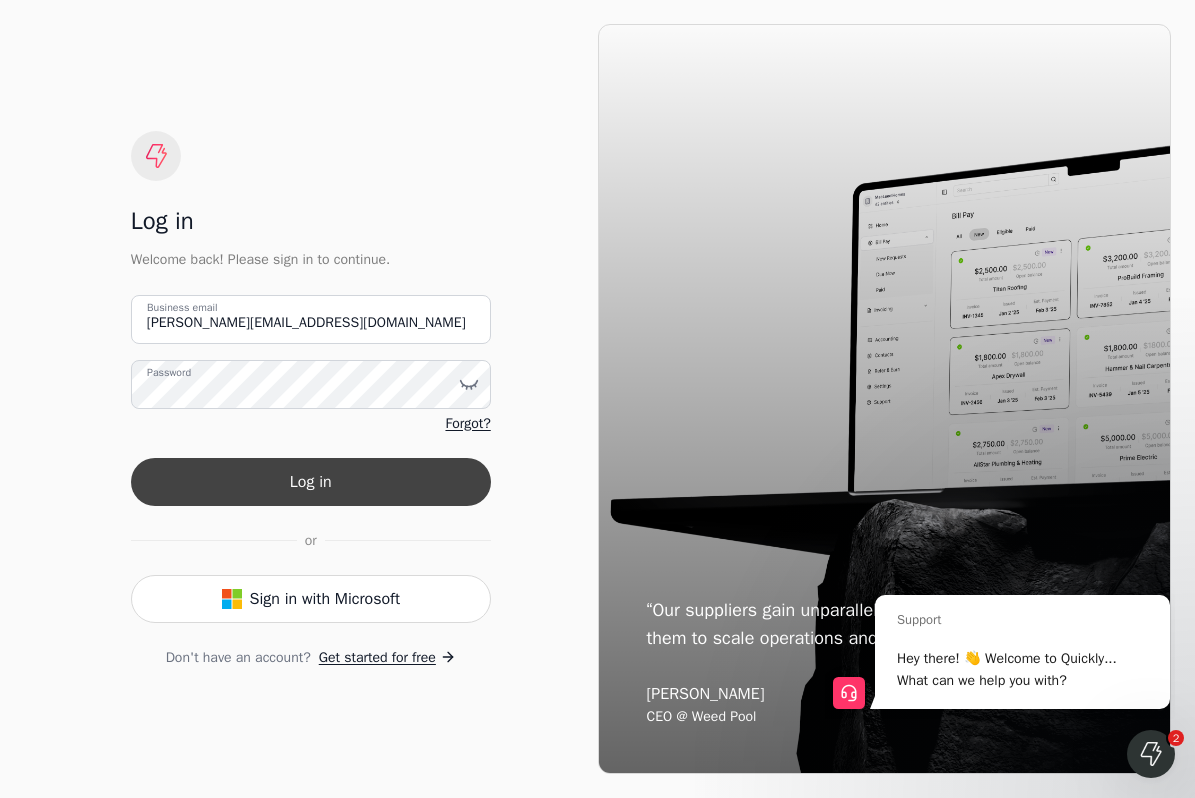 click on "Log in" at bounding box center [311, 482] 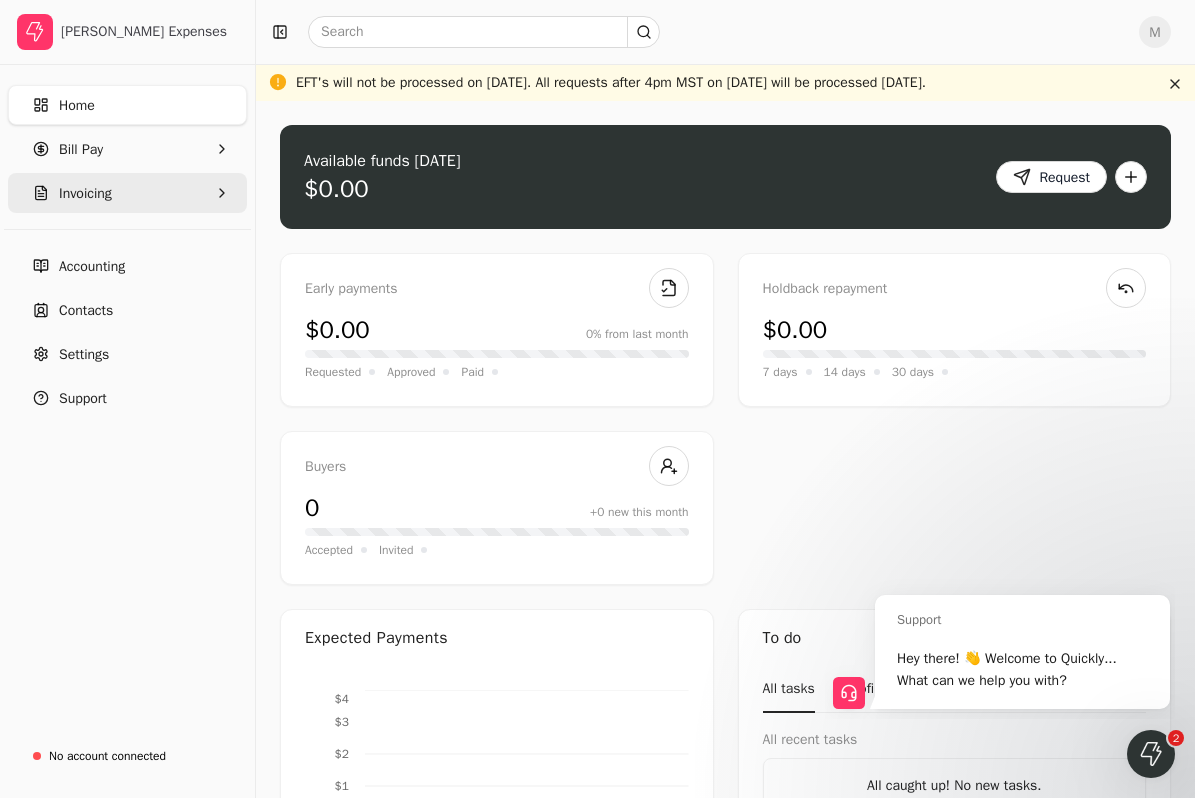 click on "Invoicing" at bounding box center (127, 193) 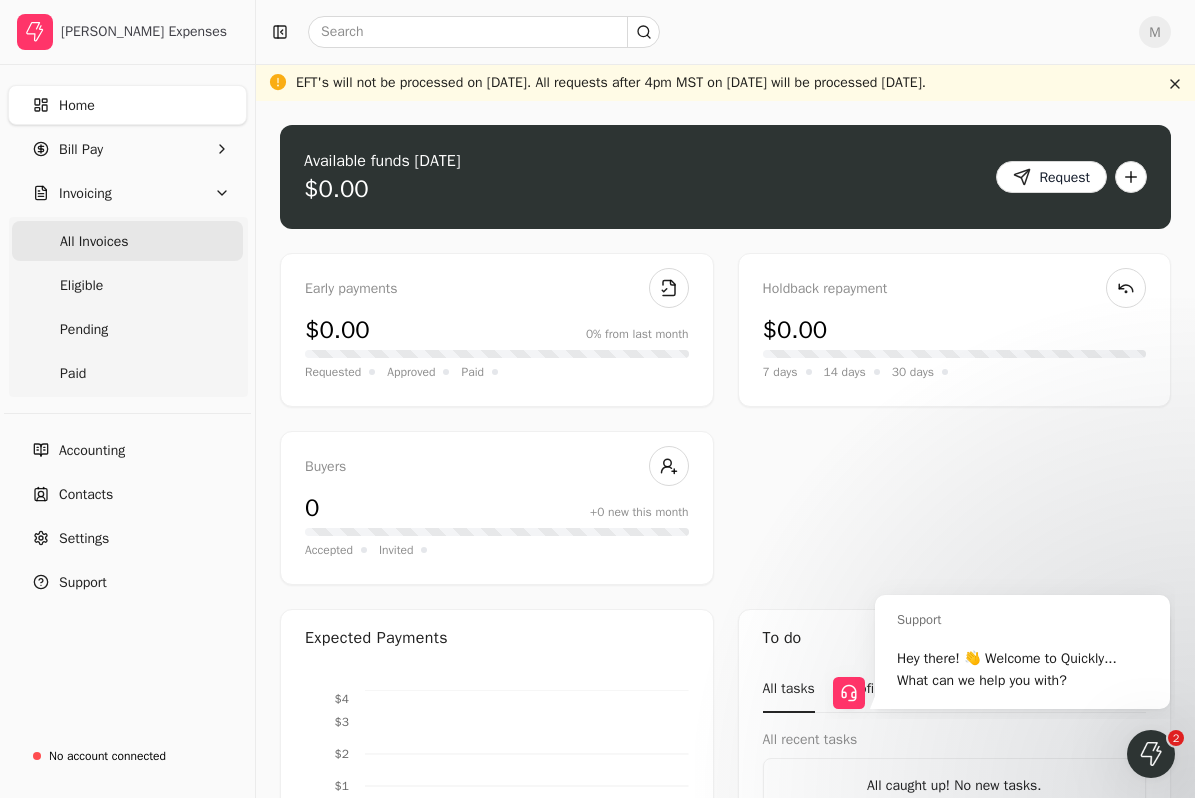 click on "All Invoices" at bounding box center (127, 241) 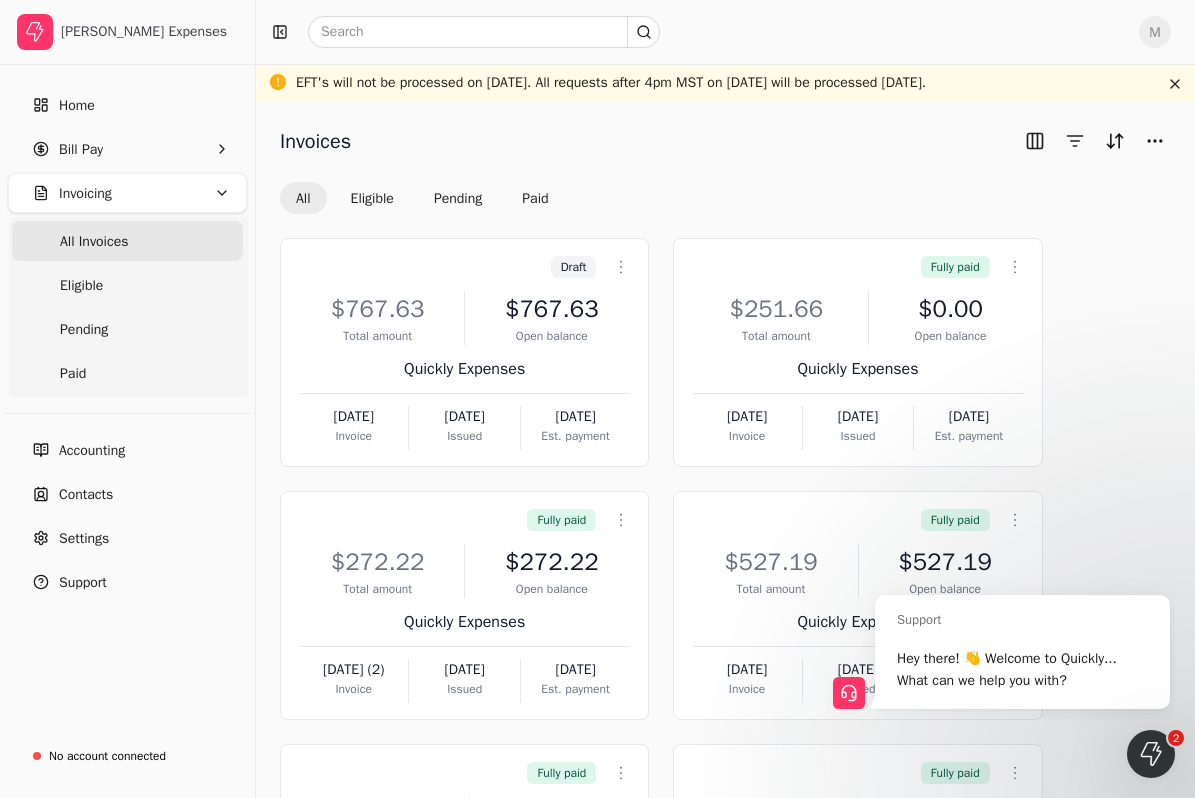 click on "$767.63" at bounding box center [377, 309] 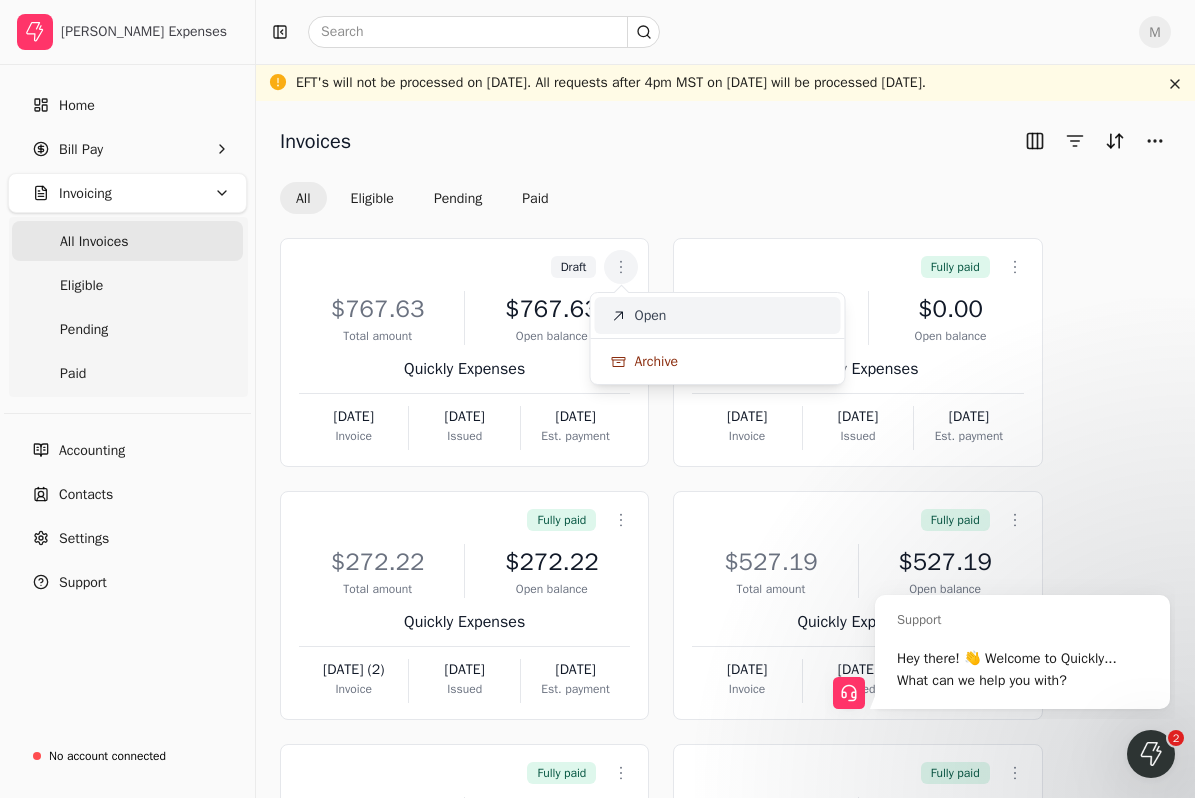 click on "Open" at bounding box center [718, 315] 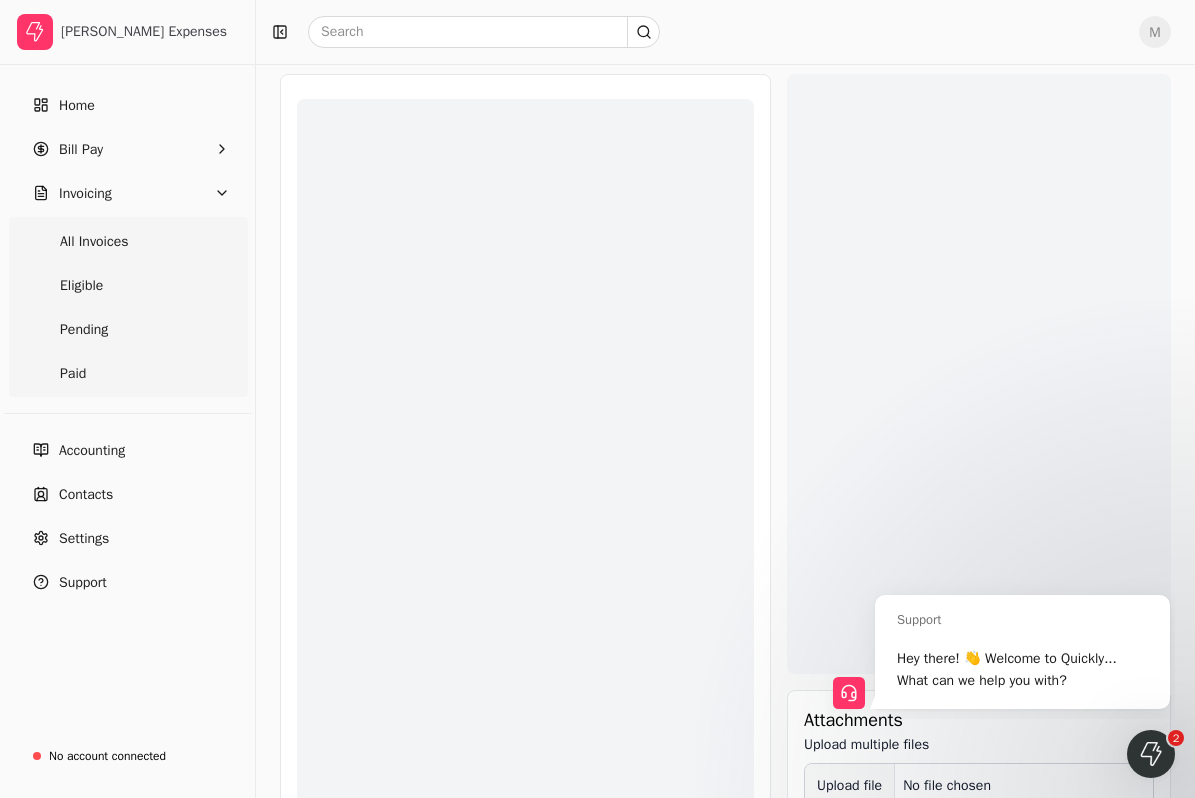 scroll, scrollTop: 0, scrollLeft: 0, axis: both 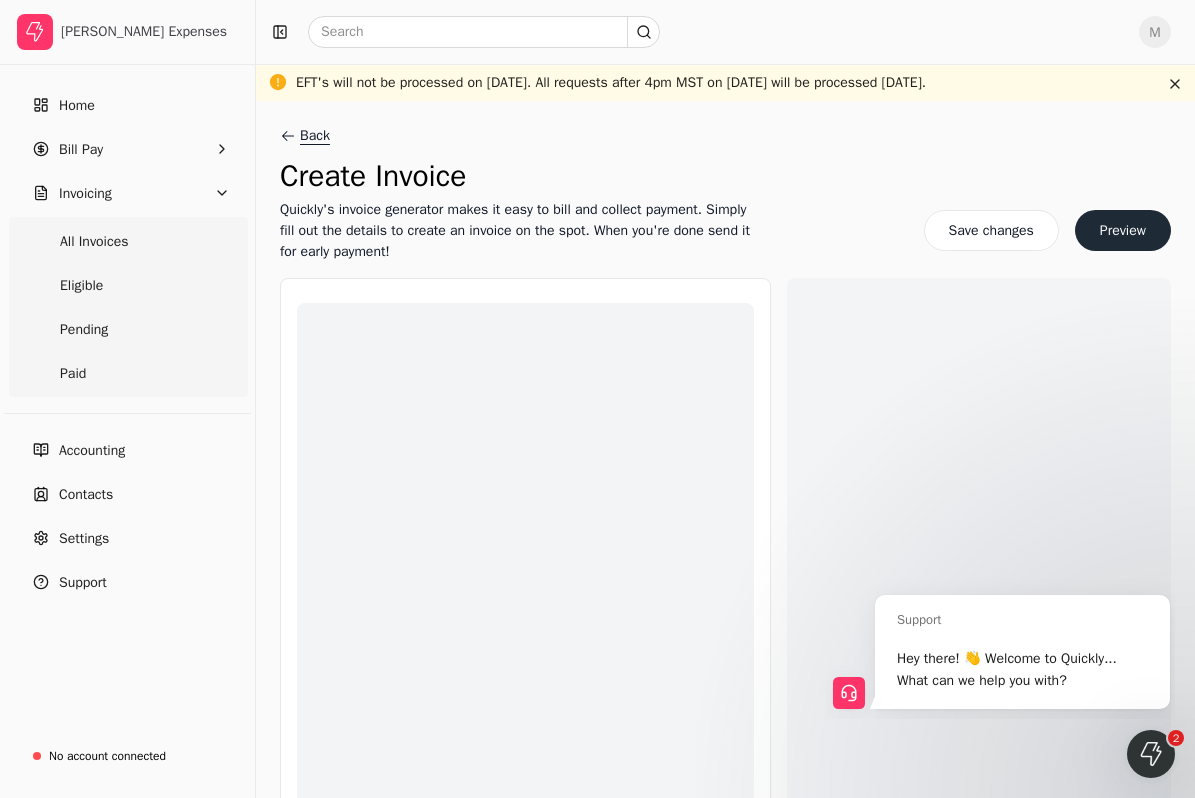 click on "Back" at bounding box center [315, 135] 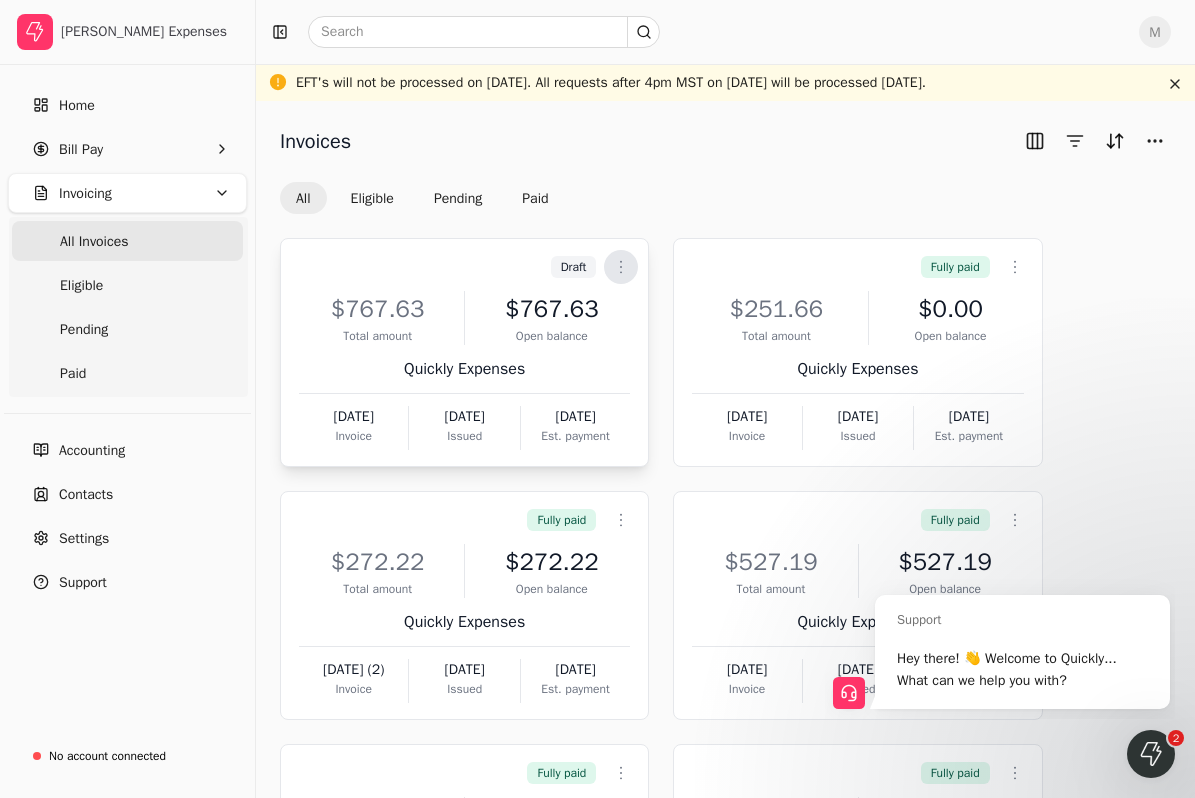 click on "Context Menu Button" at bounding box center (621, 267) 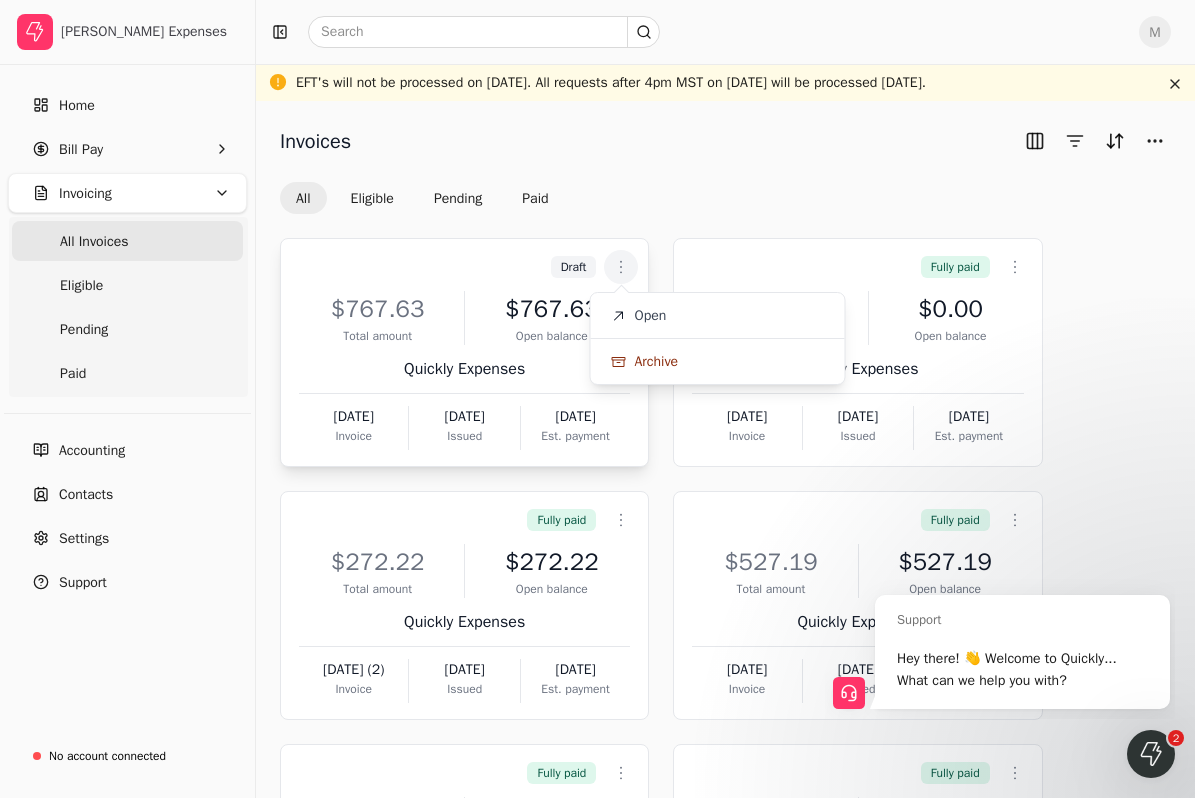 click on "$767.63" at bounding box center (551, 309) 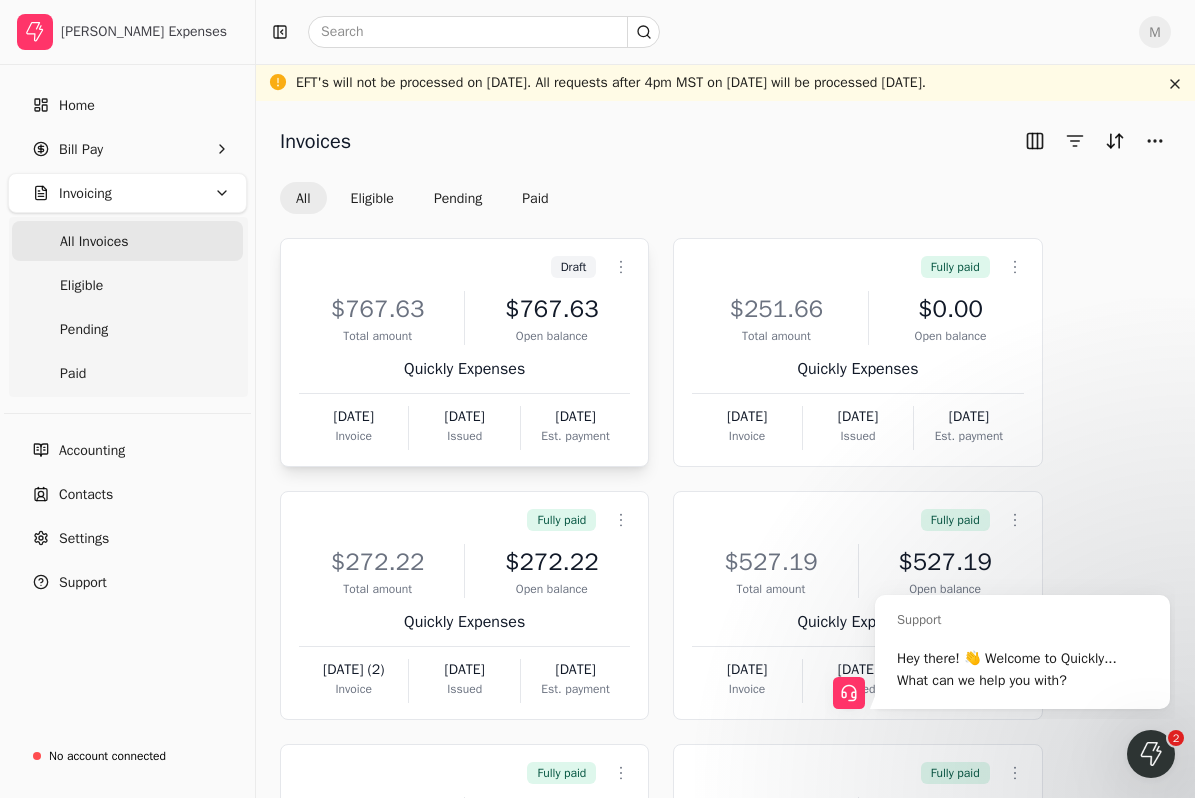 click on "Draft Context Menu Button" at bounding box center (462, 267) 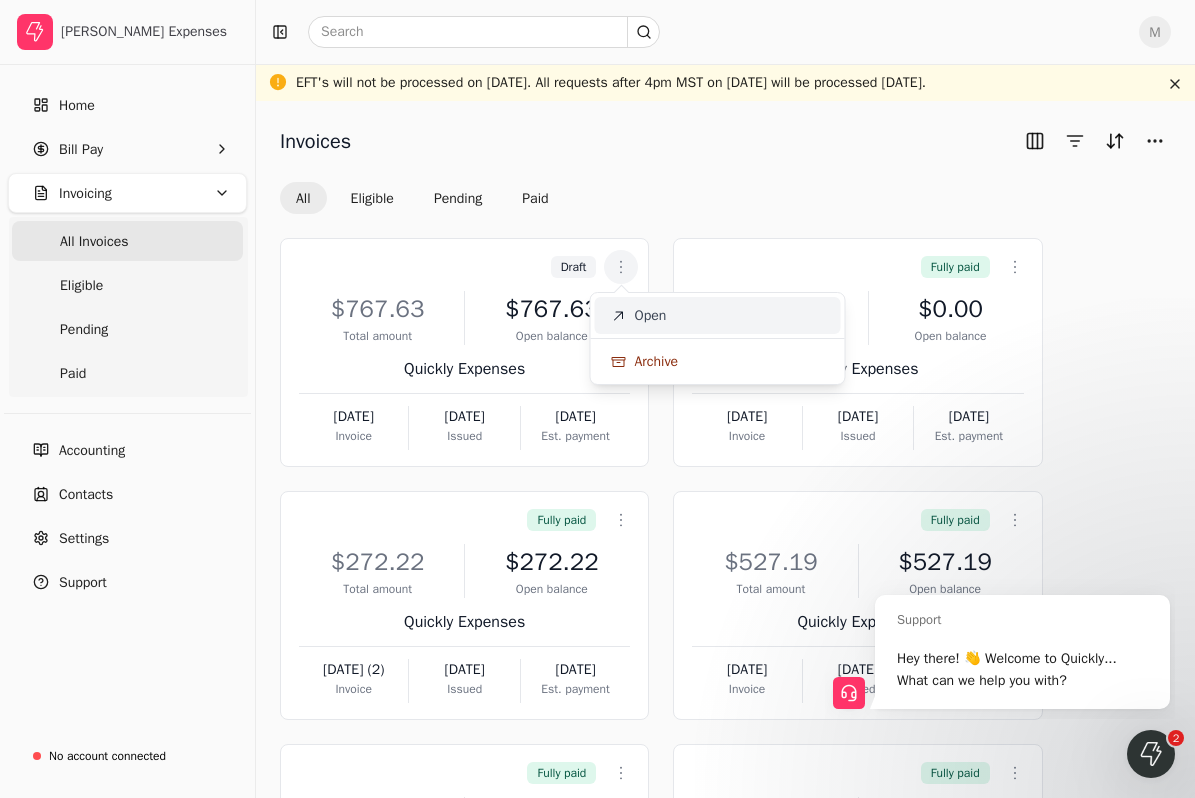 click on "Open" at bounding box center (718, 315) 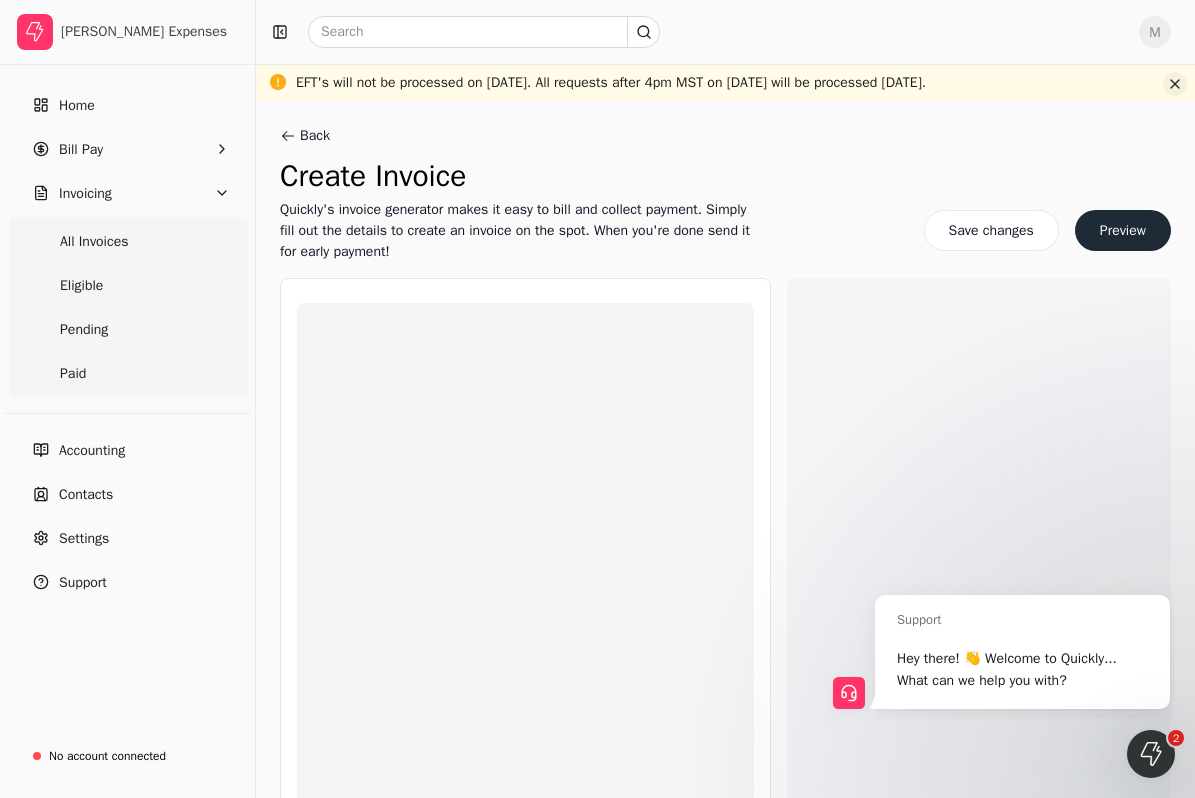 click at bounding box center [1175, 84] 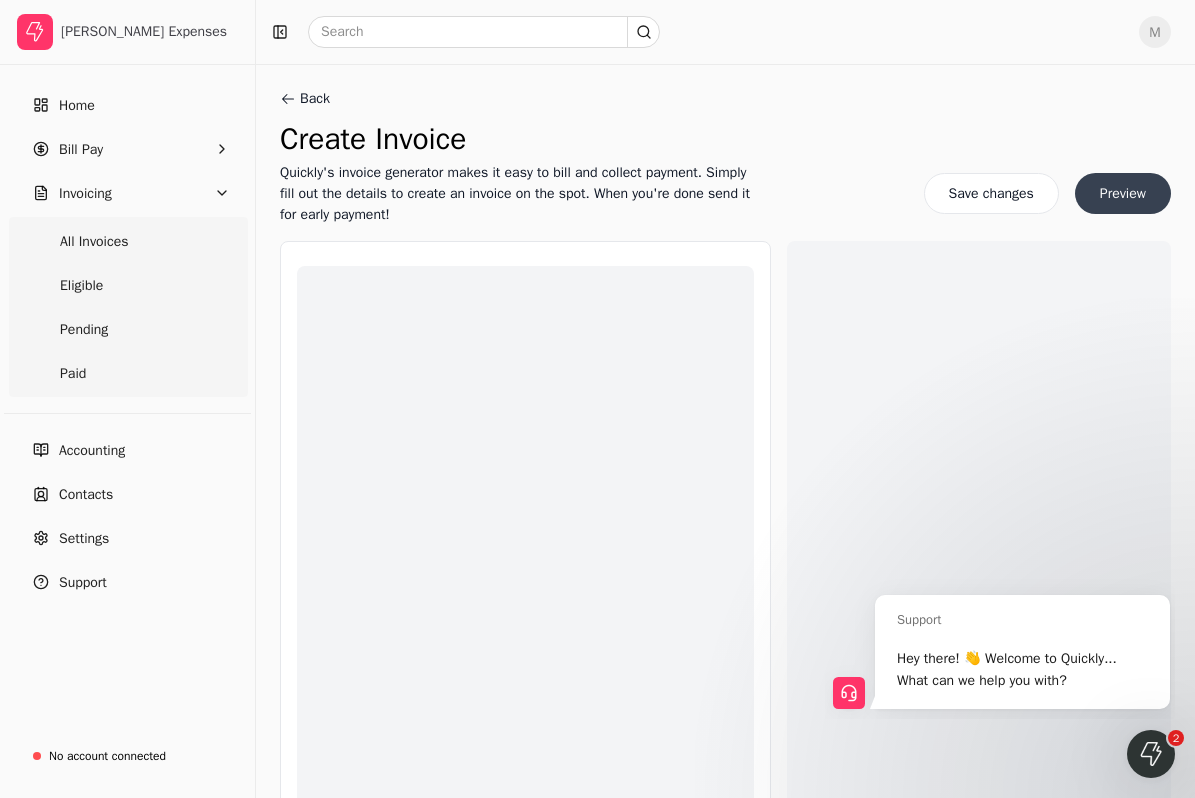 click on "Preview" at bounding box center (1123, 193) 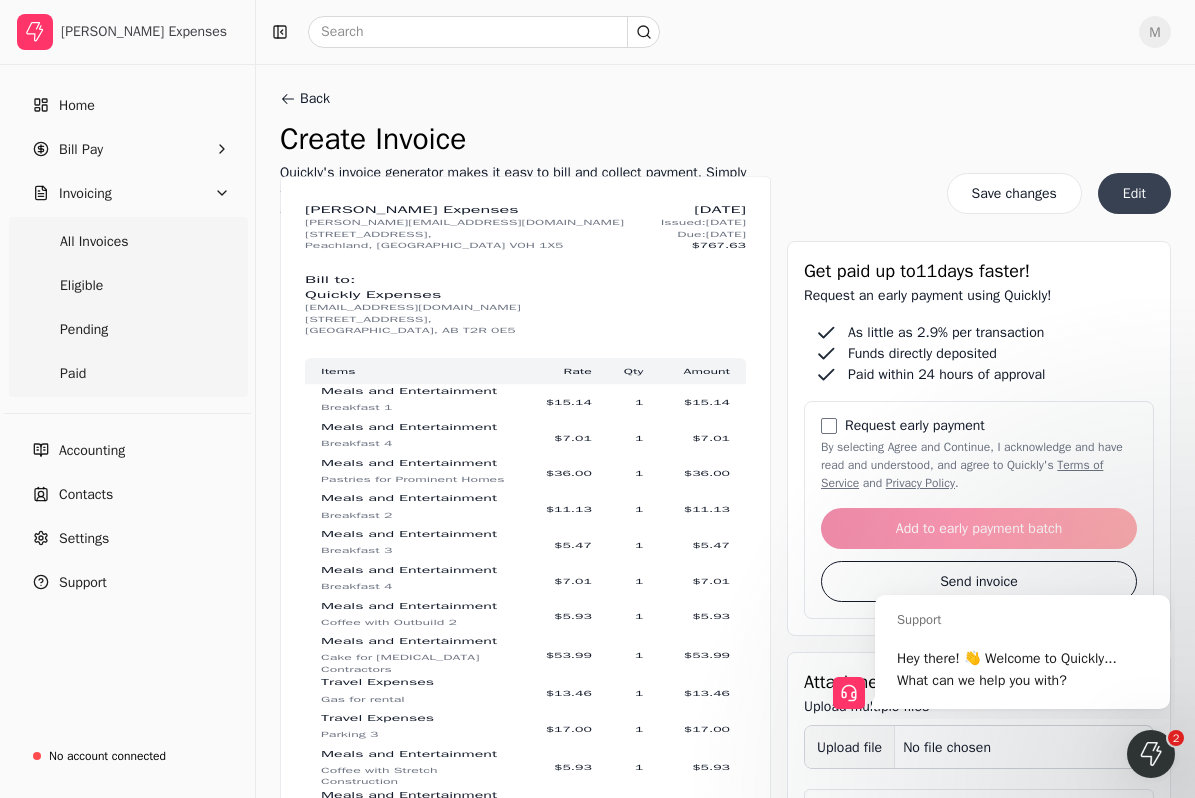 click on "Edit" at bounding box center (1134, 193) 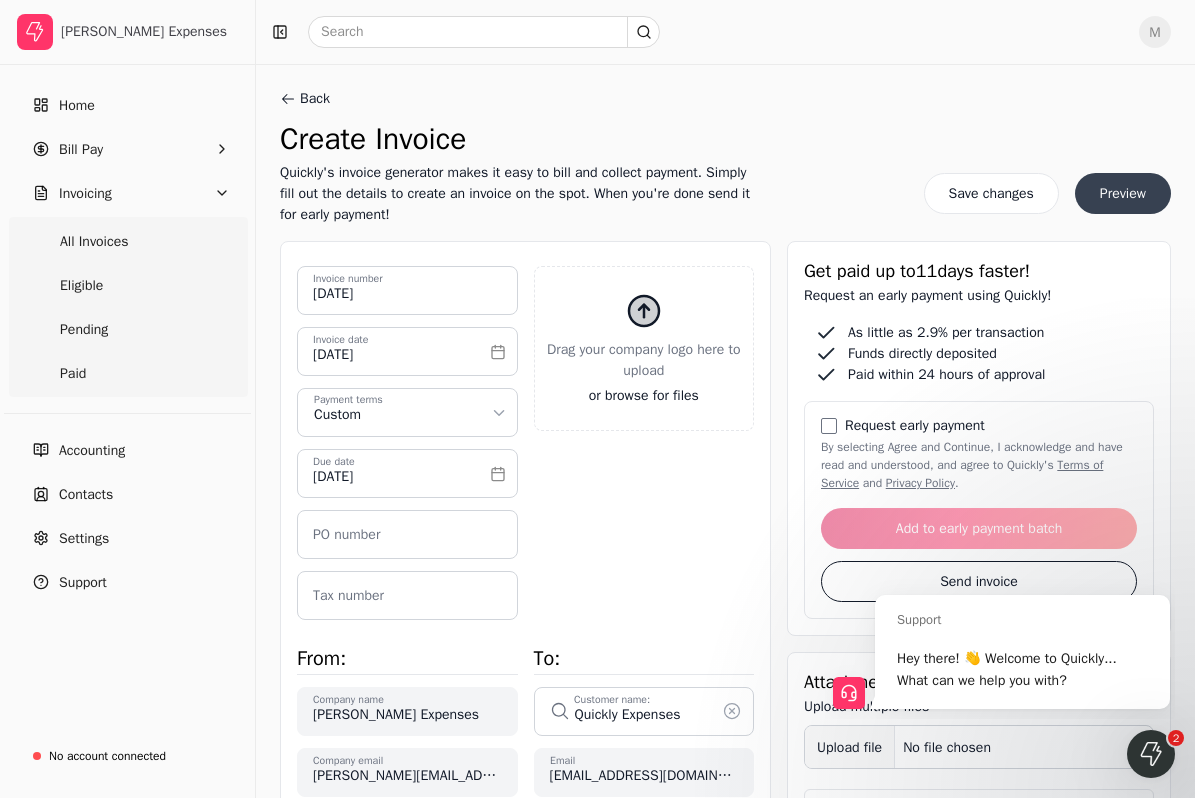 click on "Preview" at bounding box center (1123, 193) 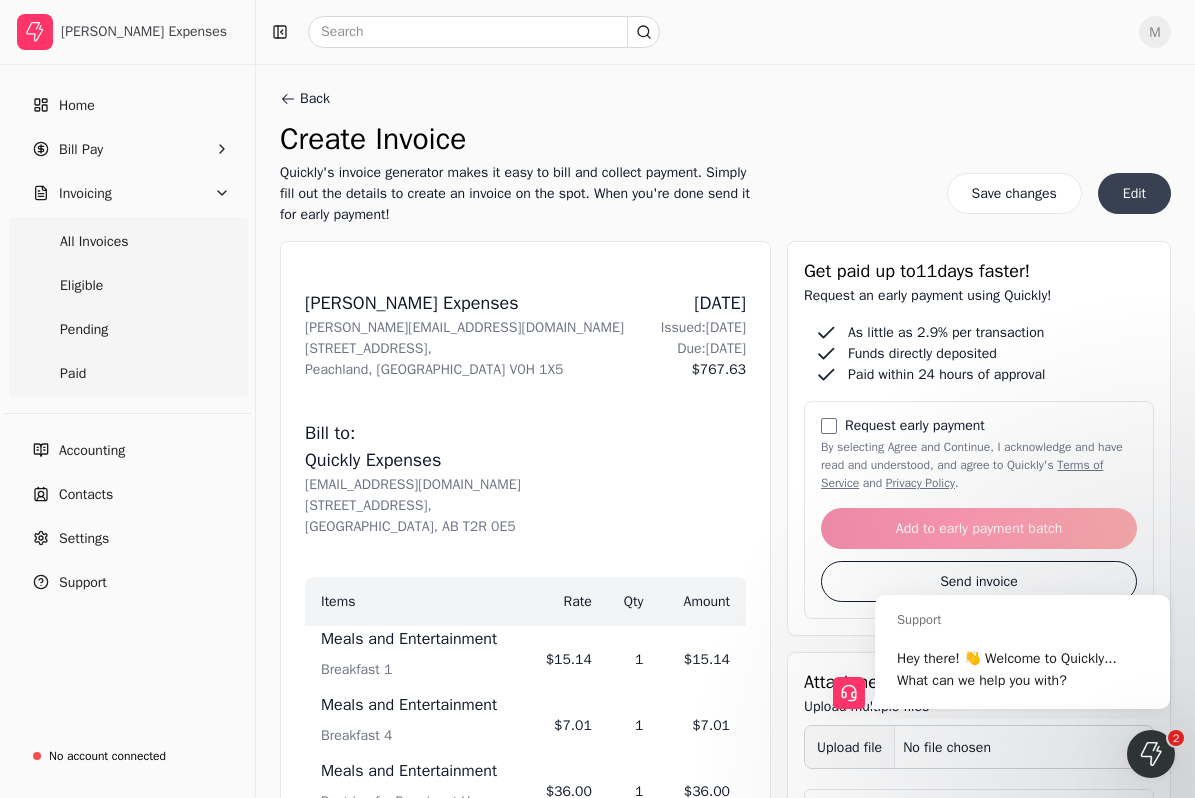 click on "Edit" at bounding box center (1134, 193) 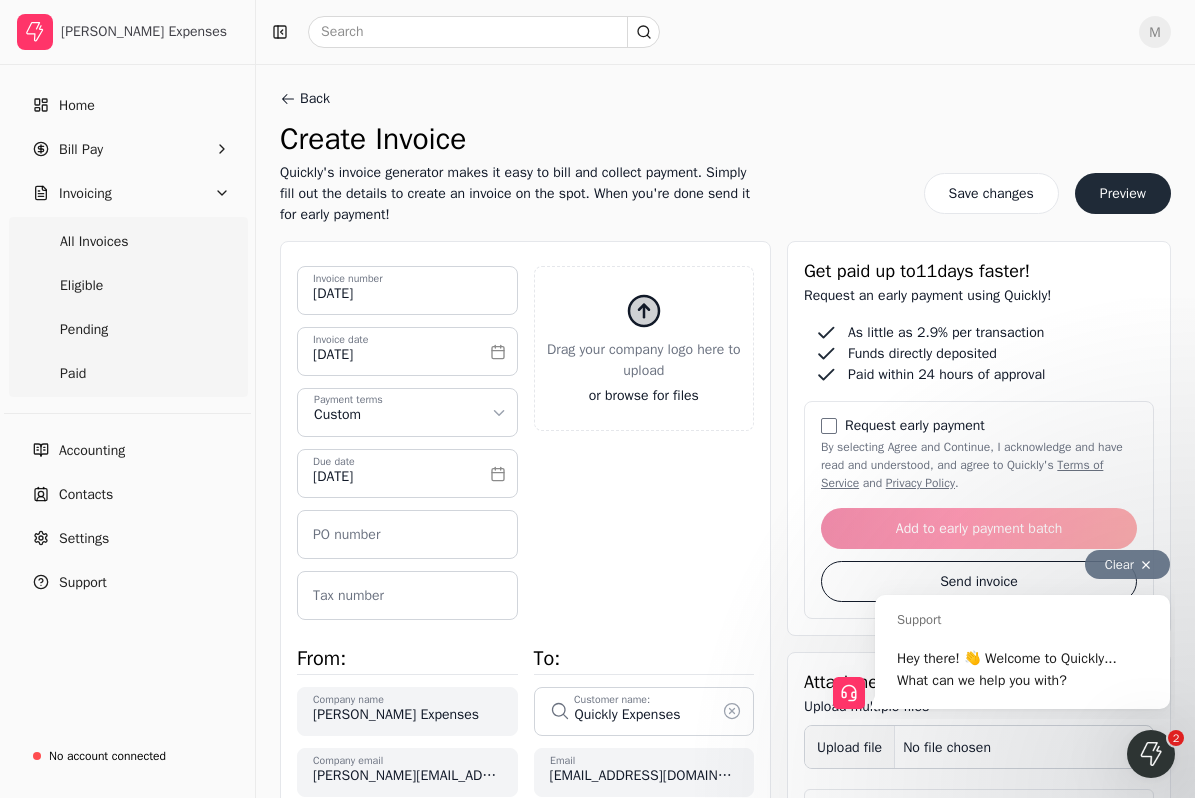 click at bounding box center (1146, 565) 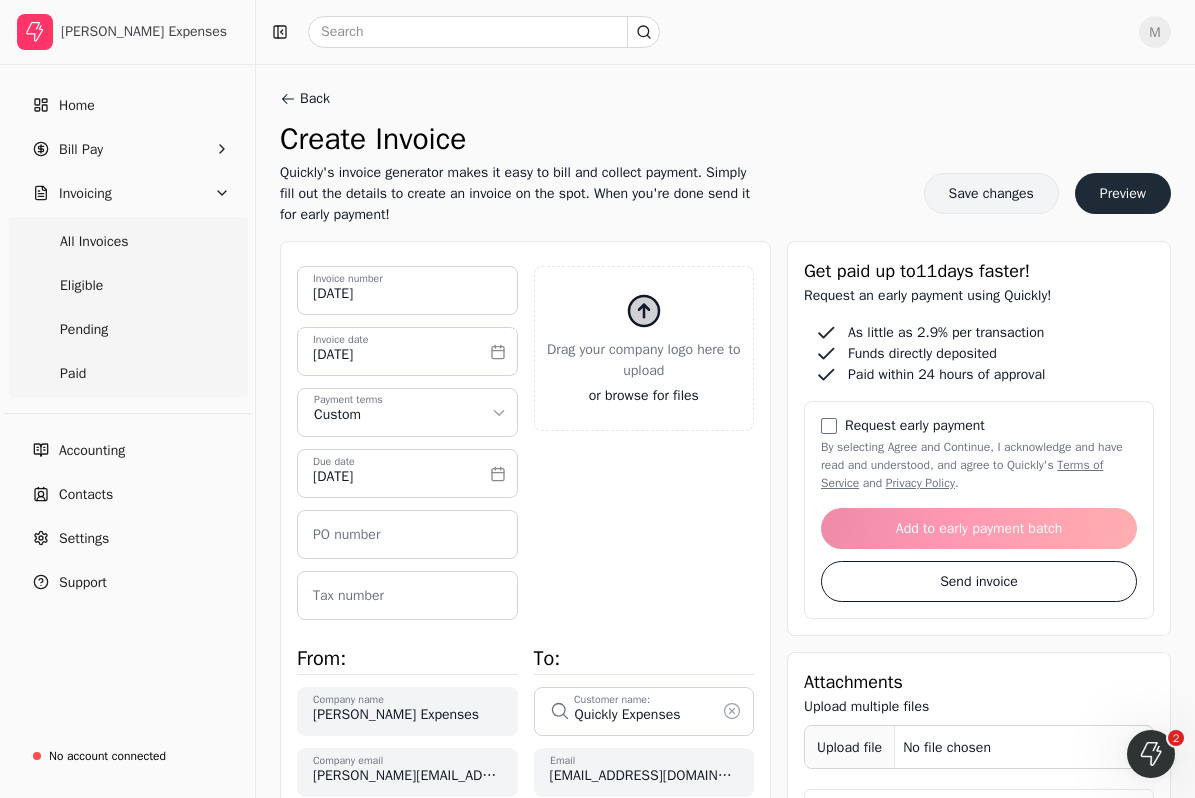 click on "Save changes" at bounding box center [991, 193] 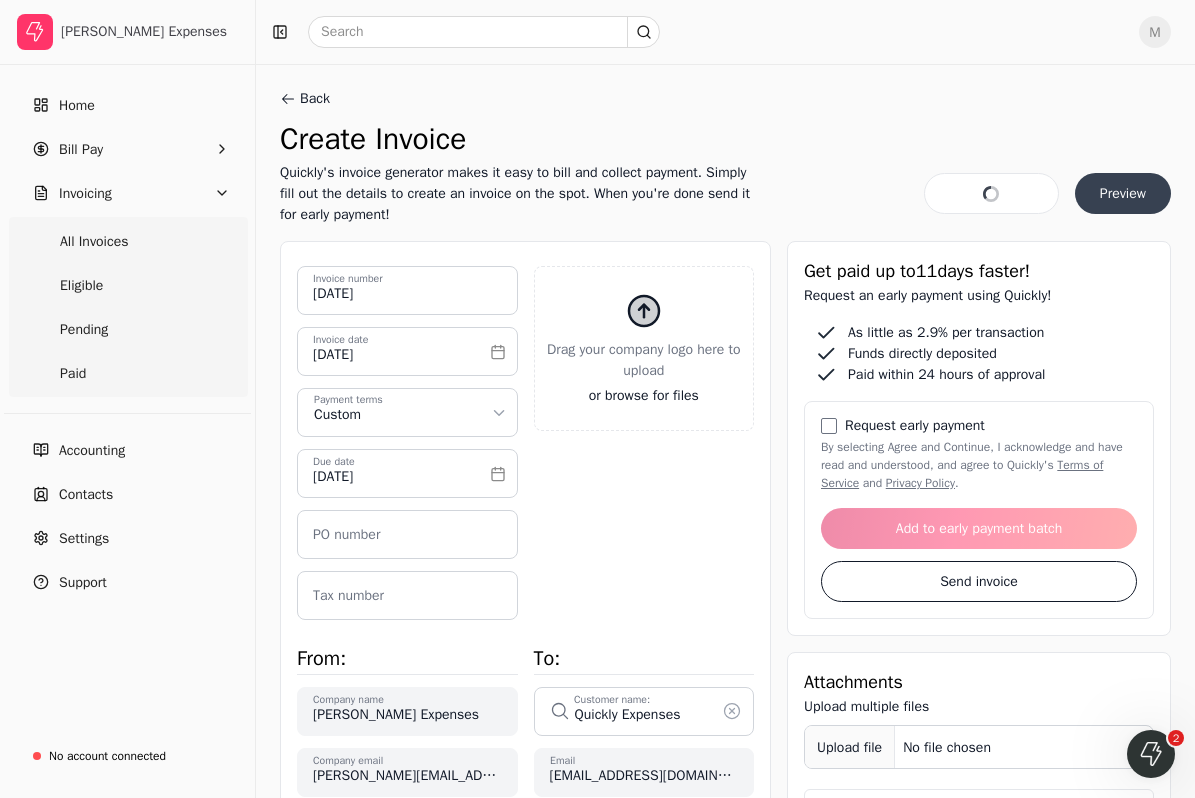 click on "Preview" at bounding box center [1123, 193] 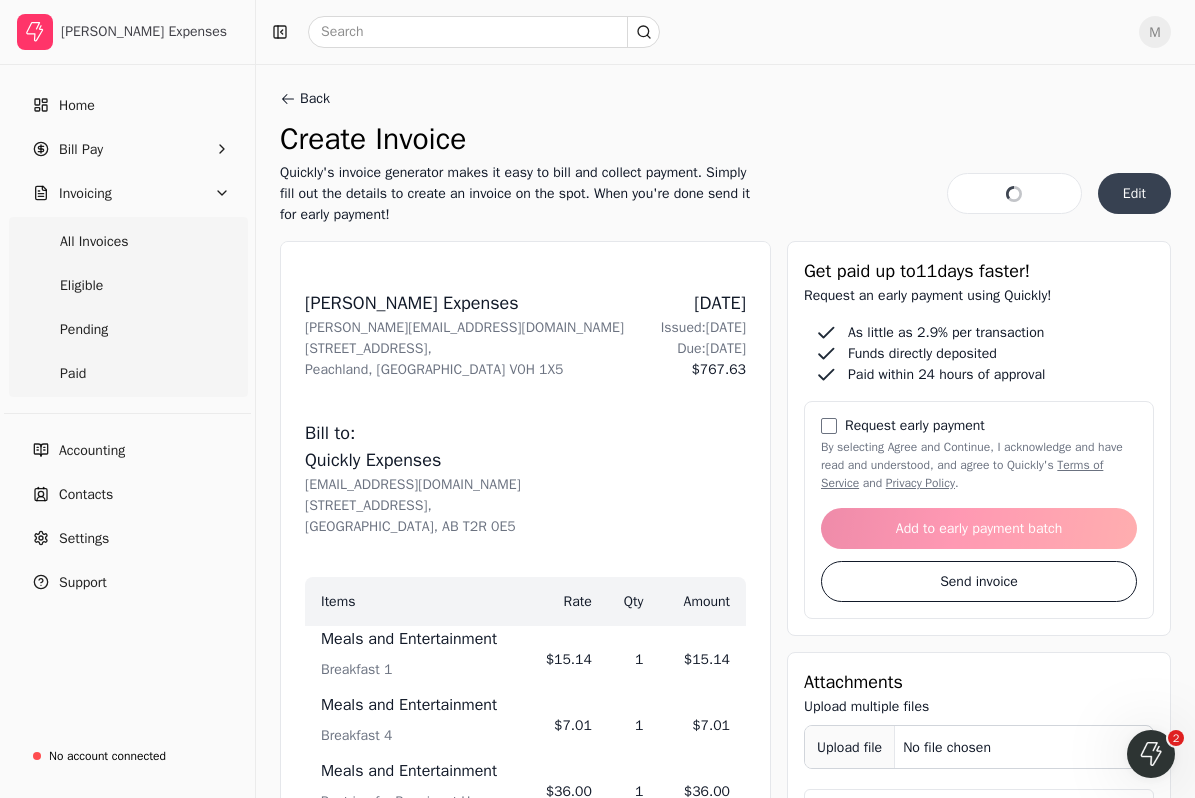 click on "Edit" at bounding box center (1134, 193) 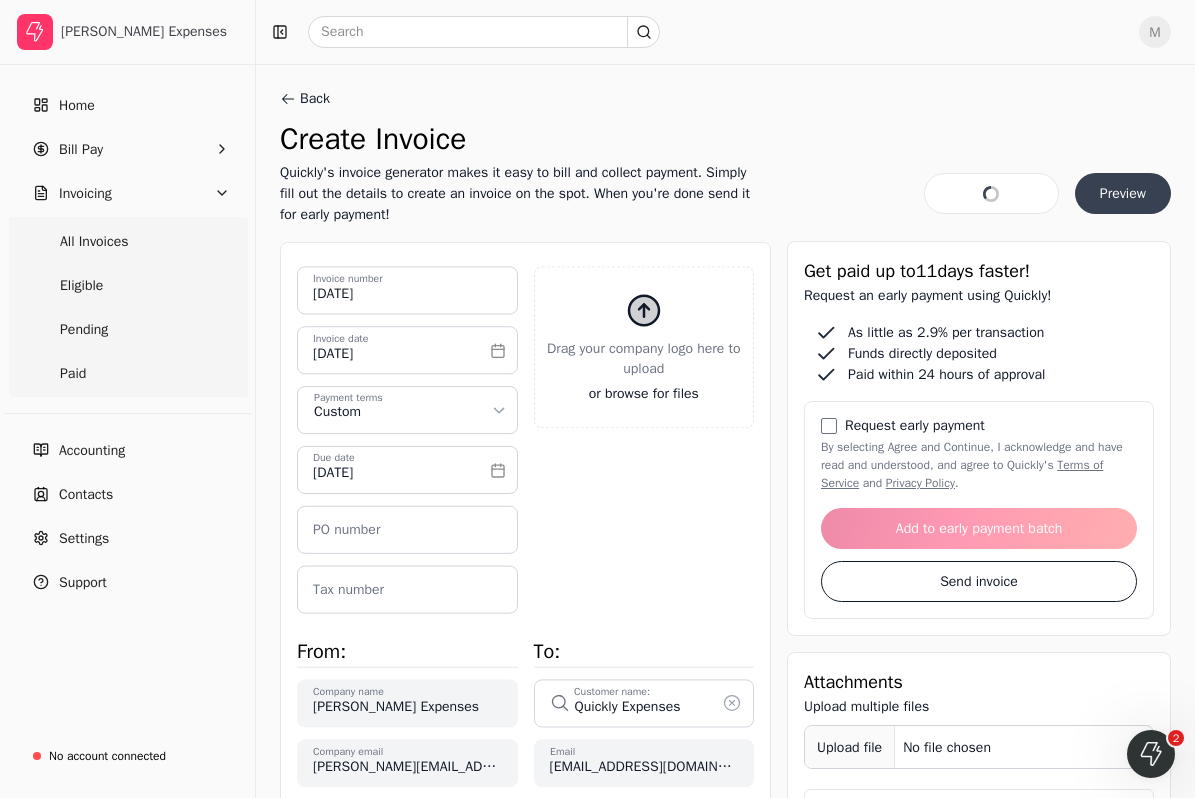 click on "Preview" at bounding box center [1123, 193] 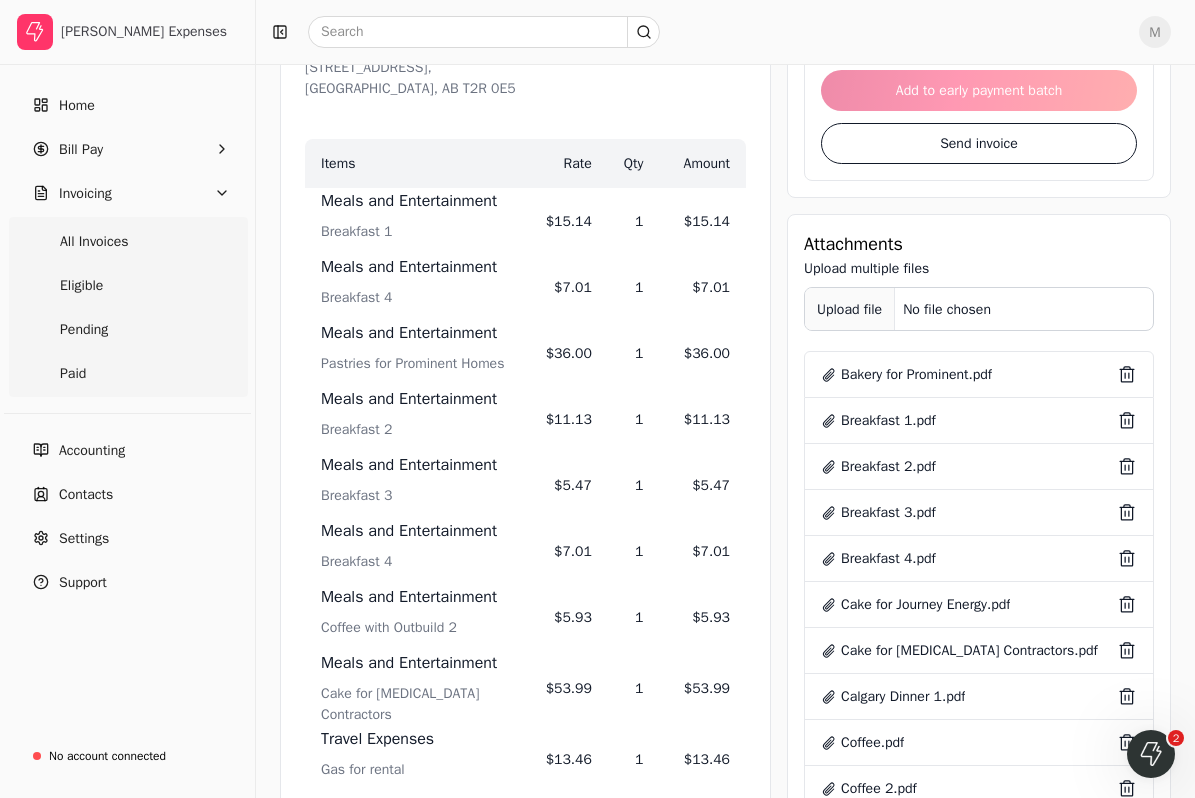 scroll, scrollTop: 0, scrollLeft: 0, axis: both 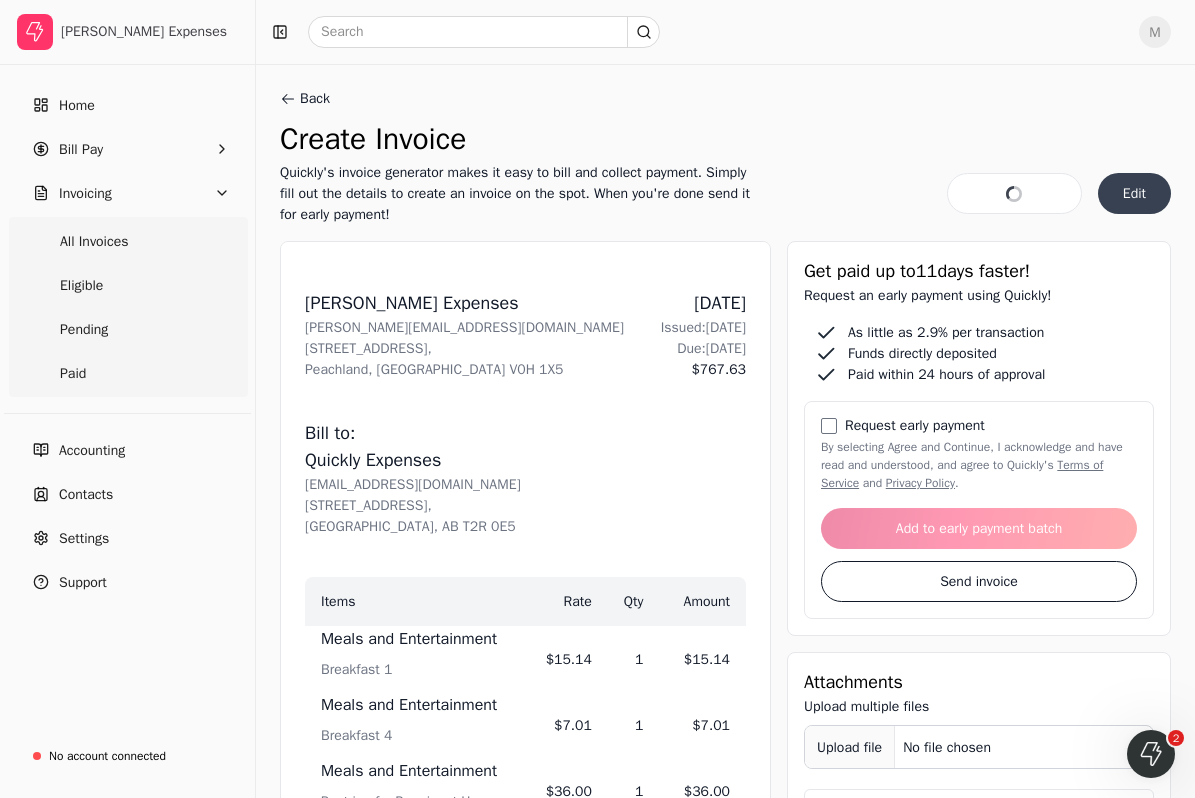 click on "Edit" at bounding box center (1134, 193) 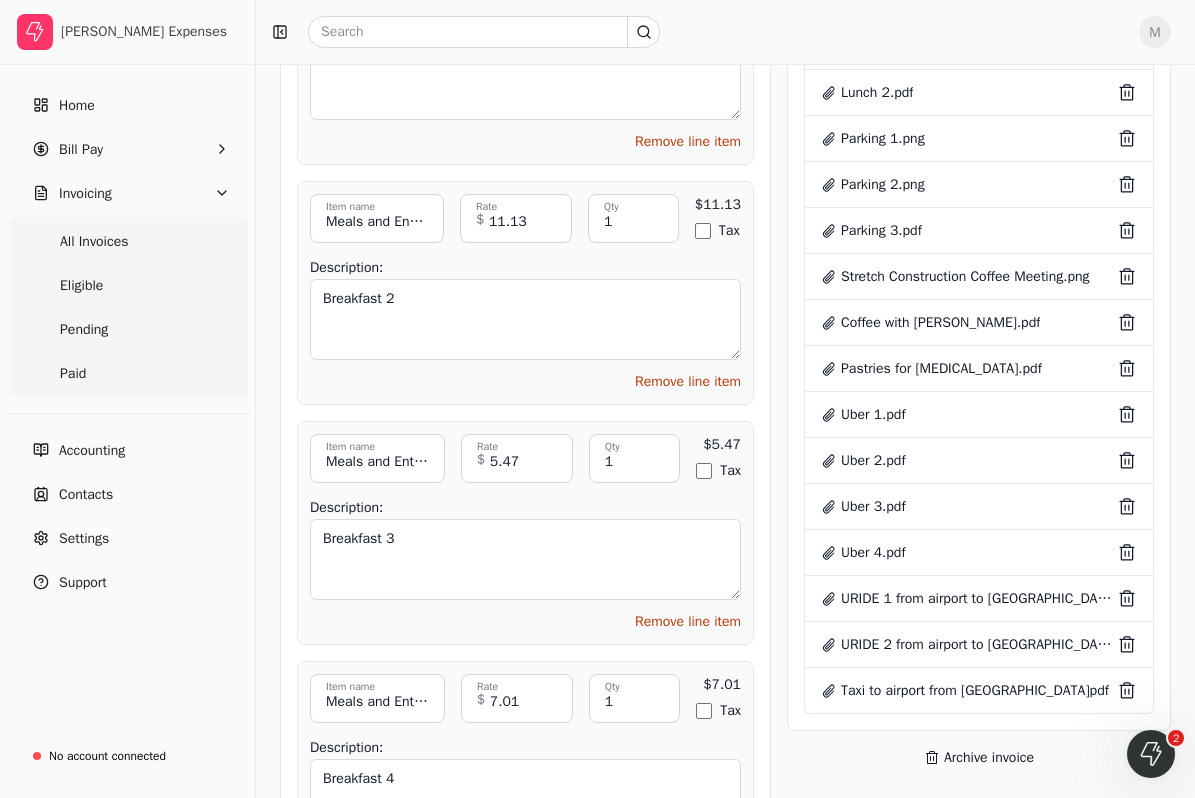 scroll, scrollTop: 1509, scrollLeft: 0, axis: vertical 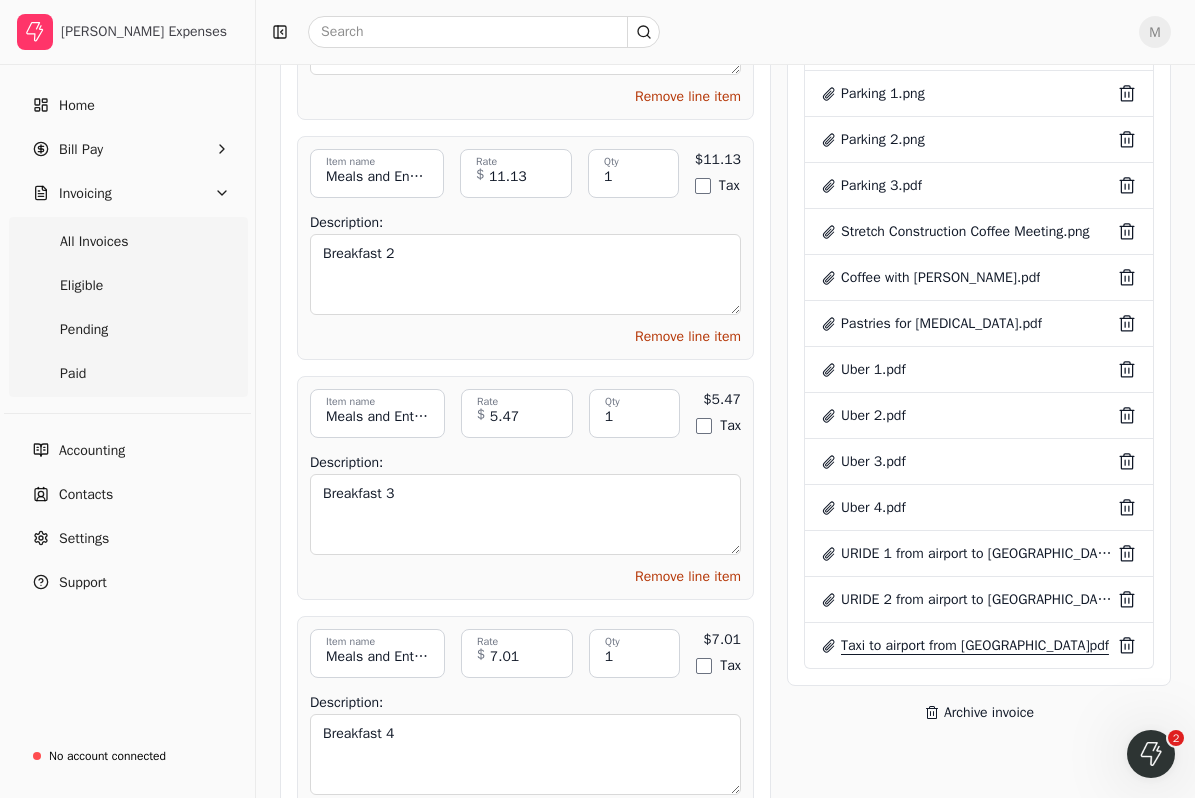 click on "Taxi to airport from [GEOGRAPHIC_DATA]pdf" at bounding box center [975, 645] 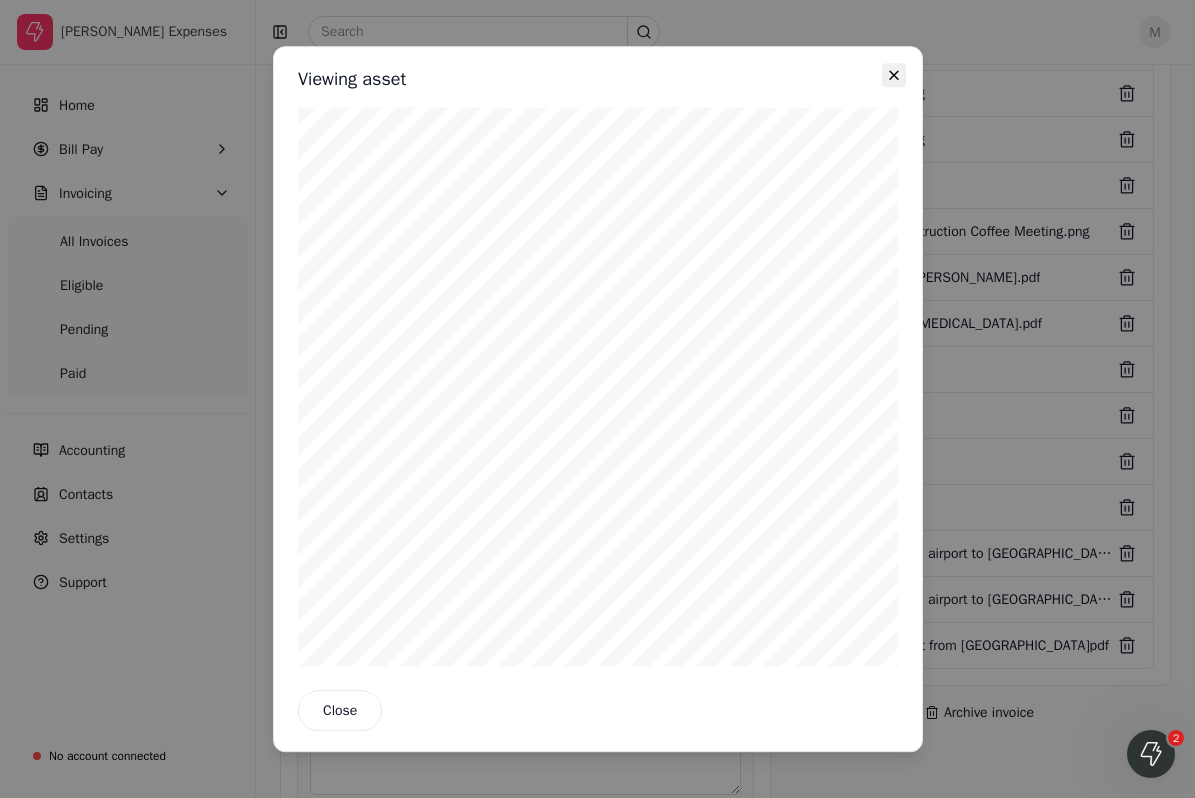 click 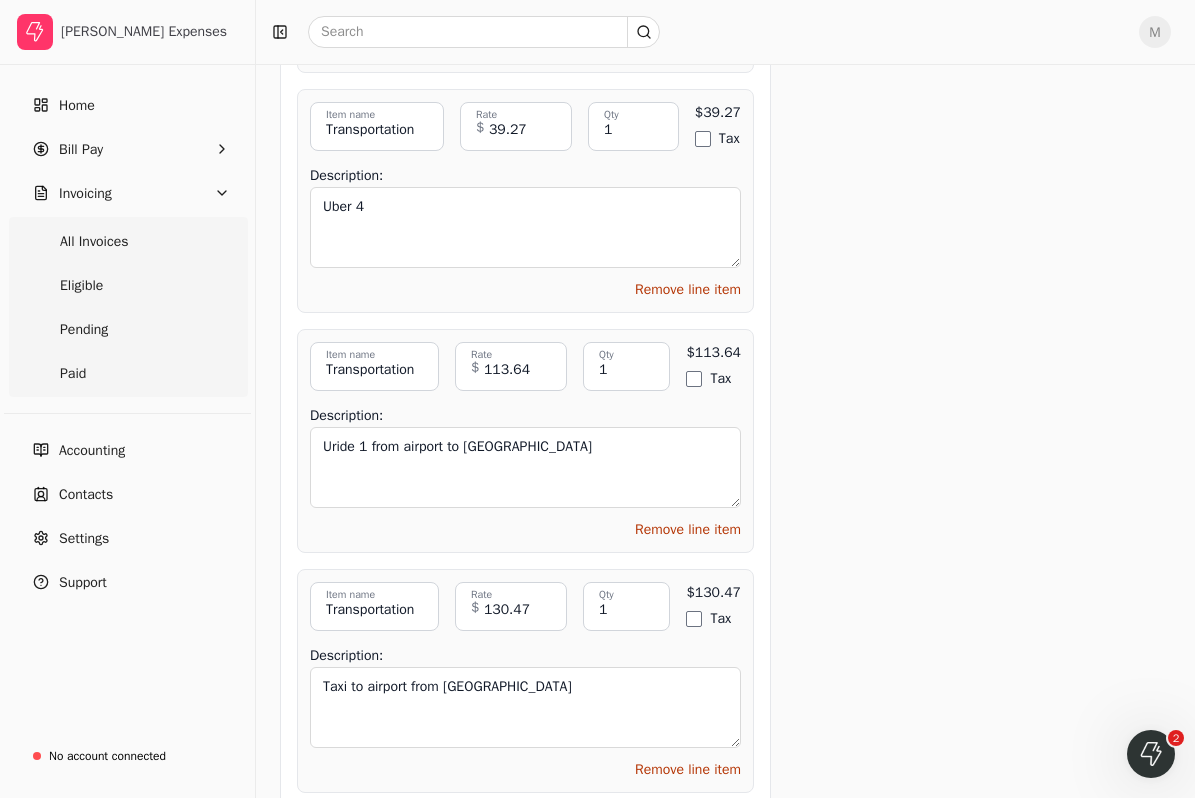 scroll, scrollTop: 7670, scrollLeft: 0, axis: vertical 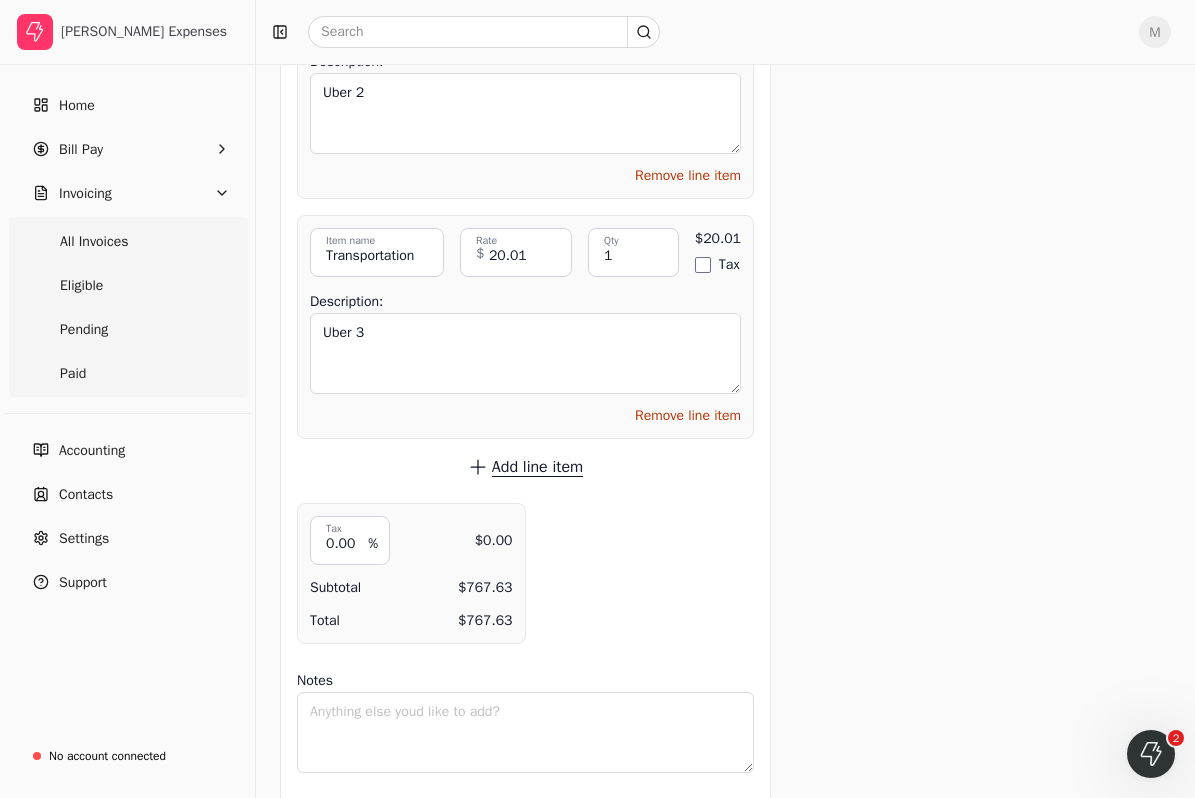 click on "Add line item" at bounding box center (537, 467) 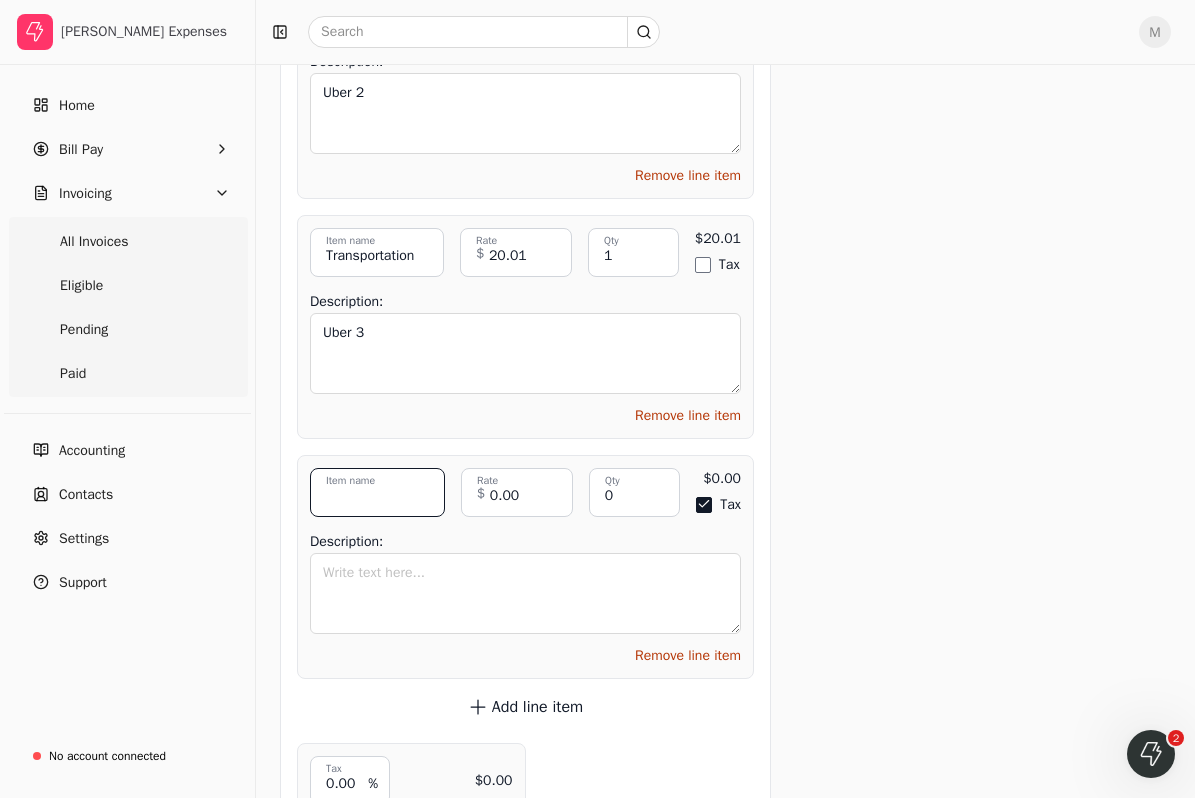 click on "Item name" at bounding box center [377, 492] 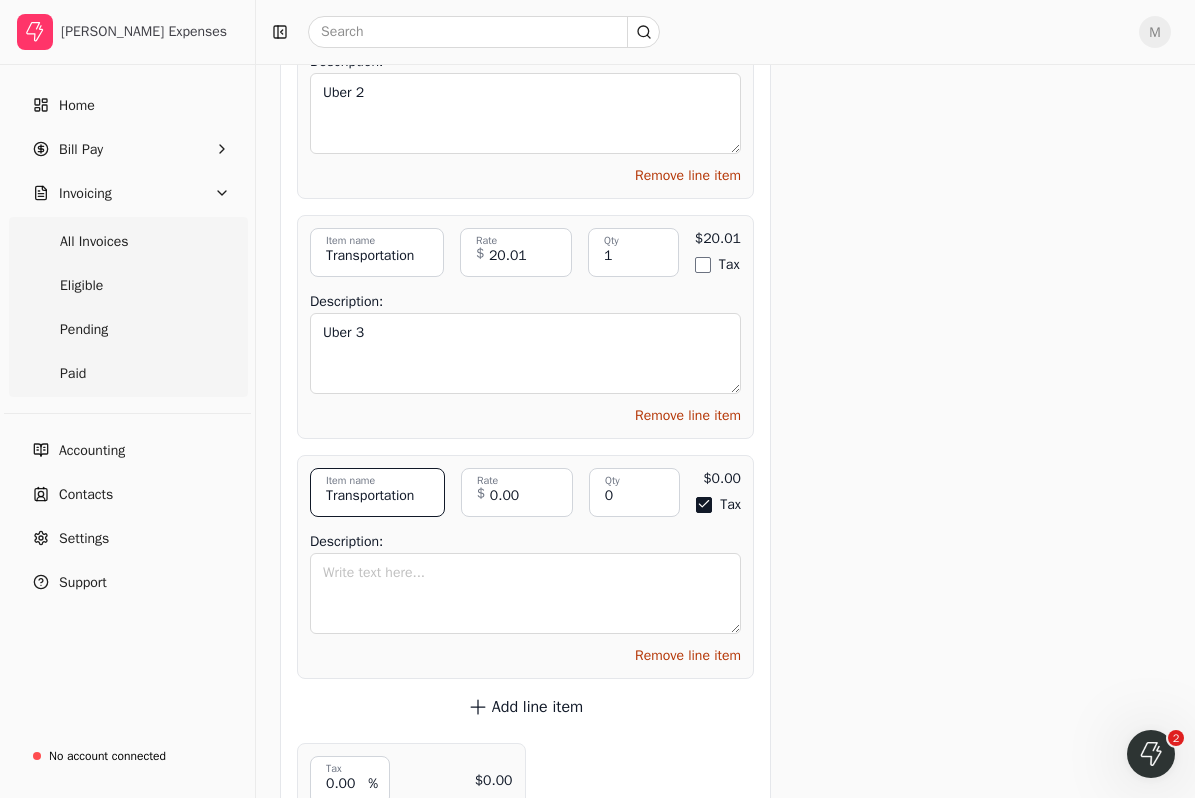 type on "Transportation" 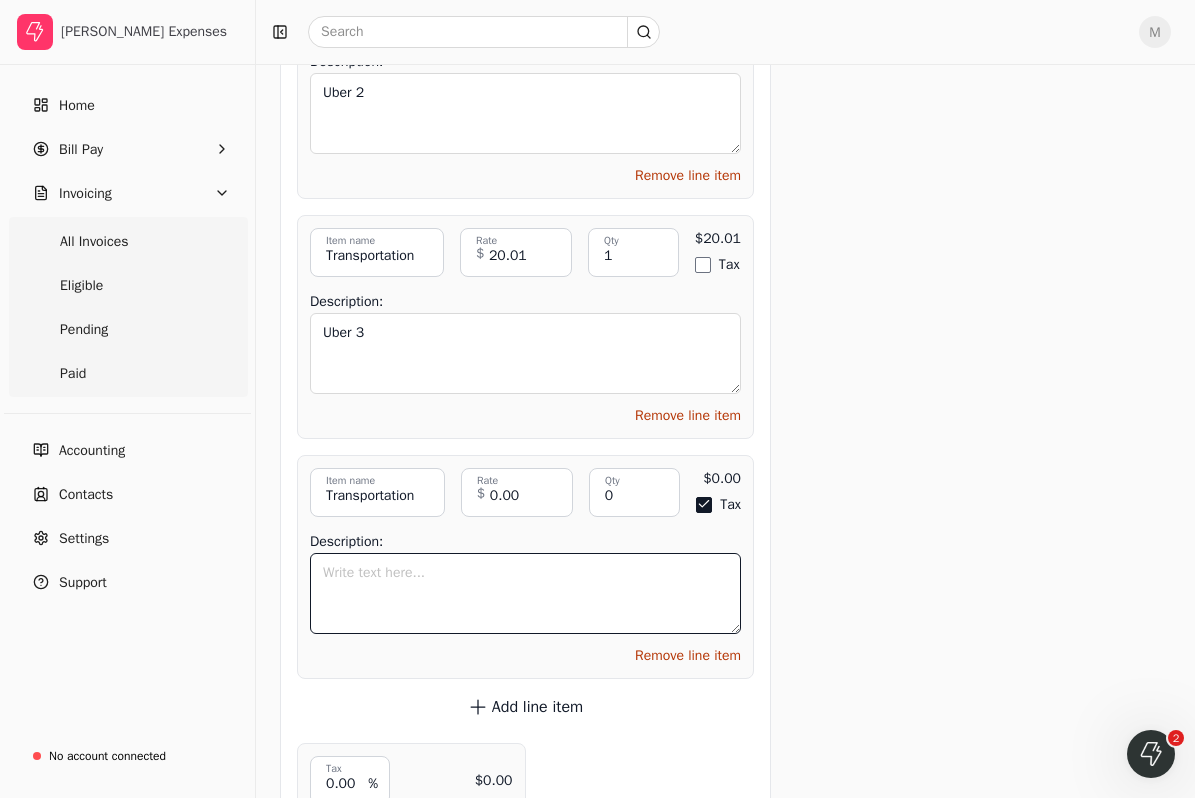click on "Description:" at bounding box center (525, 593) 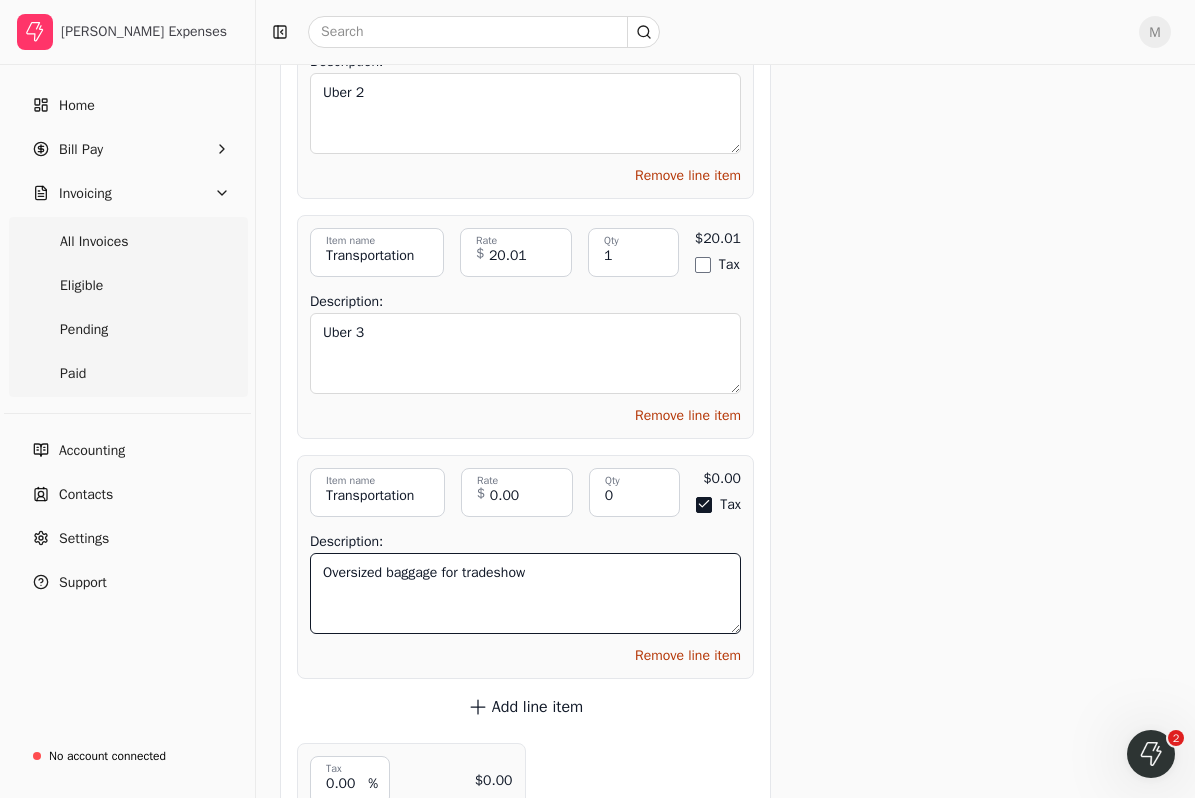 click on "Oversized baggage for tradeshow" at bounding box center (525, 593) 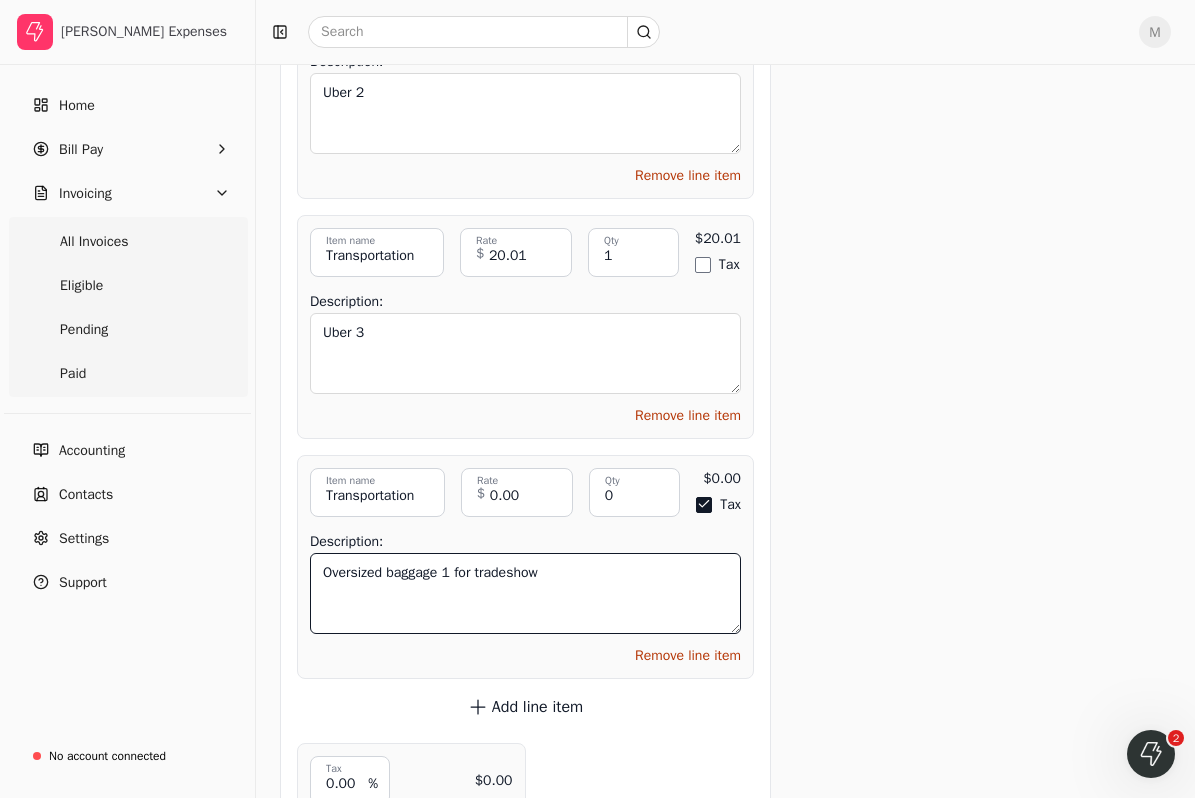 type on "Oversized baggage 1 for tradeshow" 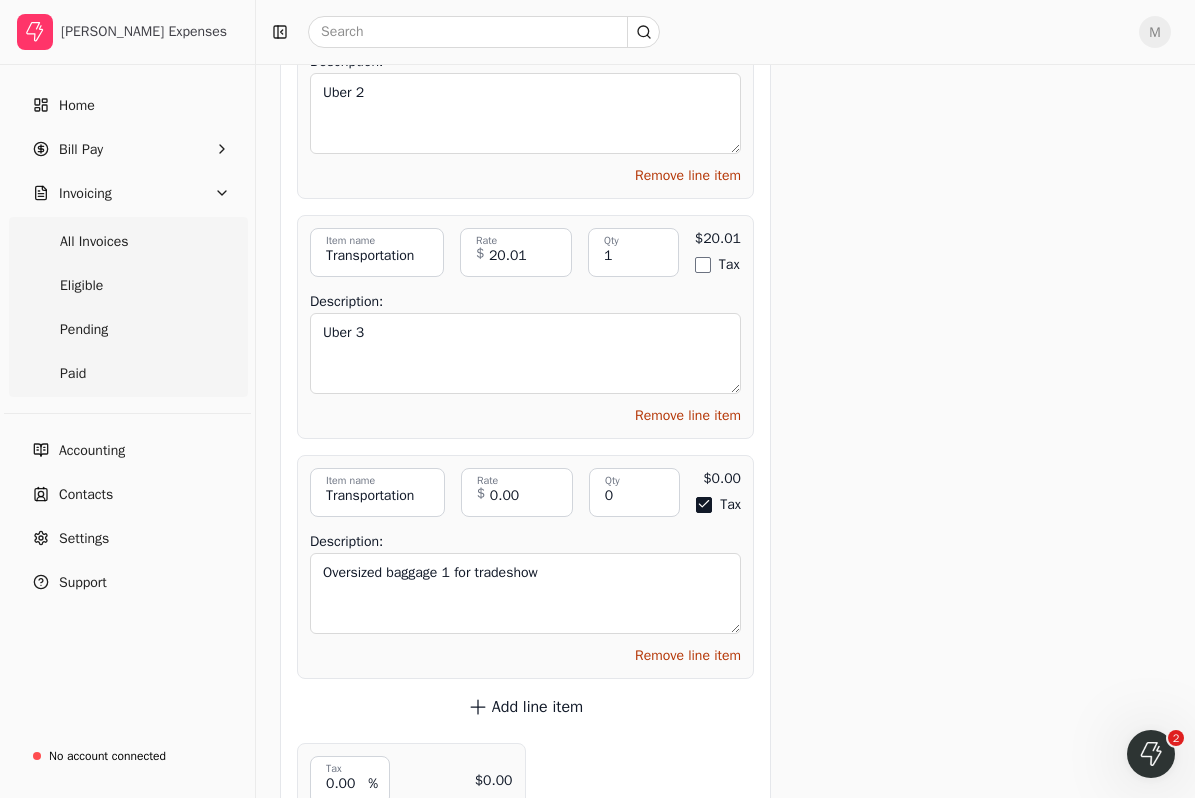 click on "Get paid up to  11  days faster! Request an early payment using Quickly! As little as 2.9% per transaction Funds directly deposited Paid within 24 hours of approval Request early payment By selecting Agree and Continue, I acknowledge and have read and understood, and agree to Quickly's   Terms of Service   and   Privacy Policy . Add to early payment batch Send invoice Request early payment Send invoice Internal server error Attachments Upload multiple files Upload file No file chosen Bakery for Prominent.pdf trash Breakfast 1.pdf trash Breakfast 2.pdf trash Breakfast 3.pdf trash Breakfast 4.pdf trash Cake for Journey Energy.pdf trash Cake for [MEDICAL_DATA] Contractors.pdf trash Calgary Dinner 1.pdf trash Coffee.pdf trash Coffee 2.pdf trash Coffee with Outbuild.png trash Coffee with Outbuild 2.png trash Coffee with Ultimate Renovations.pdf trash Gas for rental.pdf trash Lunch 1.pdf trash Lunch 2.pdf trash Parking 1.png trash Parking 2.png trash Parking 3.pdf trash Stretch Construction Coffee Meeting.png trash trash" at bounding box center [979, -3192] 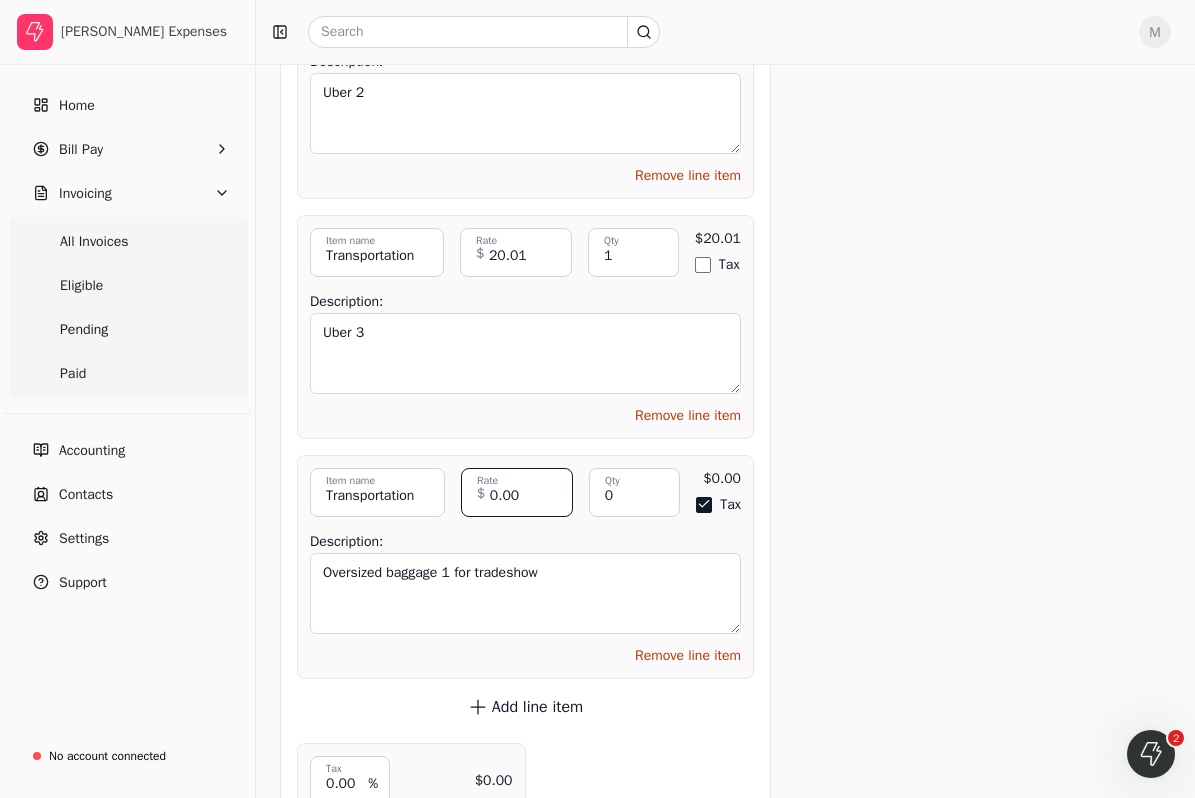 click on "0.00" at bounding box center [517, 492] 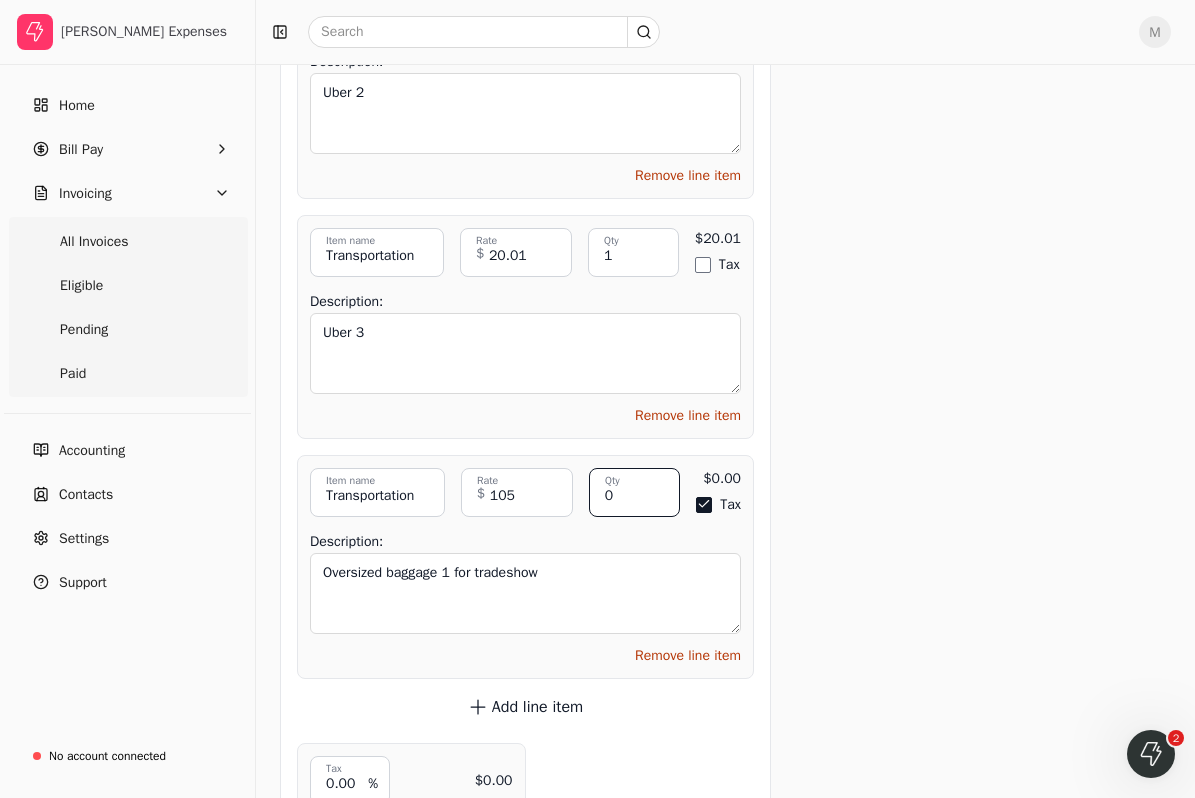 type on "105.00" 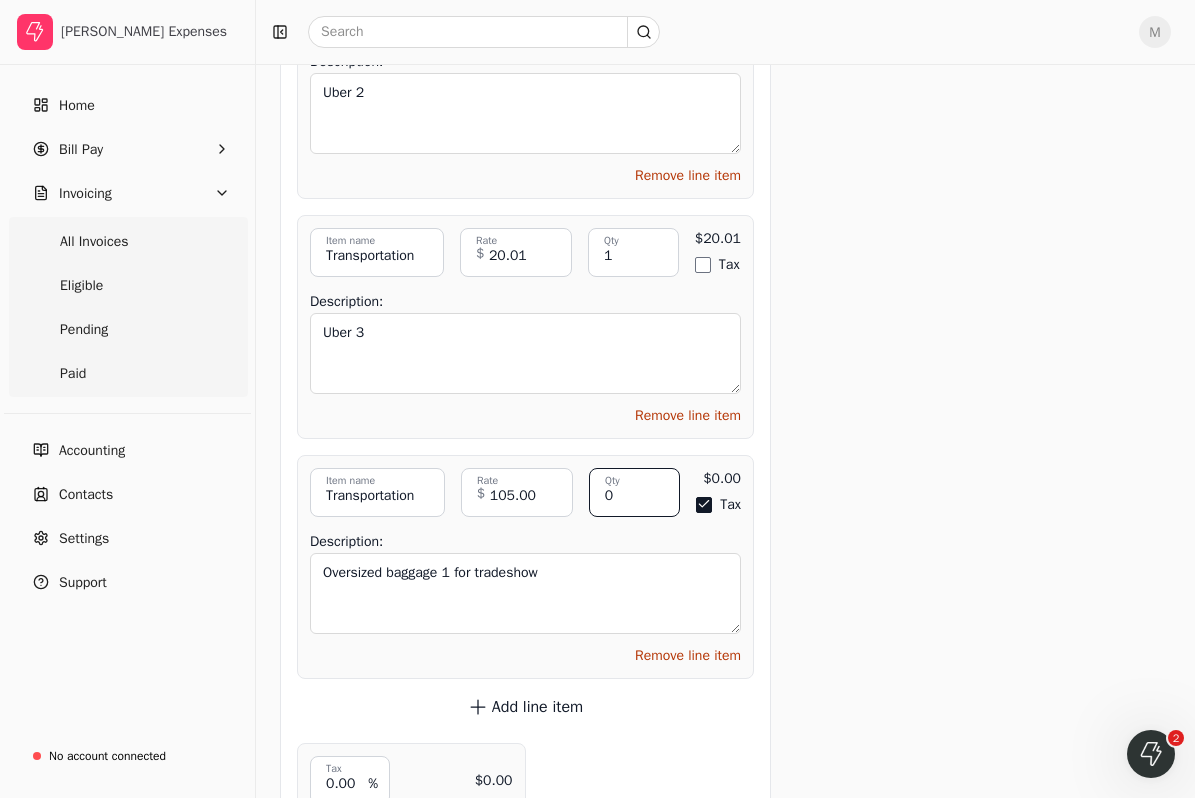 click on "0" at bounding box center [635, 492] 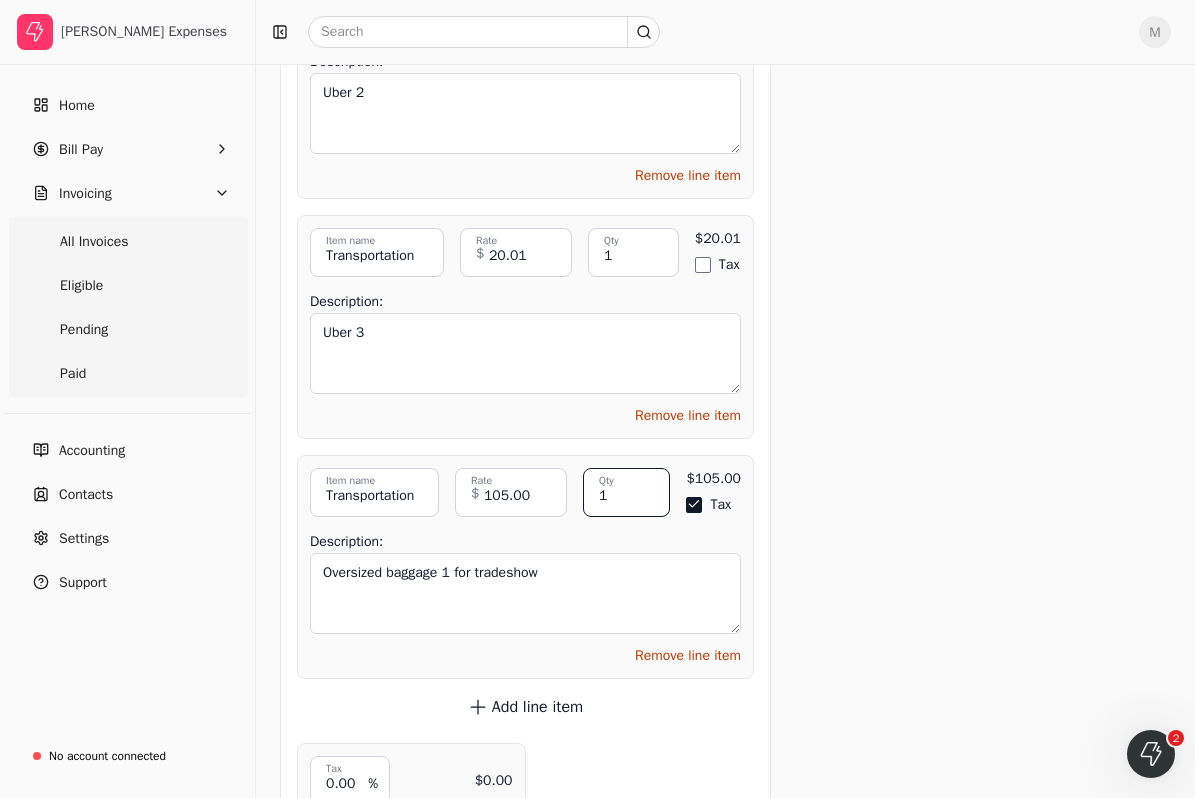 type on "1" 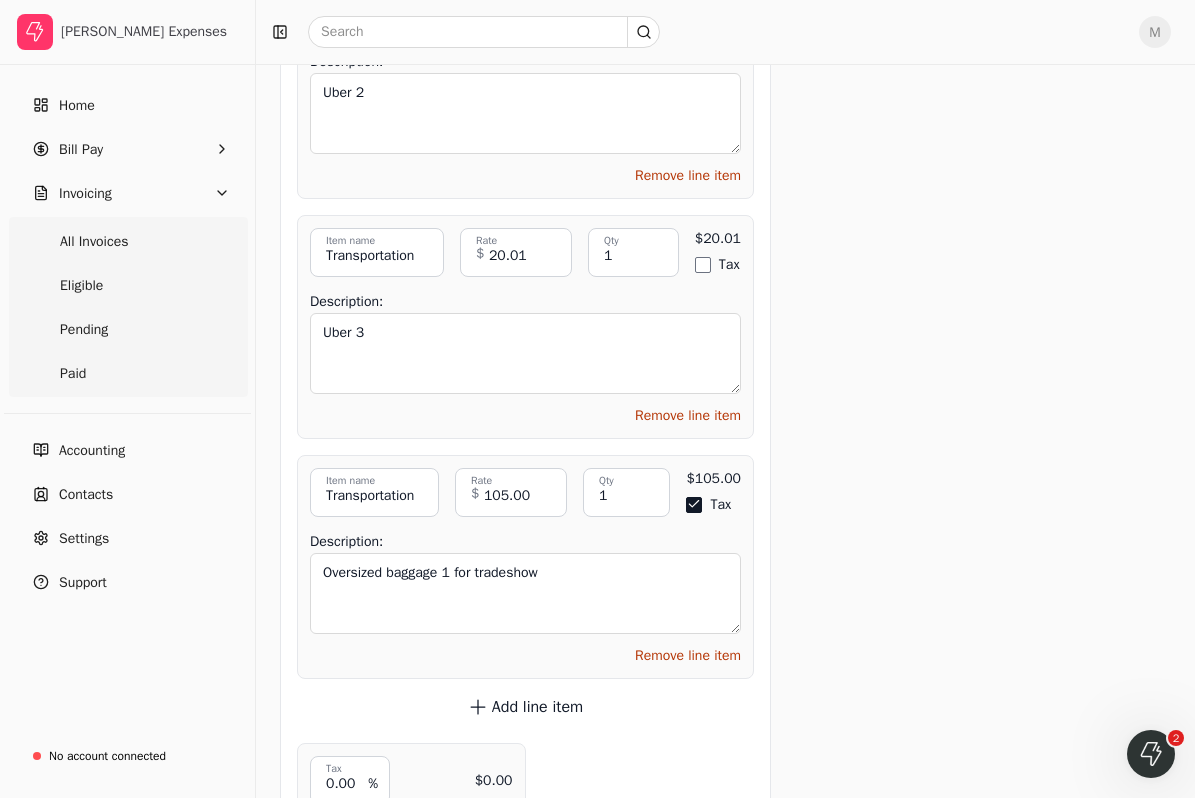 click on "Get paid up to  11  days faster! Request an early payment using Quickly! As little as 2.9% per transaction Funds directly deposited Paid within 24 hours of approval Request early payment By selecting Agree and Continue, I acknowledge and have read and understood, and agree to Quickly's   Terms of Service   and   Privacy Policy . Add to early payment batch Send invoice Request early payment Send invoice Internal server error Attachments Upload multiple files Upload file No file chosen Bakery for Prominent.pdf trash Breakfast 1.pdf trash Breakfast 2.pdf trash Breakfast 3.pdf trash Breakfast 4.pdf trash Cake for Journey Energy.pdf trash Cake for [MEDICAL_DATA] Contractors.pdf trash Calgary Dinner 1.pdf trash Coffee.pdf trash Coffee 2.pdf trash Coffee with Outbuild.png trash Coffee with Outbuild 2.png trash Coffee with Ultimate Renovations.pdf trash Gas for rental.pdf trash Lunch 1.pdf trash Lunch 2.pdf trash Parking 1.png trash Parking 2.png trash Parking 3.pdf trash Stretch Construction Coffee Meeting.png trash trash" at bounding box center (979, -3192) 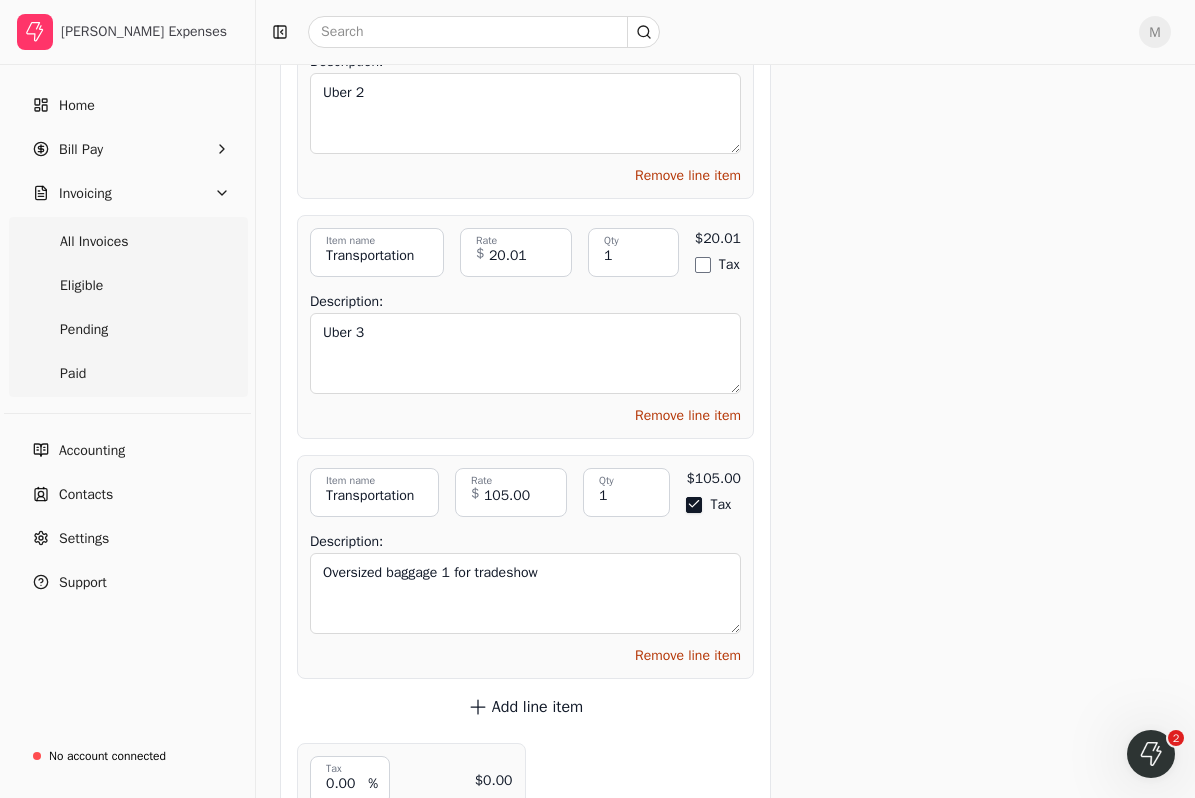 click on "Tax" at bounding box center [694, 505] 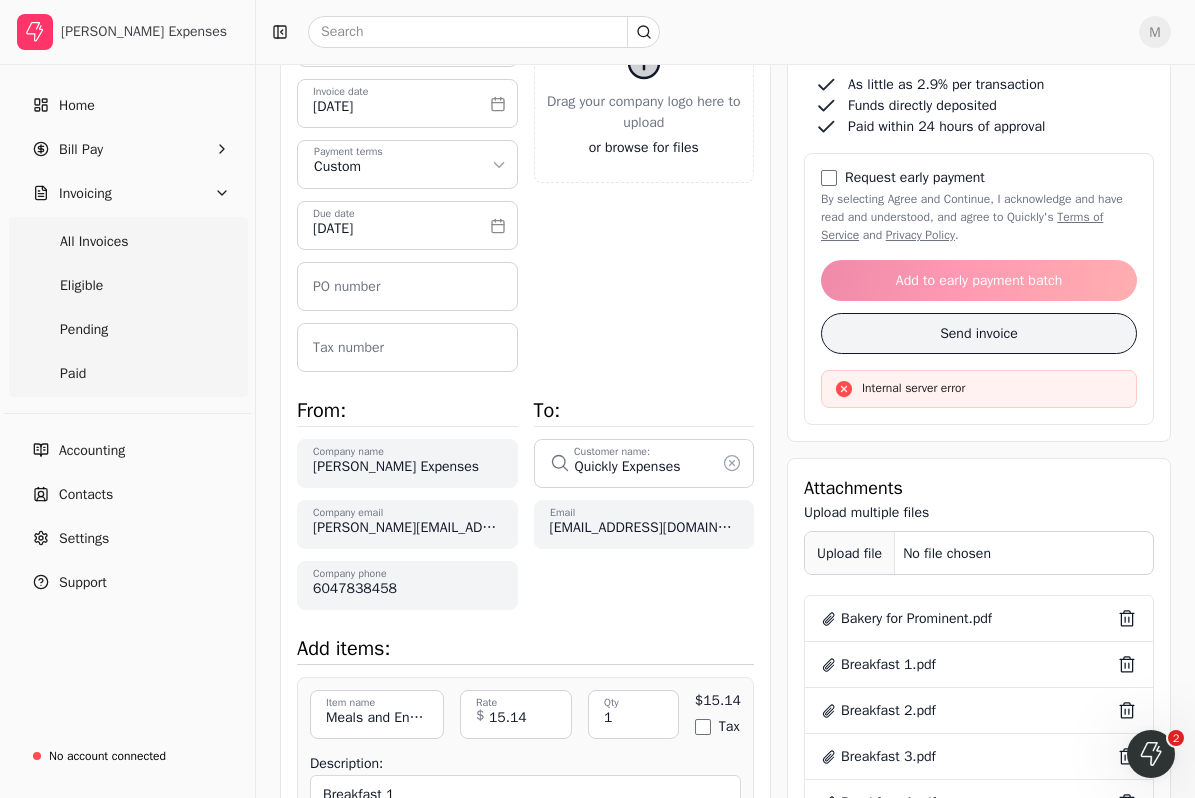 scroll, scrollTop: 402, scrollLeft: 0, axis: vertical 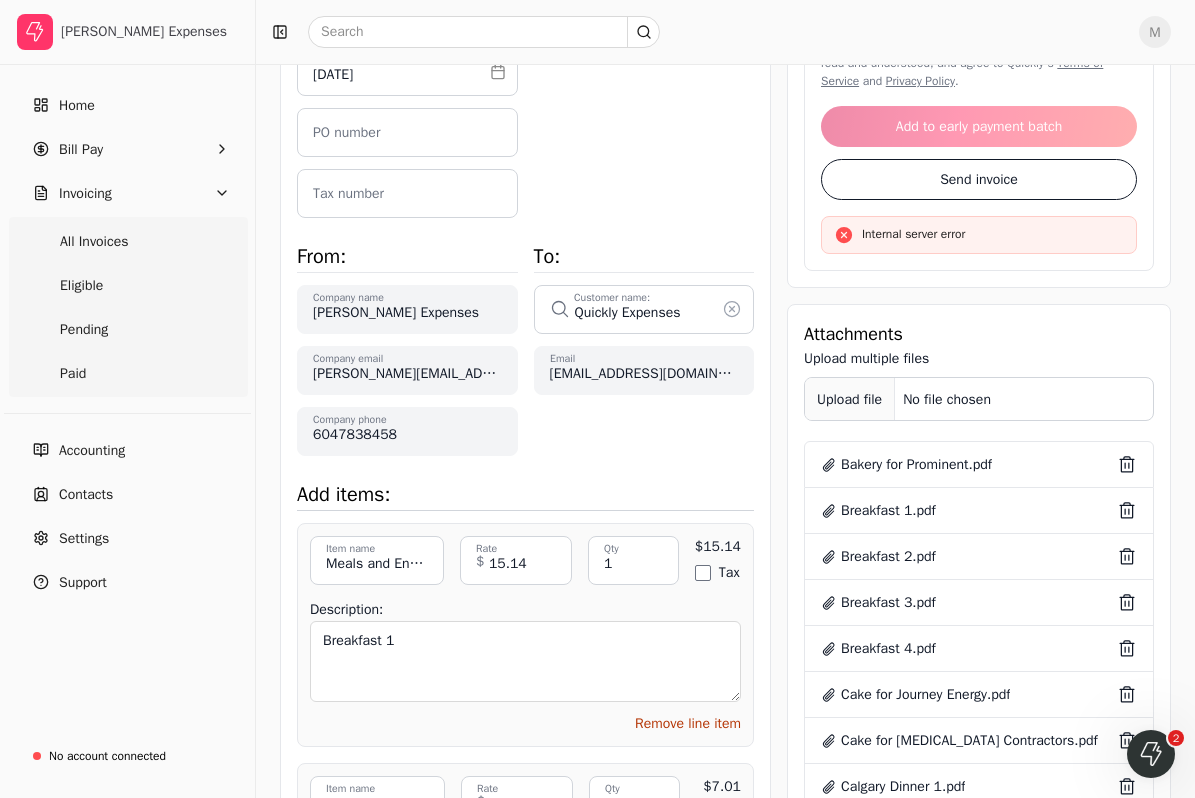 click on "Upload file" at bounding box center [850, 399] 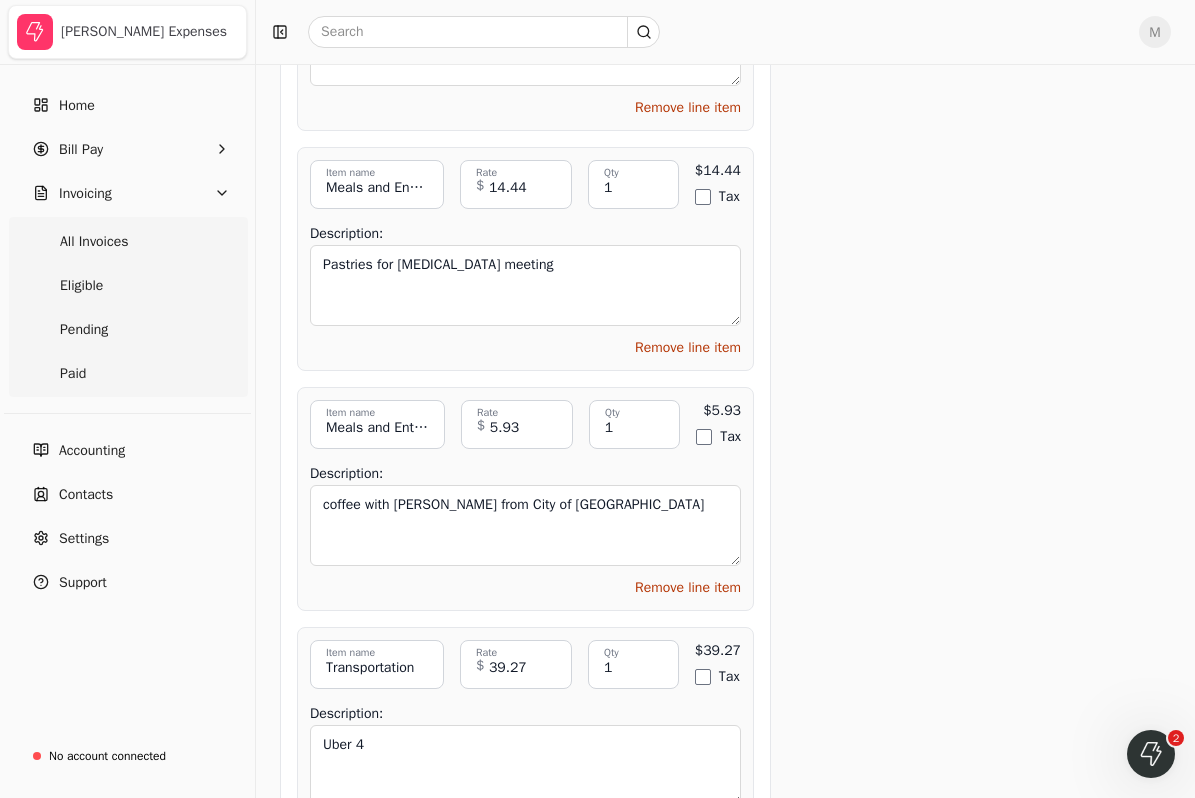 scroll, scrollTop: 7909, scrollLeft: 0, axis: vertical 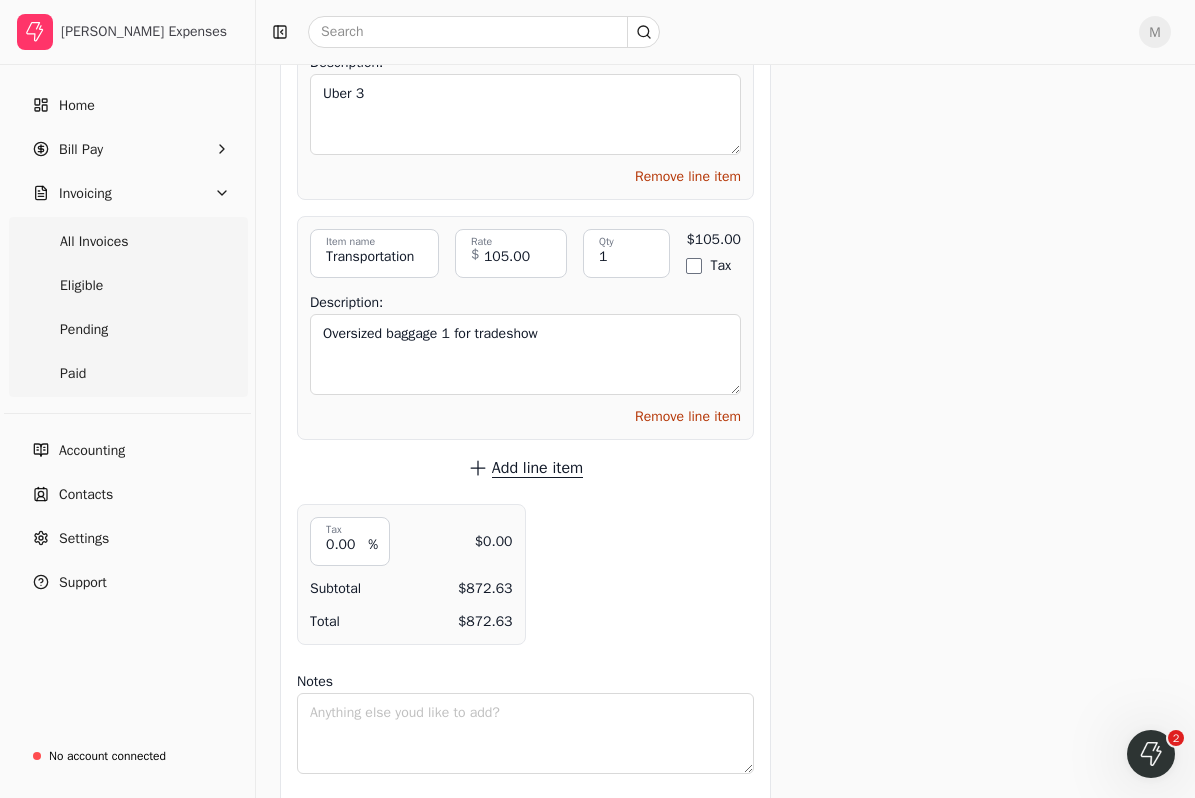 click on "Add line item" at bounding box center [537, 468] 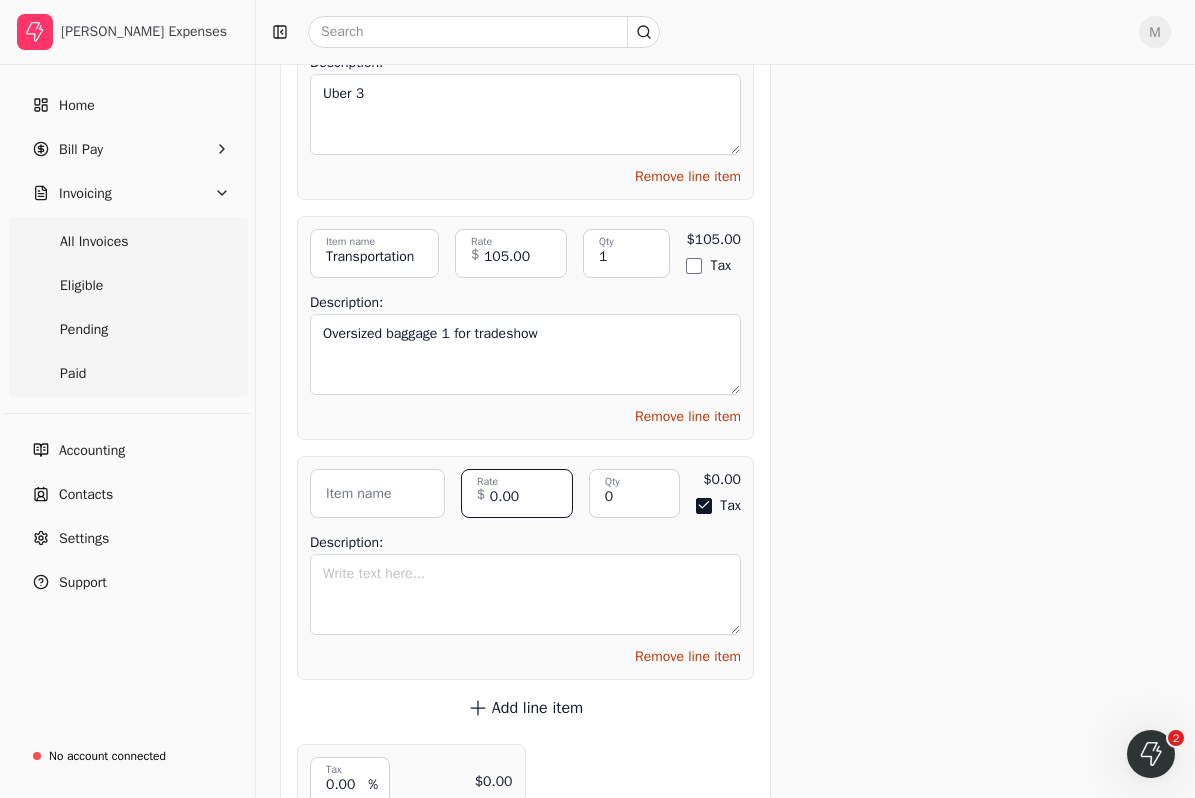 click on "0.00" at bounding box center (517, 493) 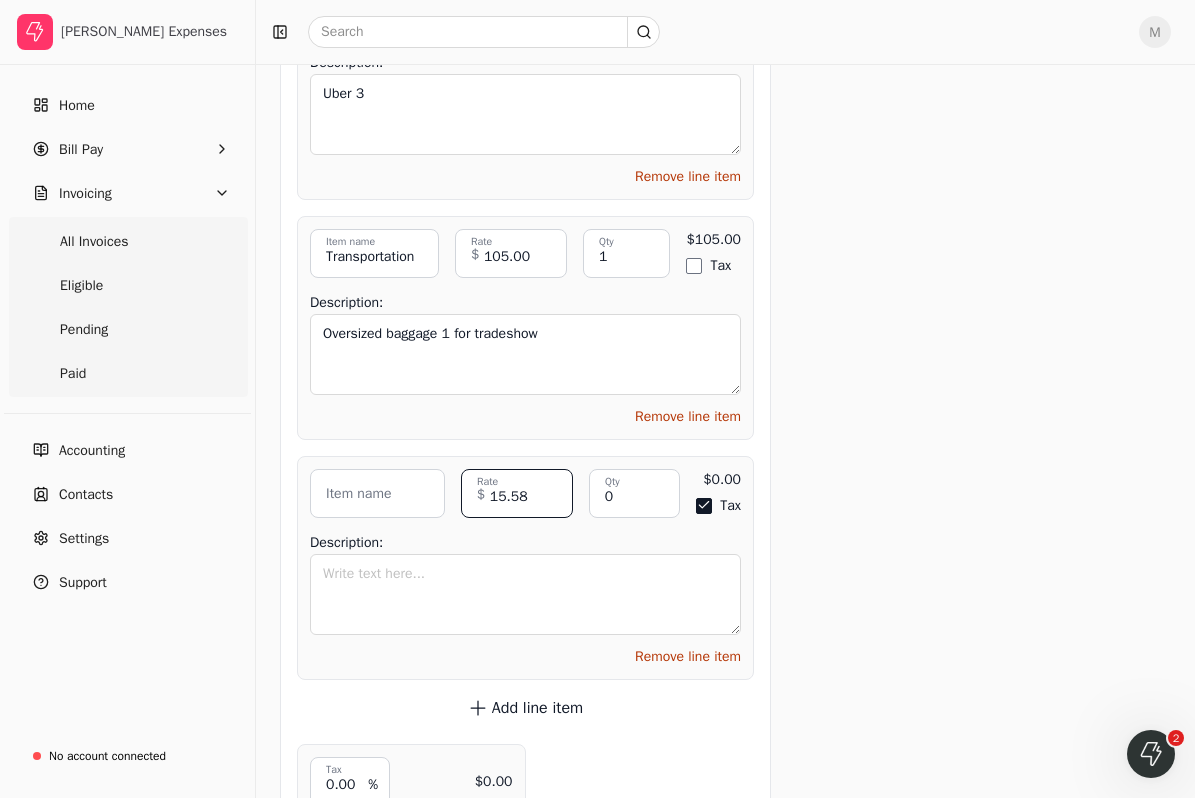 type on "15.58" 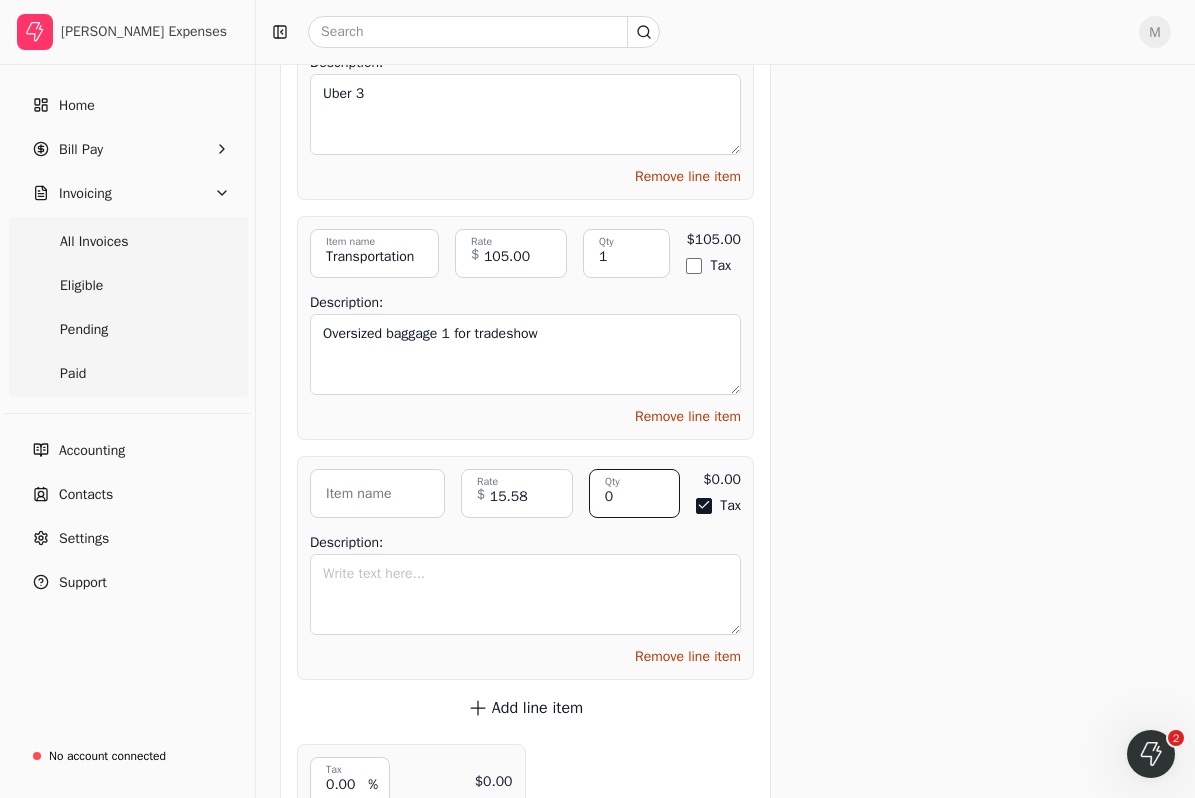 click on "0" at bounding box center (635, 493) 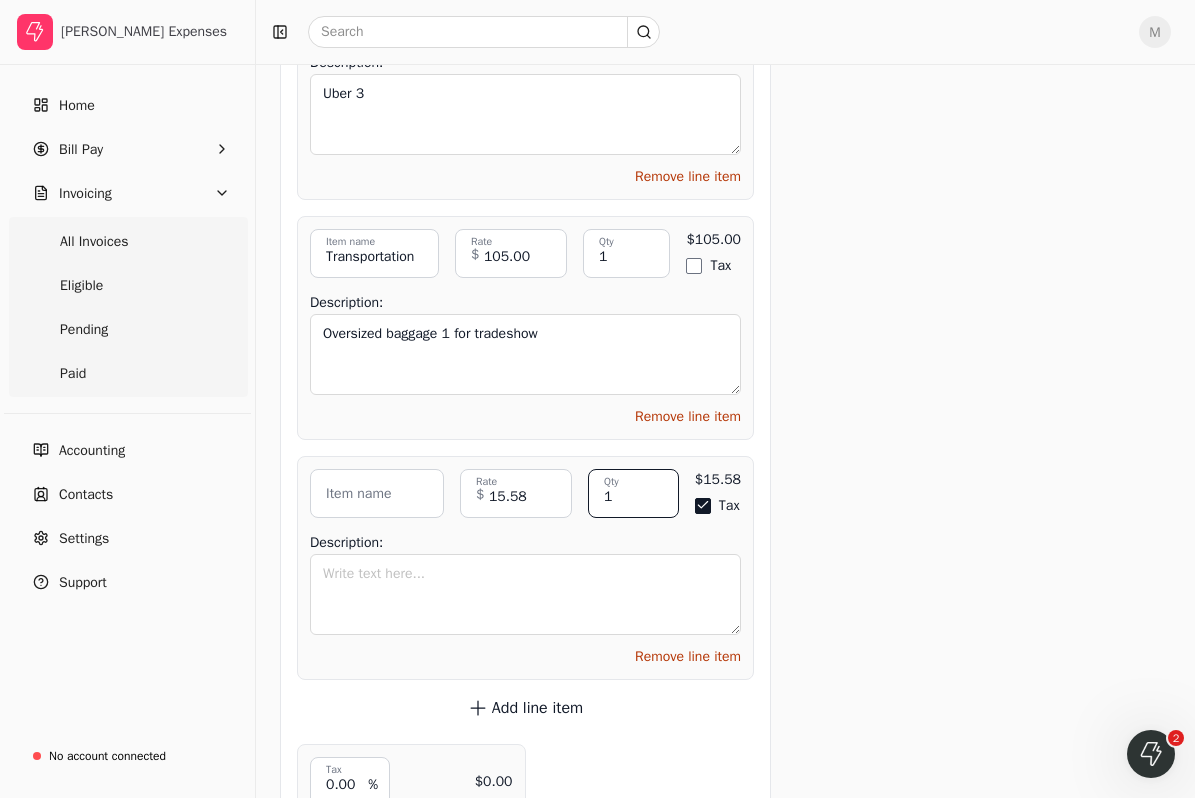 type on "1" 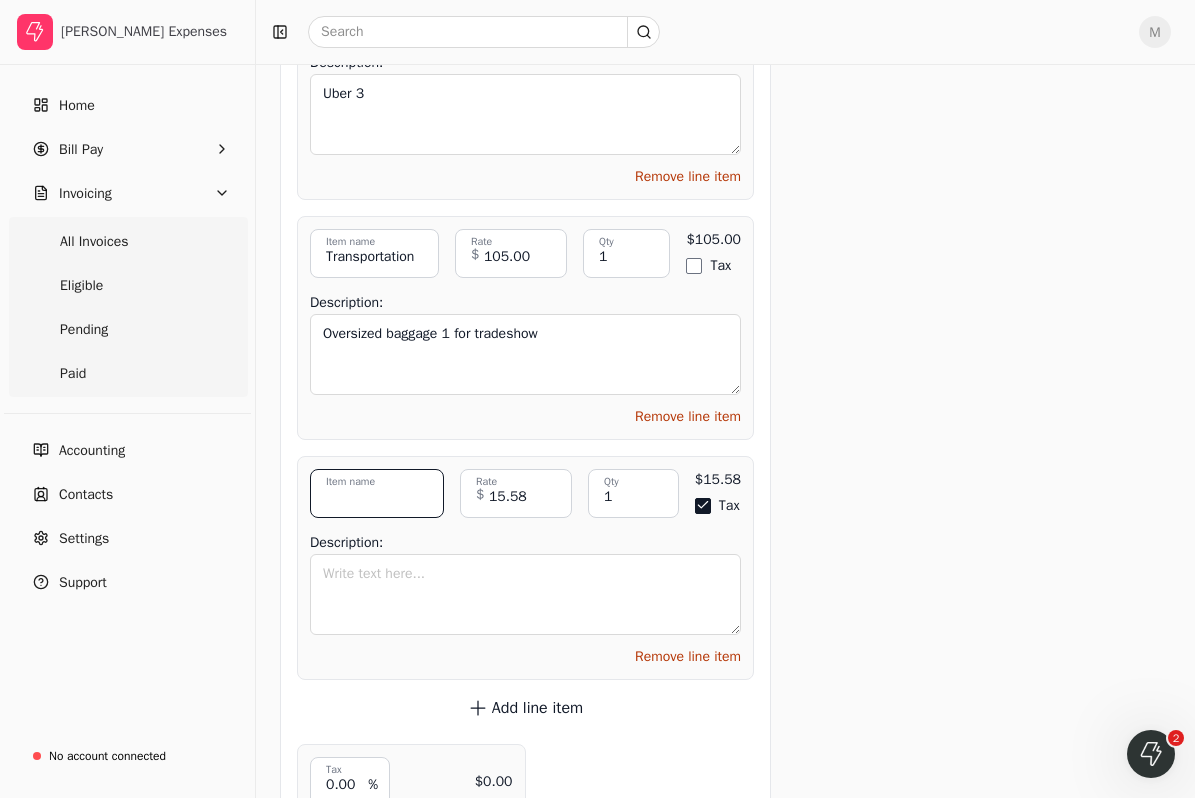 click on "Item name" at bounding box center [377, 493] 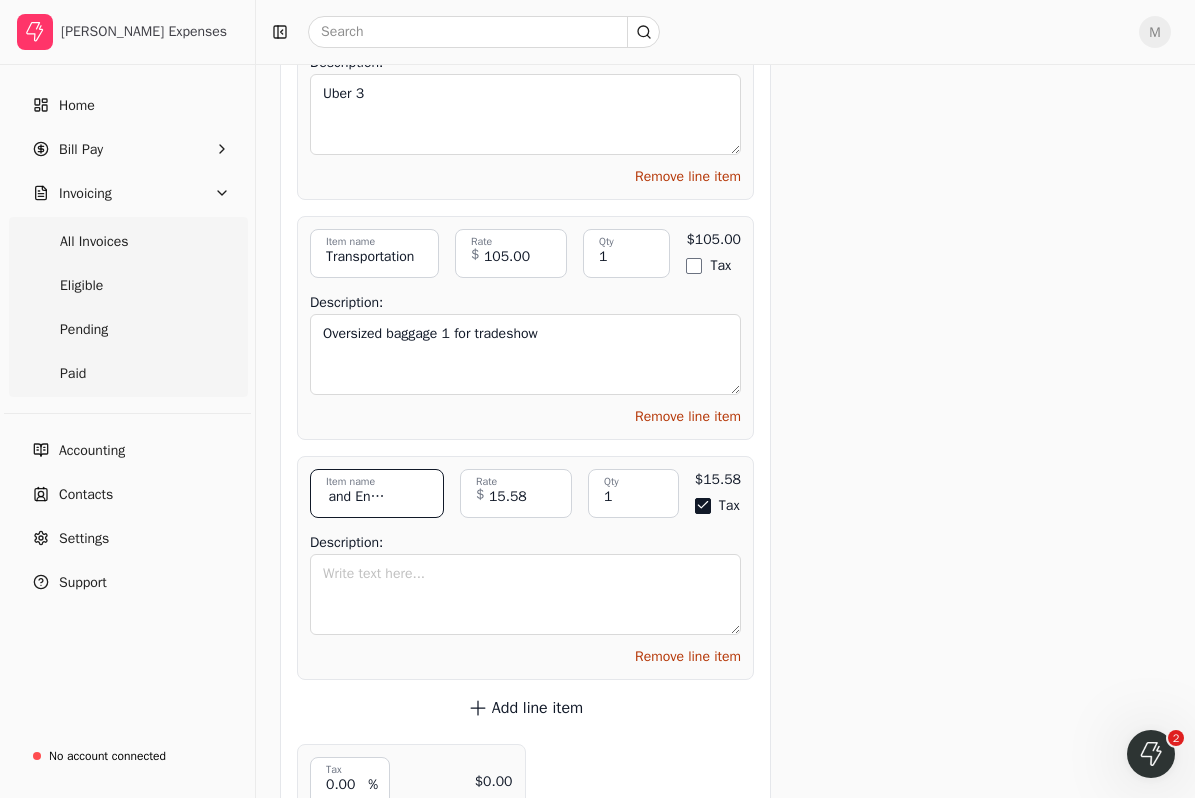 scroll, scrollTop: 0, scrollLeft: 52, axis: horizontal 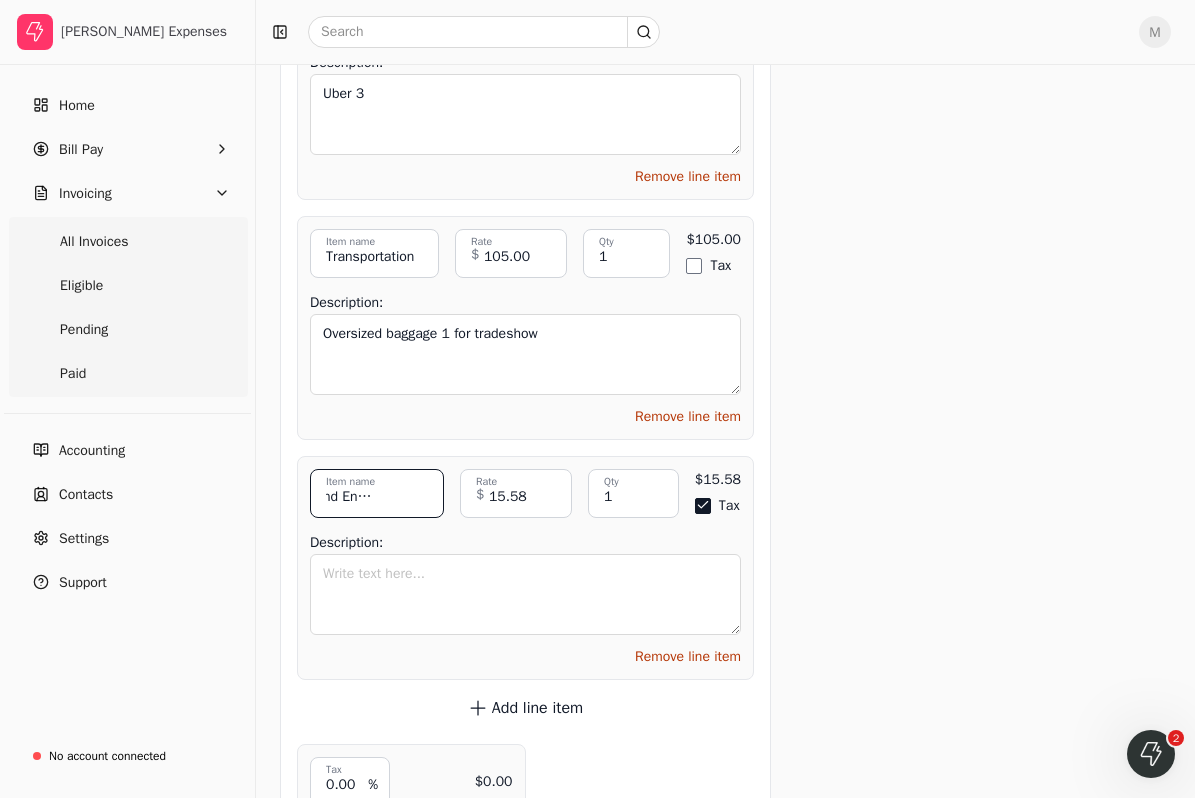 type on "Meals and Entertainment" 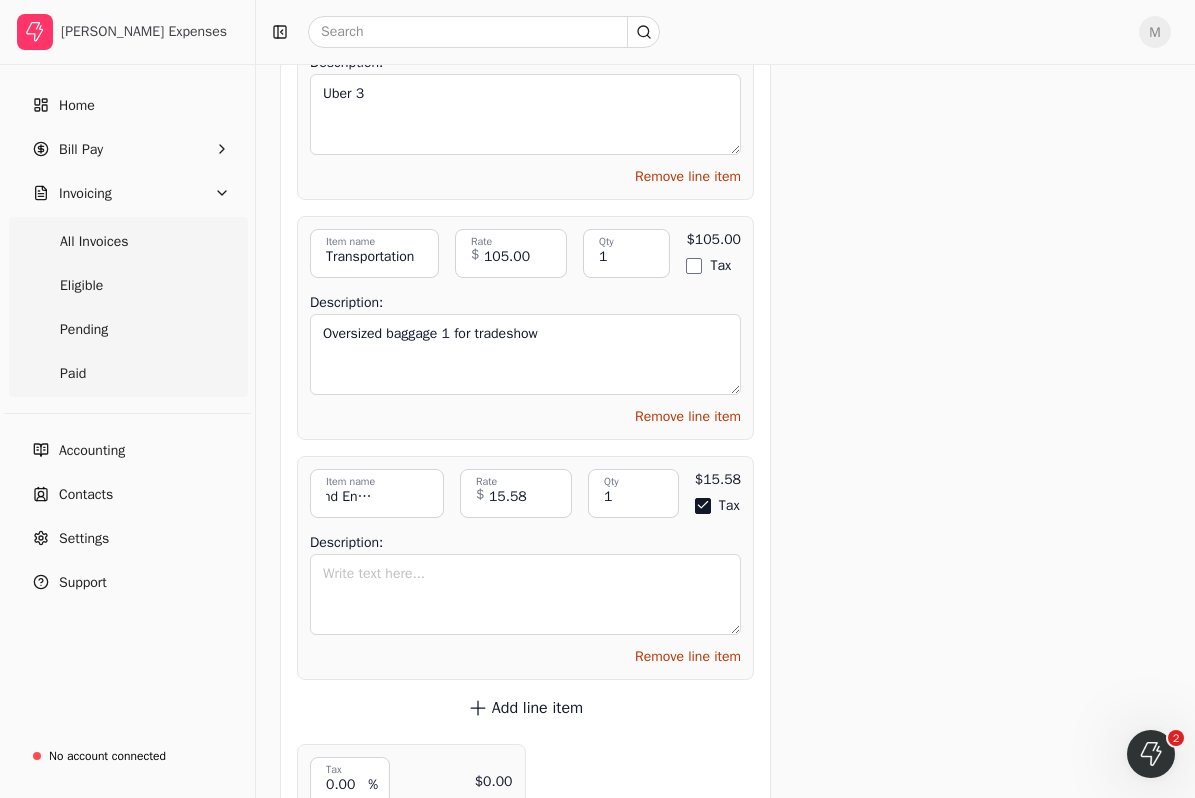 click on "Get paid up to  11  days faster! Request an early payment using Quickly! As little as 2.9% per transaction Funds directly deposited Paid within 24 hours of approval Request early payment By selecting Agree and Continue, I acknowledge and have read and understood, and agree to Quickly's   Terms of Service   and   Privacy Policy . Add to early payment batch Send invoice Request early payment Send invoice Internal server error Attachments Upload multiple files Upload file No file chosen Bakery for Prominent.pdf trash Breakfast 1.pdf trash Breakfast 2.pdf trash Breakfast 3.pdf trash Breakfast 4.pdf trash Cake for Journey Energy.pdf trash Cake for [MEDICAL_DATA] Contractors.pdf trash Calgary Dinner 1.pdf trash Coffee.pdf trash Coffee 2.pdf trash Coffee with Outbuild.png trash Coffee with Outbuild 2.png trash Coffee with Ultimate Renovations.pdf trash Gas for rental.pdf trash Lunch 1.pdf trash Lunch 2.pdf trash Parking 1.png trash Parking 2.png trash Parking 3.pdf trash Stretch Construction Coffee Meeting.png trash trash" at bounding box center [979, -3311] 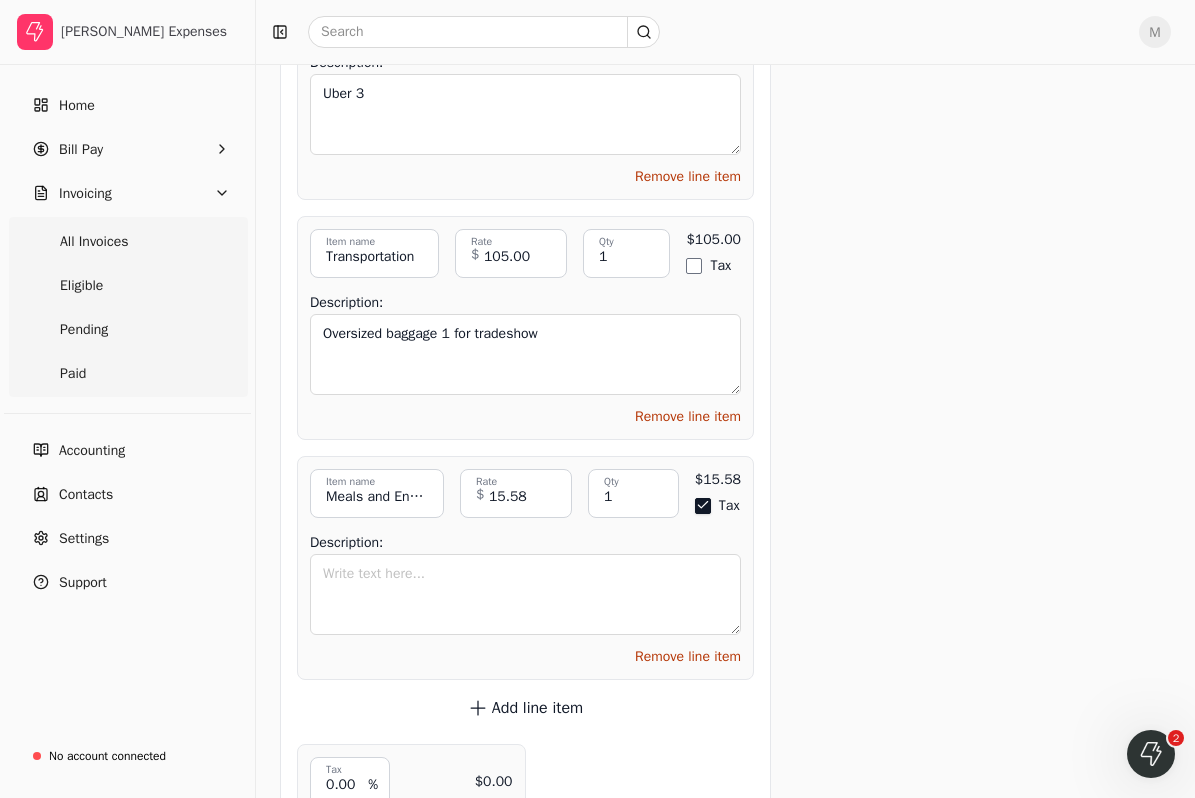 click on "Tax" at bounding box center (703, 506) 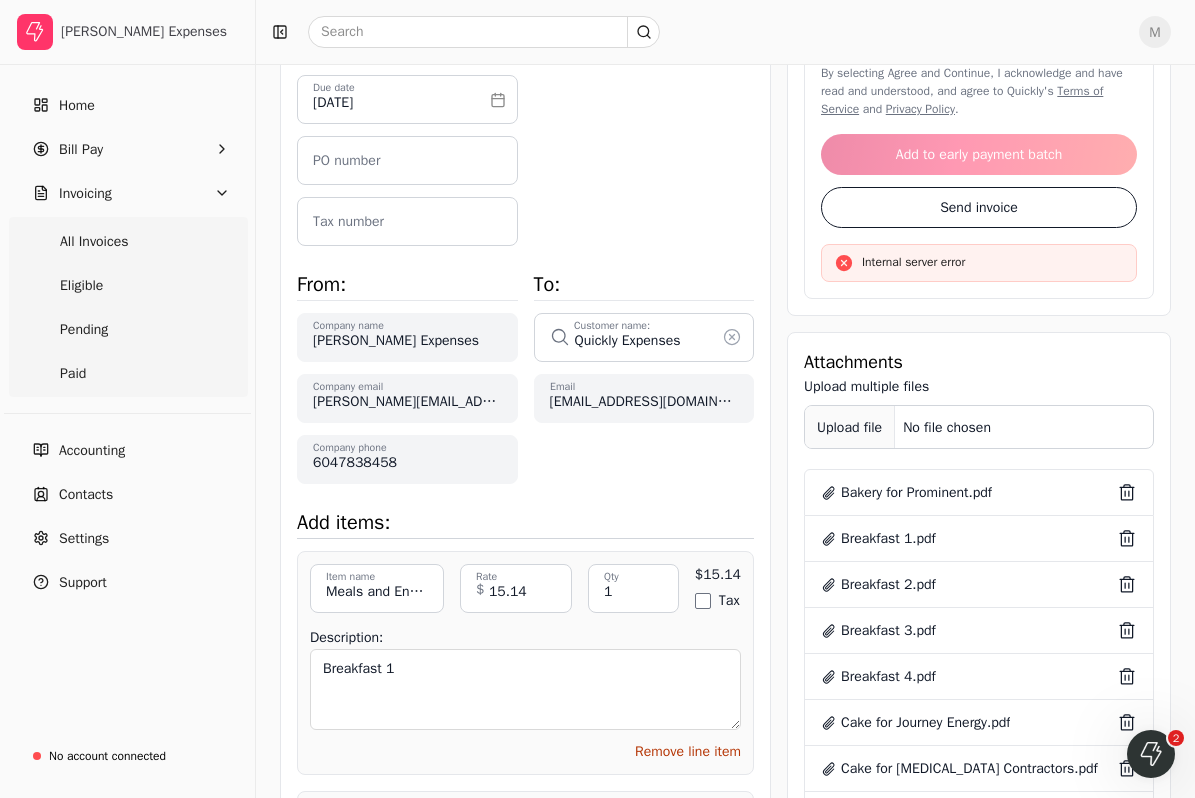 scroll, scrollTop: 373, scrollLeft: 0, axis: vertical 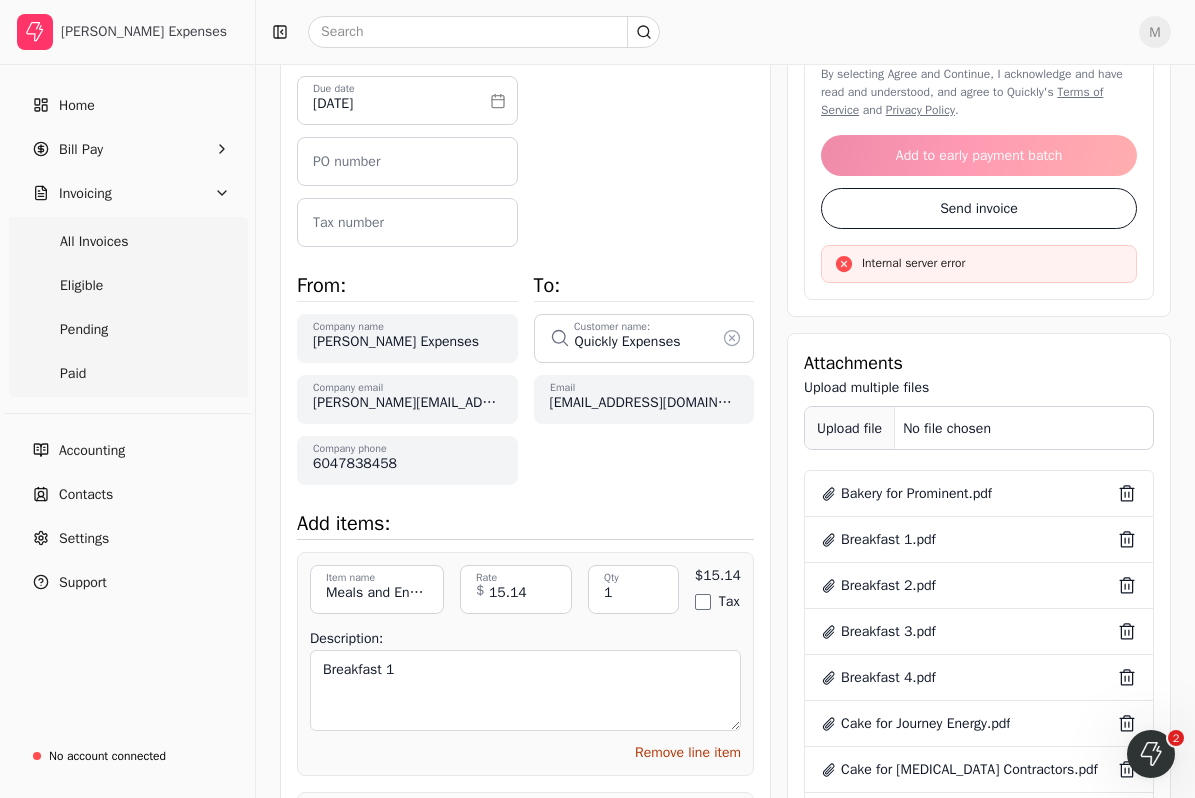 click on "Upload file" at bounding box center (850, 428) 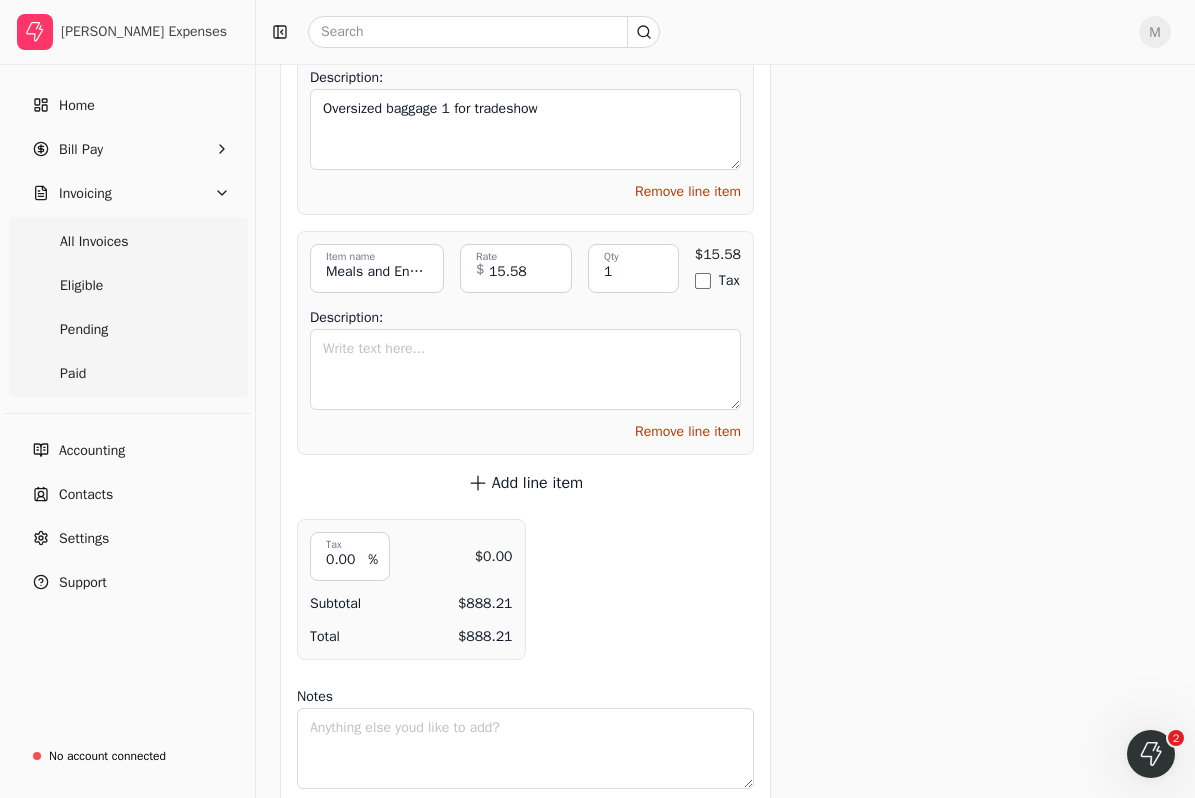 scroll, scrollTop: 8148, scrollLeft: 0, axis: vertical 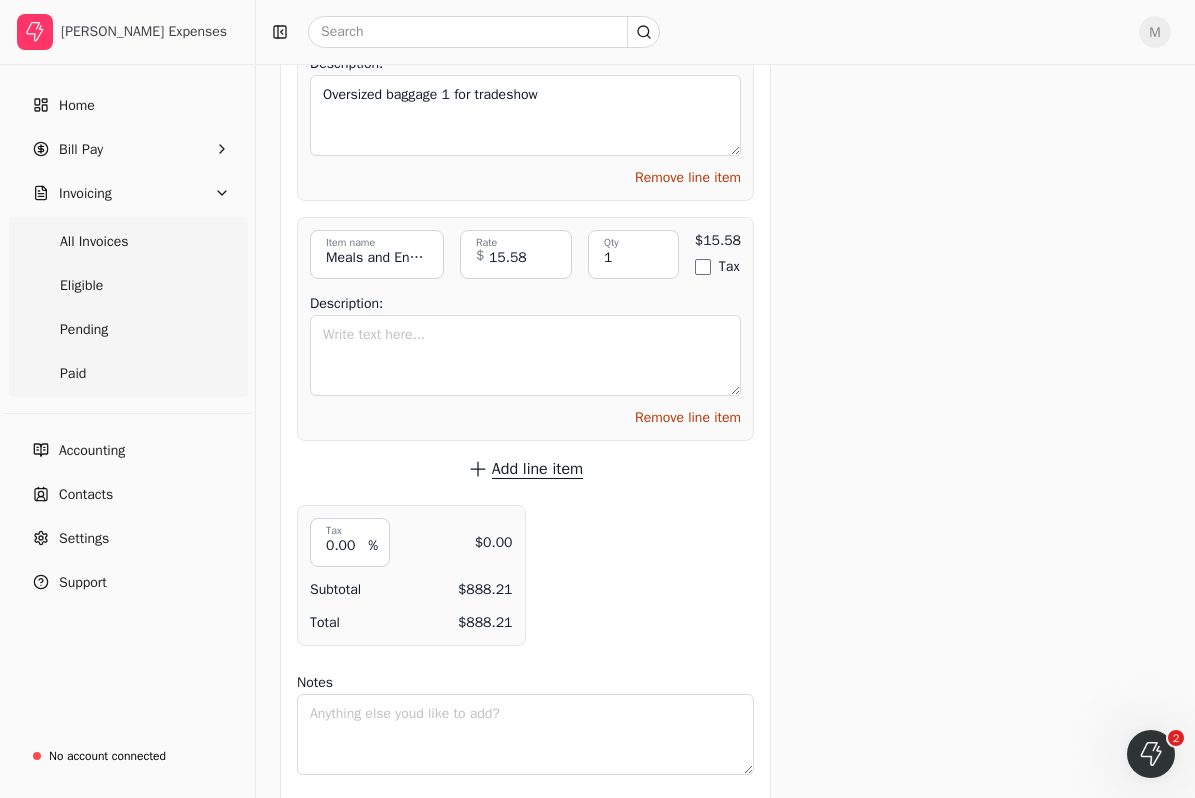 click on "Add line item" at bounding box center (537, 469) 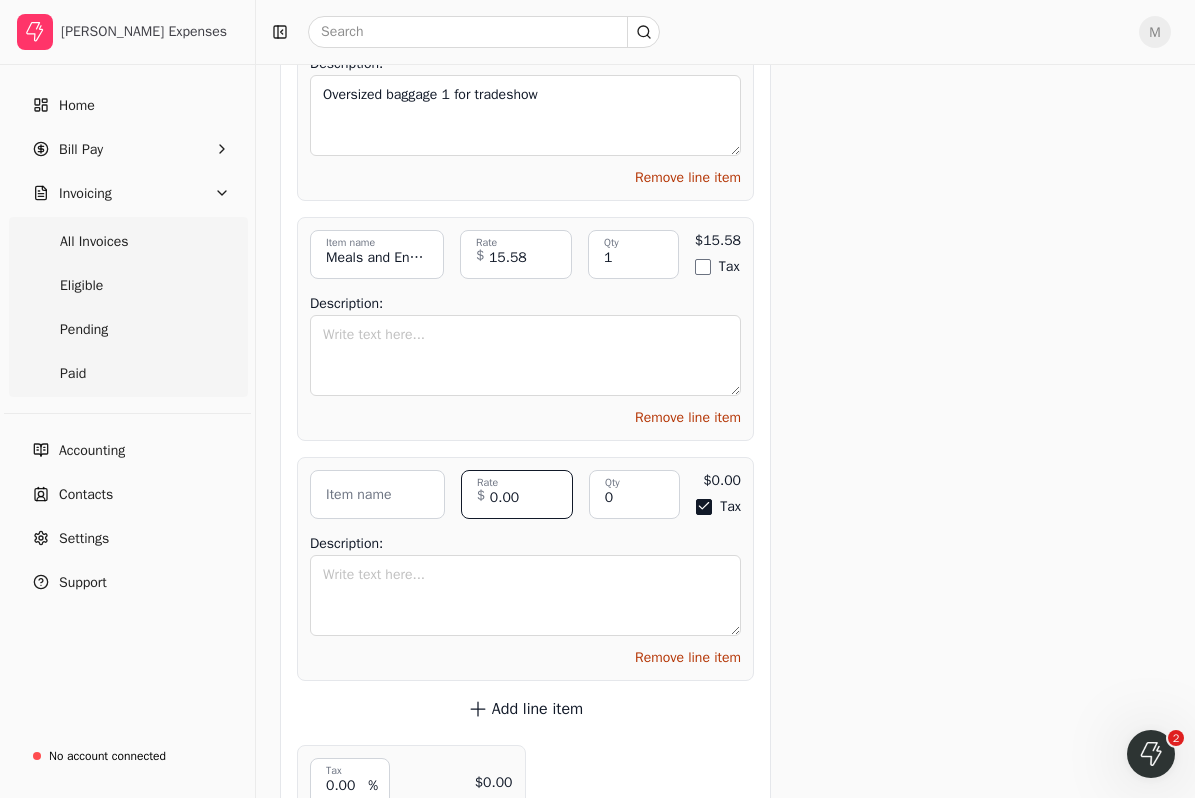 click on "0.00" at bounding box center [517, 494] 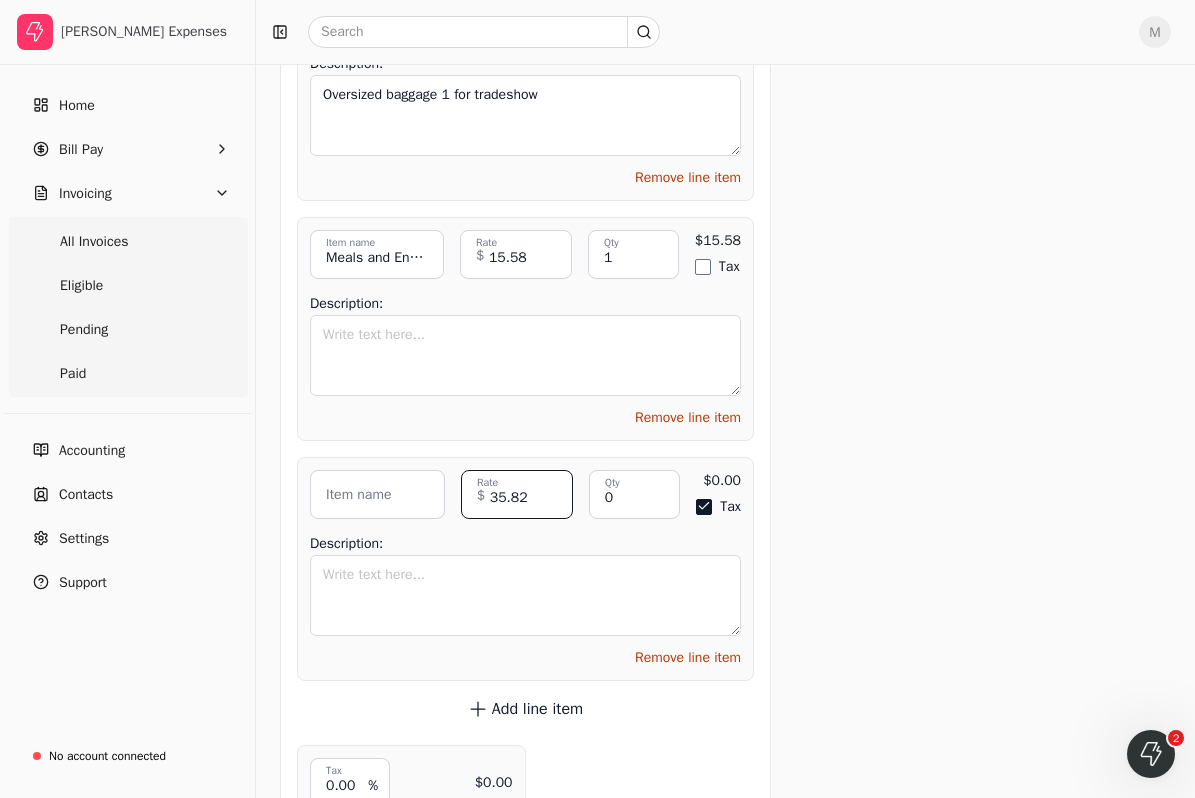 type on "35.82" 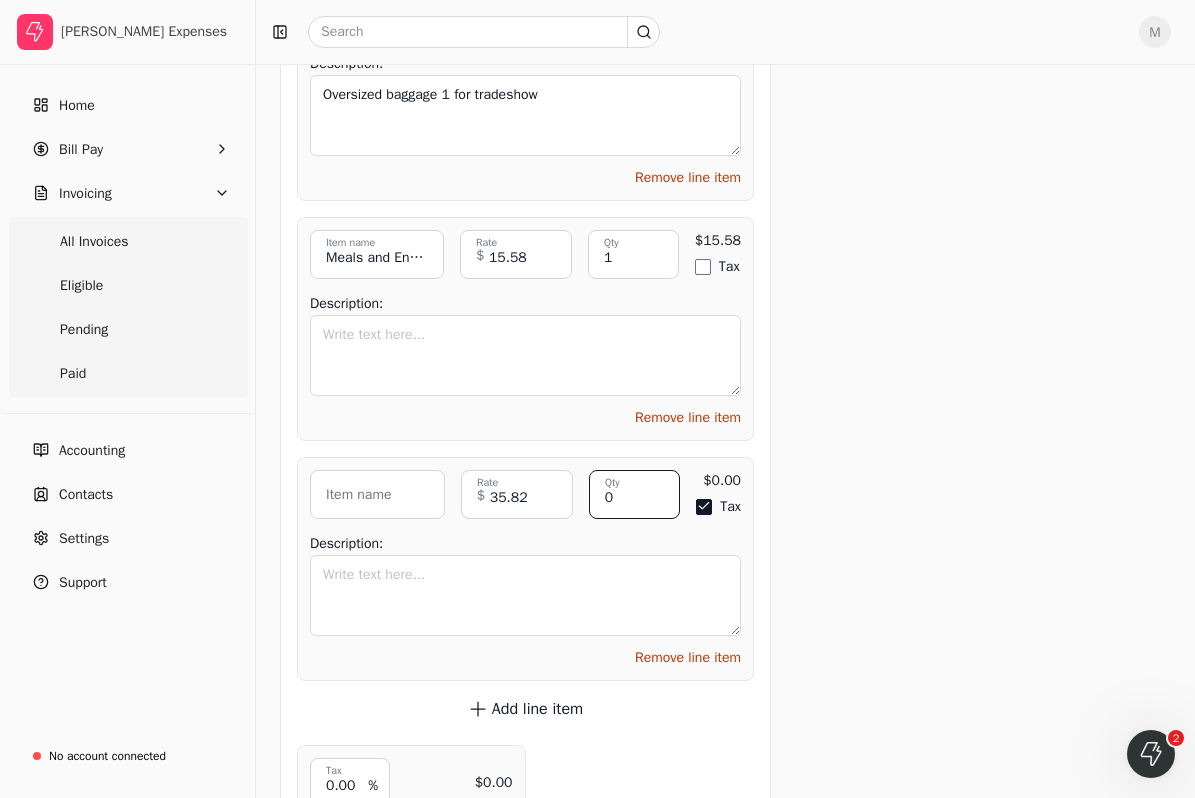 click on "0" at bounding box center [635, 494] 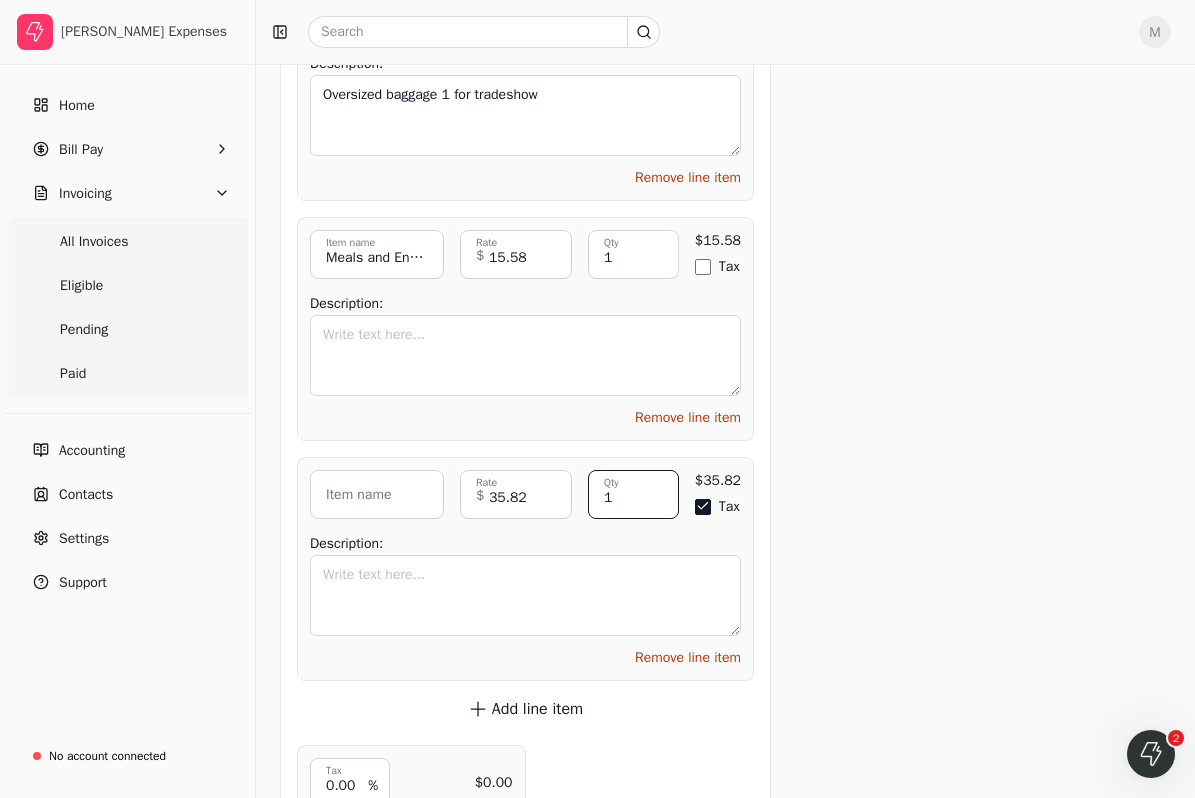 type on "1" 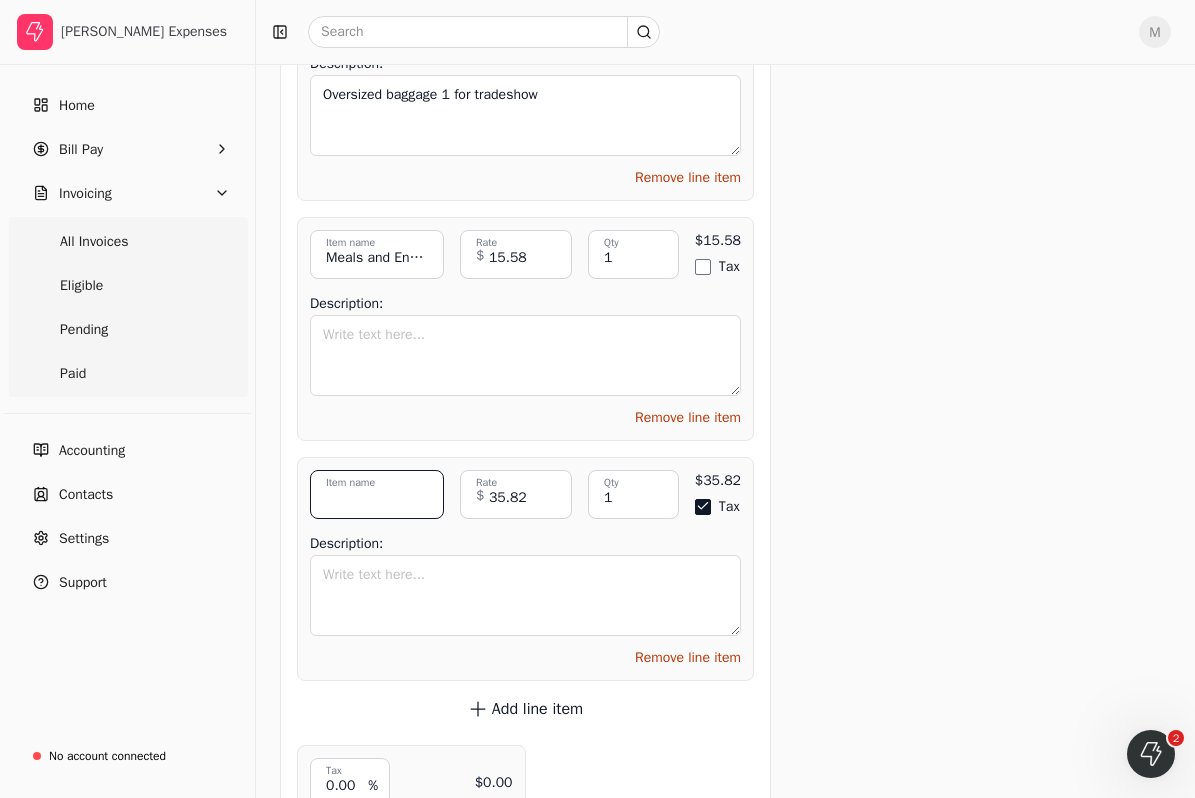 click on "Item name" at bounding box center [377, 494] 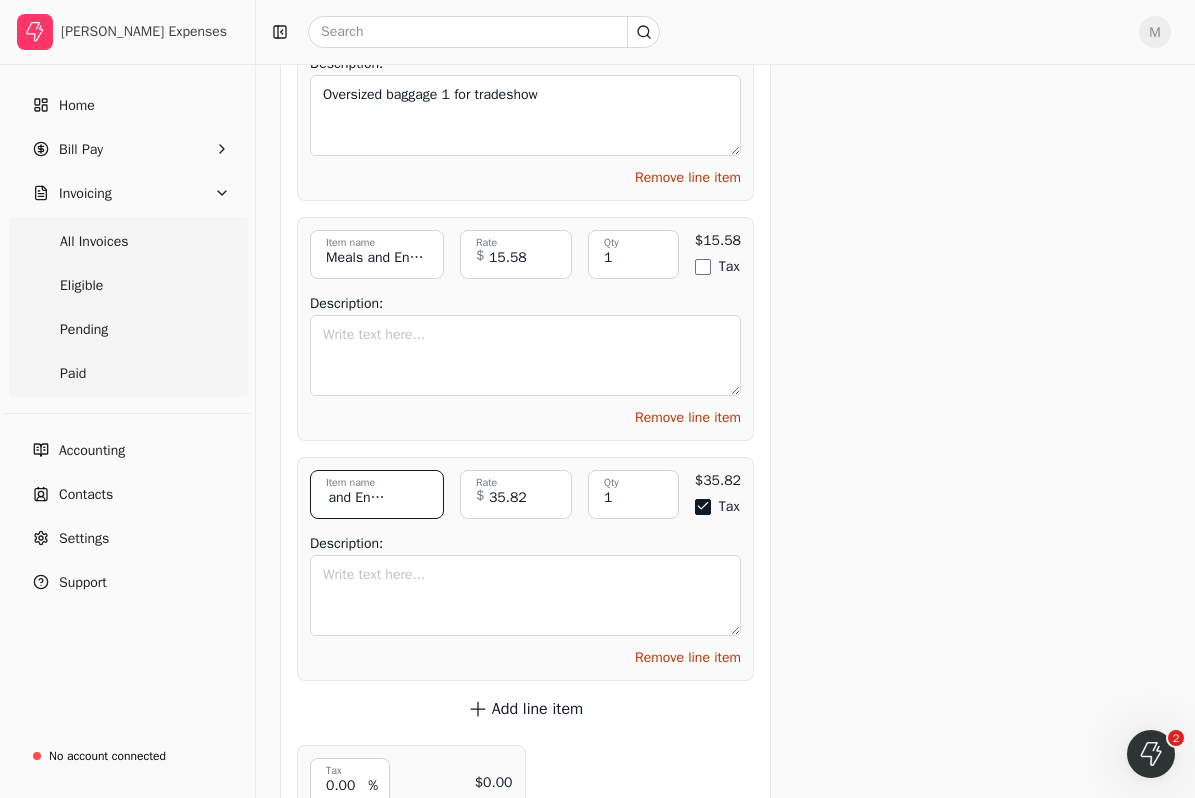 scroll, scrollTop: 0, scrollLeft: 52, axis: horizontal 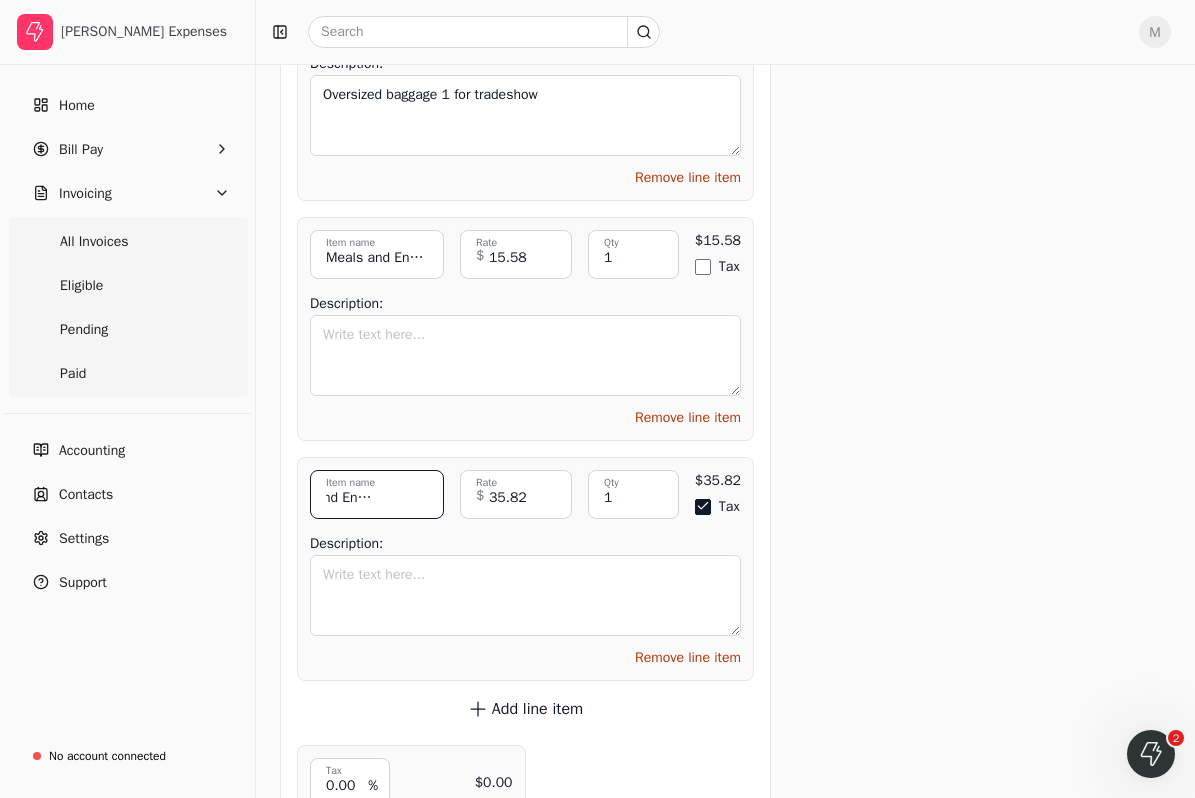 type on "Meals and Entertainment" 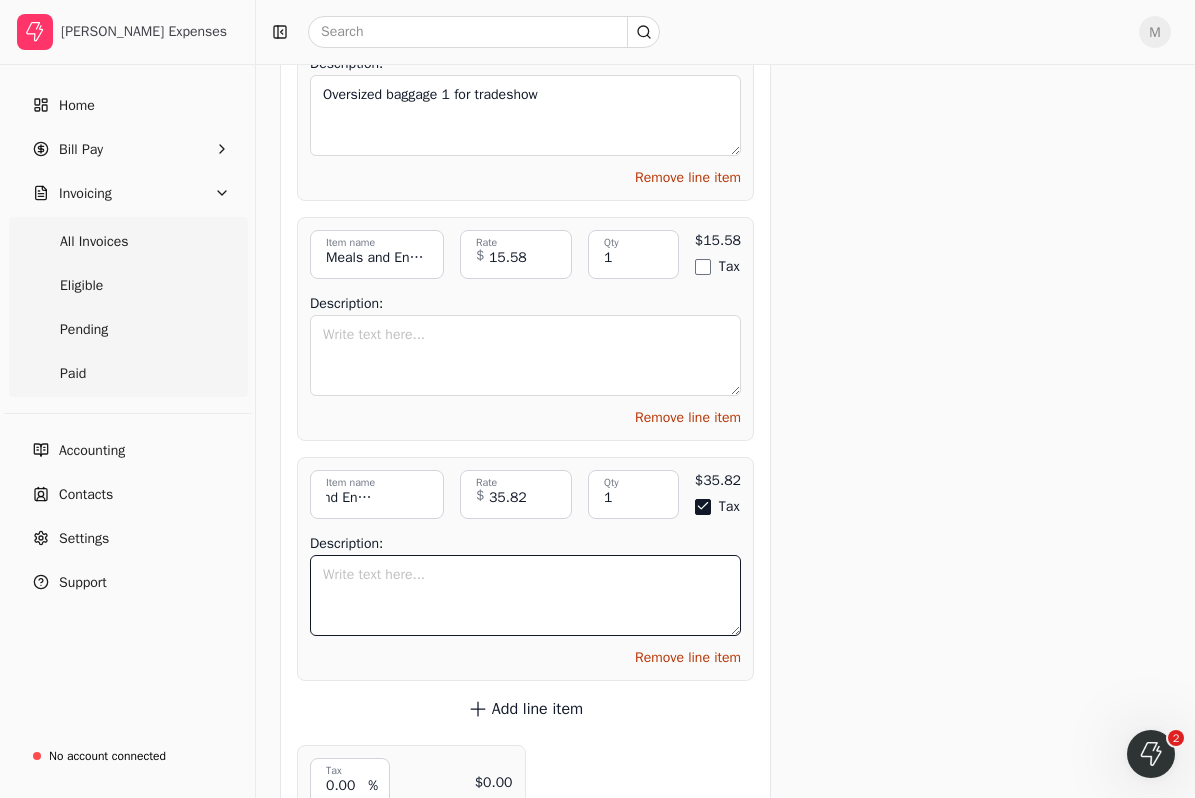click on "Description:" at bounding box center [525, 595] 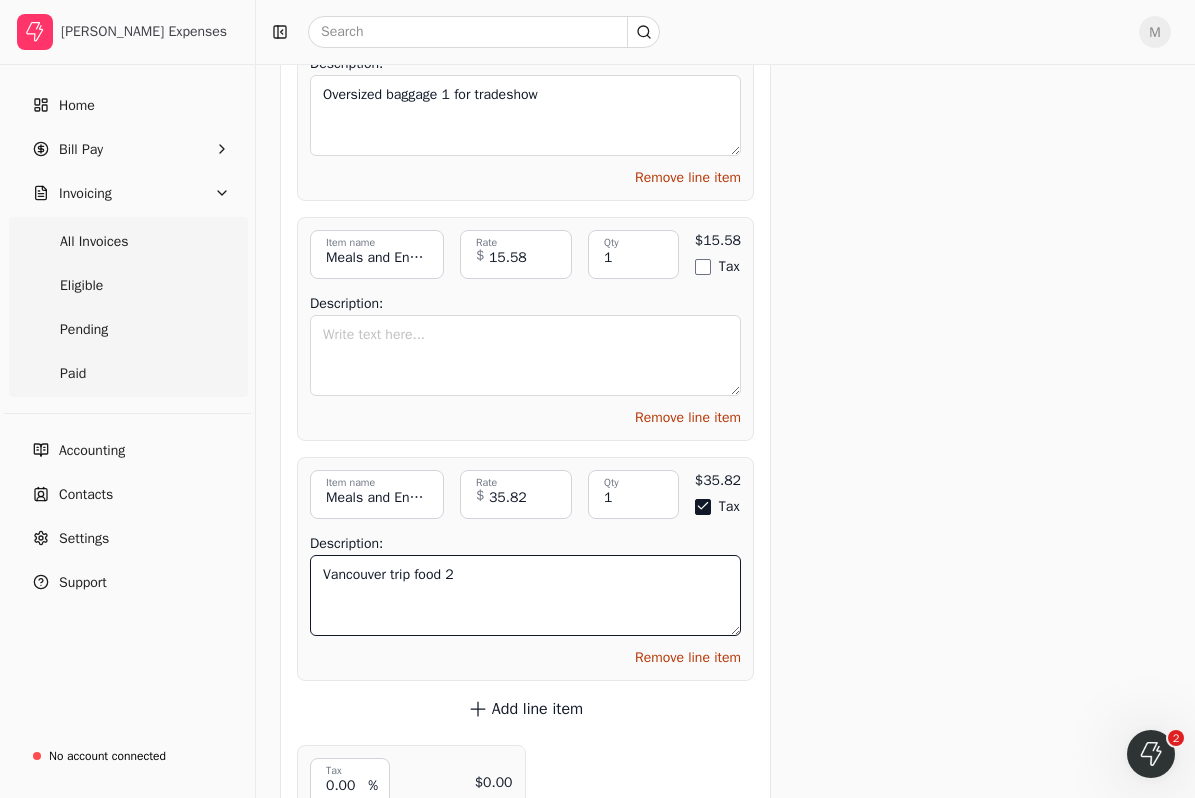type on "Vancouver trip food 2" 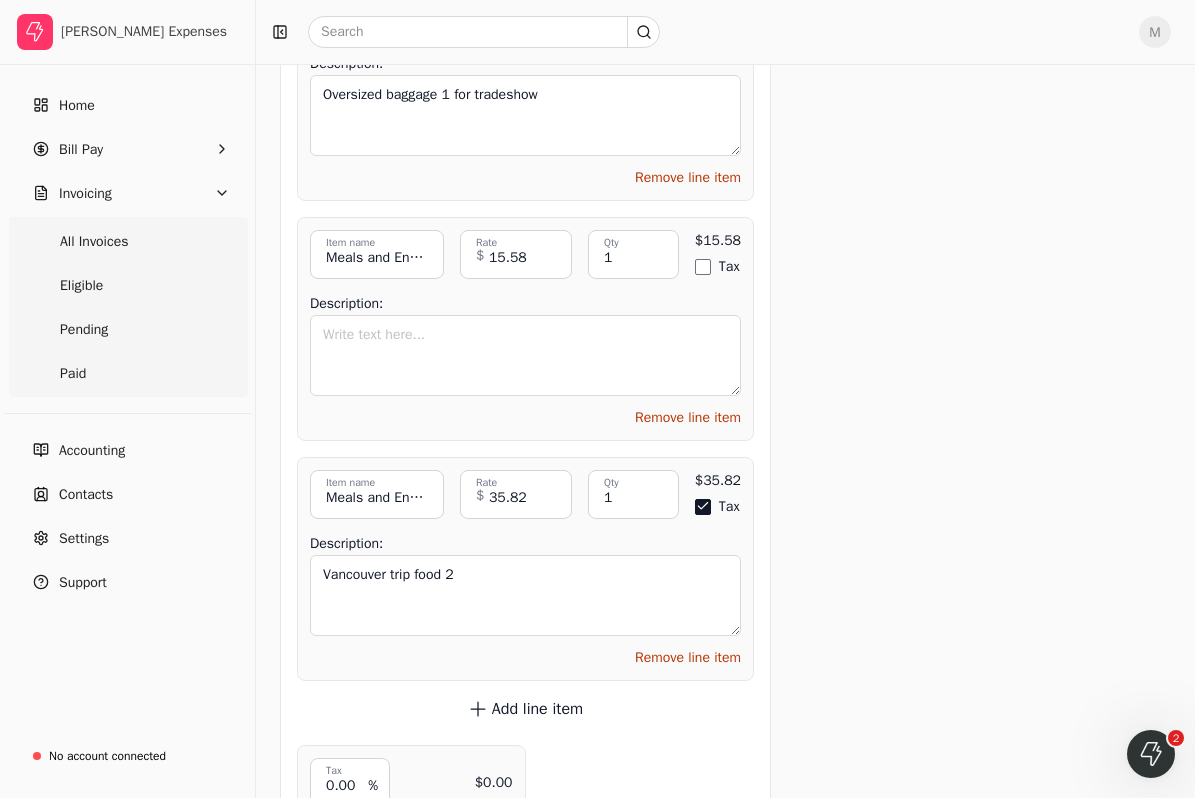 click on "Get paid up to  11  days faster! Request an early payment using Quickly! As little as 2.9% per transaction Funds directly deposited Paid within 24 hours of approval Request early payment By selecting Agree and Continue, I acknowledge and have read and understood, and agree to Quickly's   Terms of Service   and   Privacy Policy . Add to early payment batch Send invoice Request early payment Send invoice Internal server error Attachments Upload multiple files Upload file No file chosen Bakery for Prominent.pdf trash Breakfast 1.pdf trash Breakfast 2.pdf trash Breakfast 3.pdf trash Breakfast 4.pdf trash Cake for Journey Energy.pdf trash Cake for [MEDICAL_DATA] Contractors.pdf trash Calgary Dinner 1.pdf trash Coffee.pdf trash Coffee 2.pdf trash Coffee with Outbuild.png trash Coffee with Outbuild 2.png trash Coffee with Ultimate Renovations.pdf trash Gas for rental.pdf trash Lunch 1.pdf trash Lunch 2.pdf trash Parking 1.png trash Parking 2.png trash Parking 3.pdf trash Stretch Construction Coffee Meeting.png trash trash" at bounding box center (979, -3430) 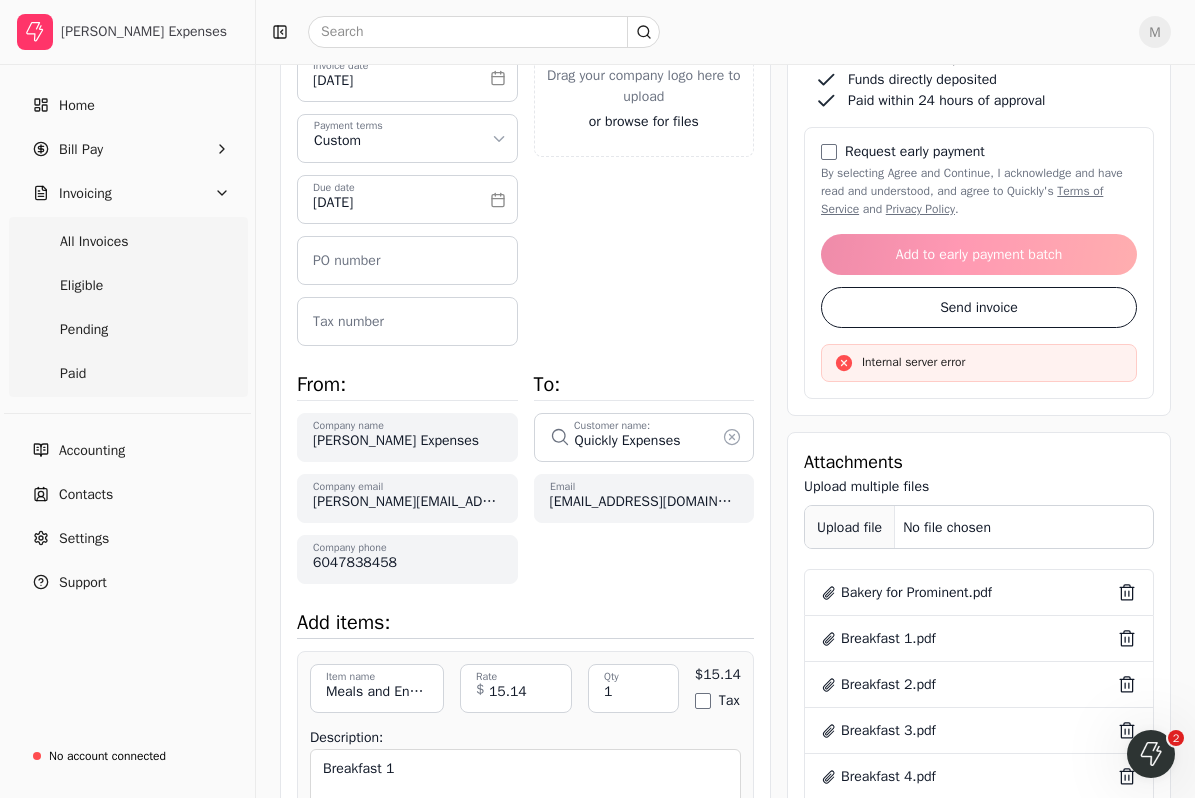 scroll, scrollTop: 275, scrollLeft: 0, axis: vertical 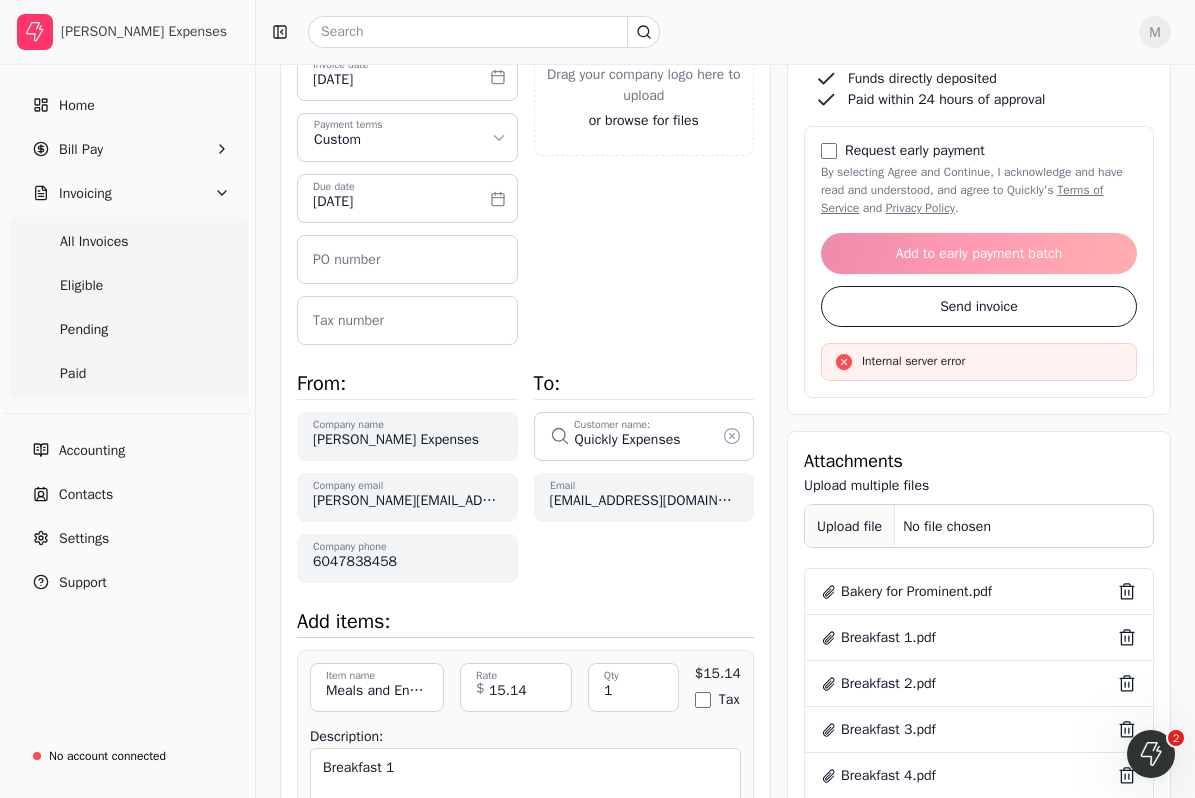 click on "Upload file" at bounding box center (850, 526) 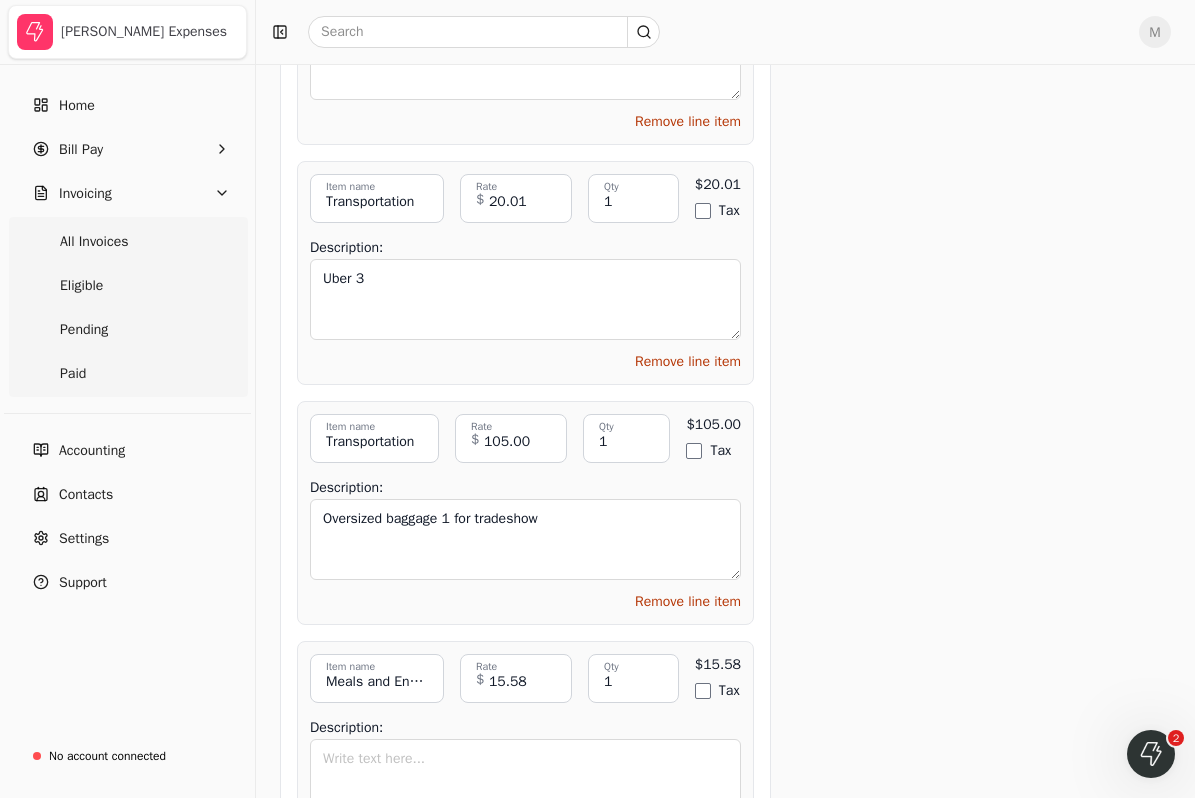 scroll, scrollTop: 8387, scrollLeft: 0, axis: vertical 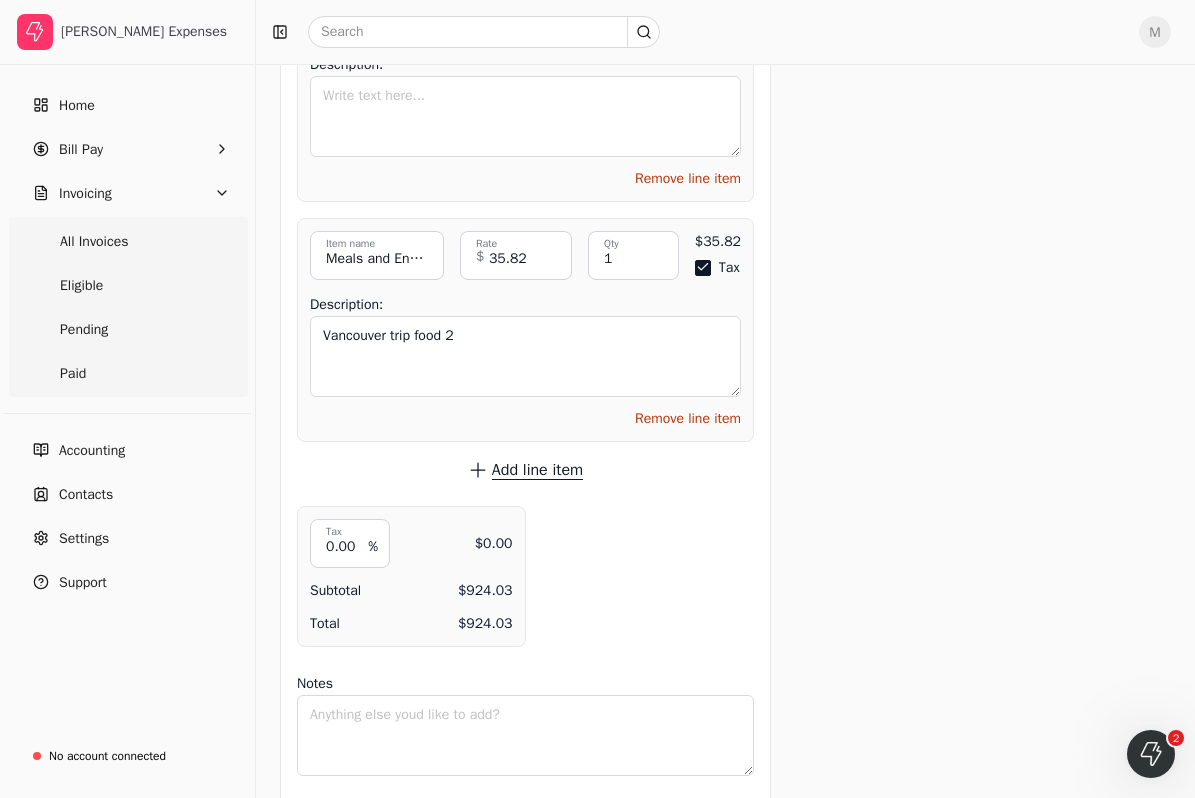 click on "Add line item" at bounding box center (537, 470) 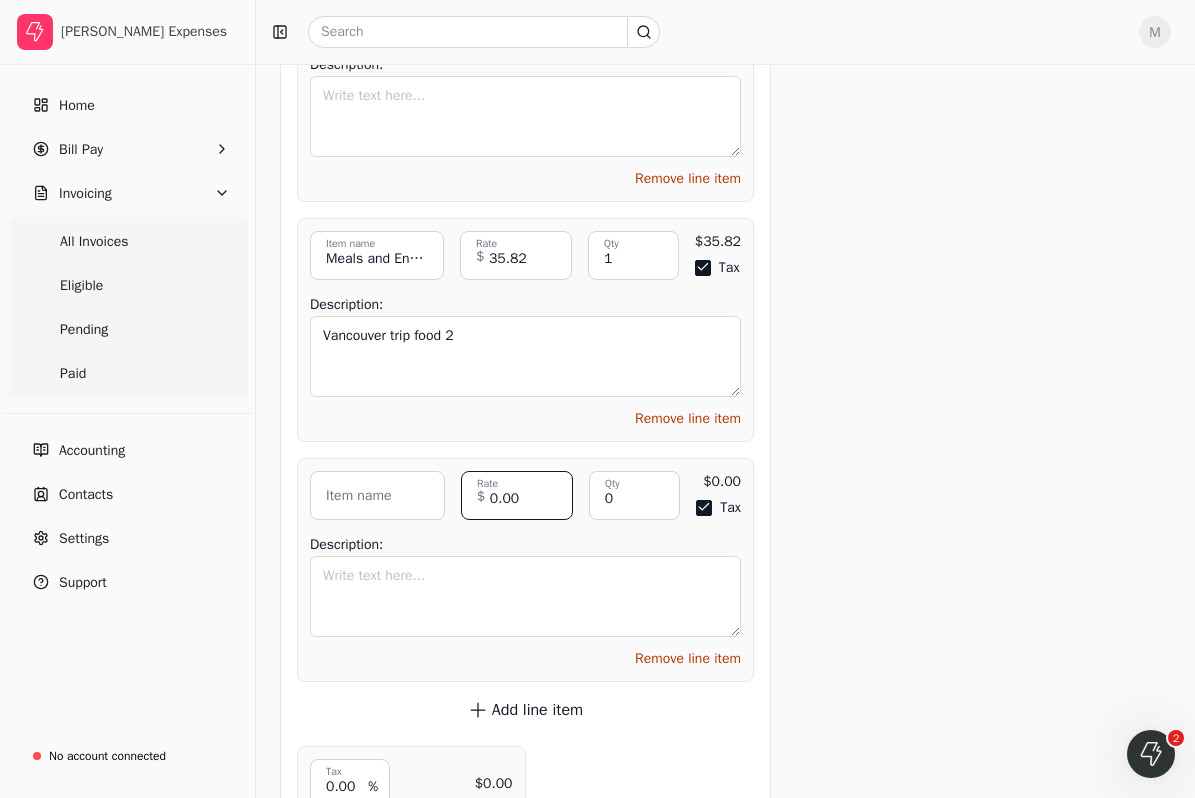 click on "0.00" at bounding box center [517, 495] 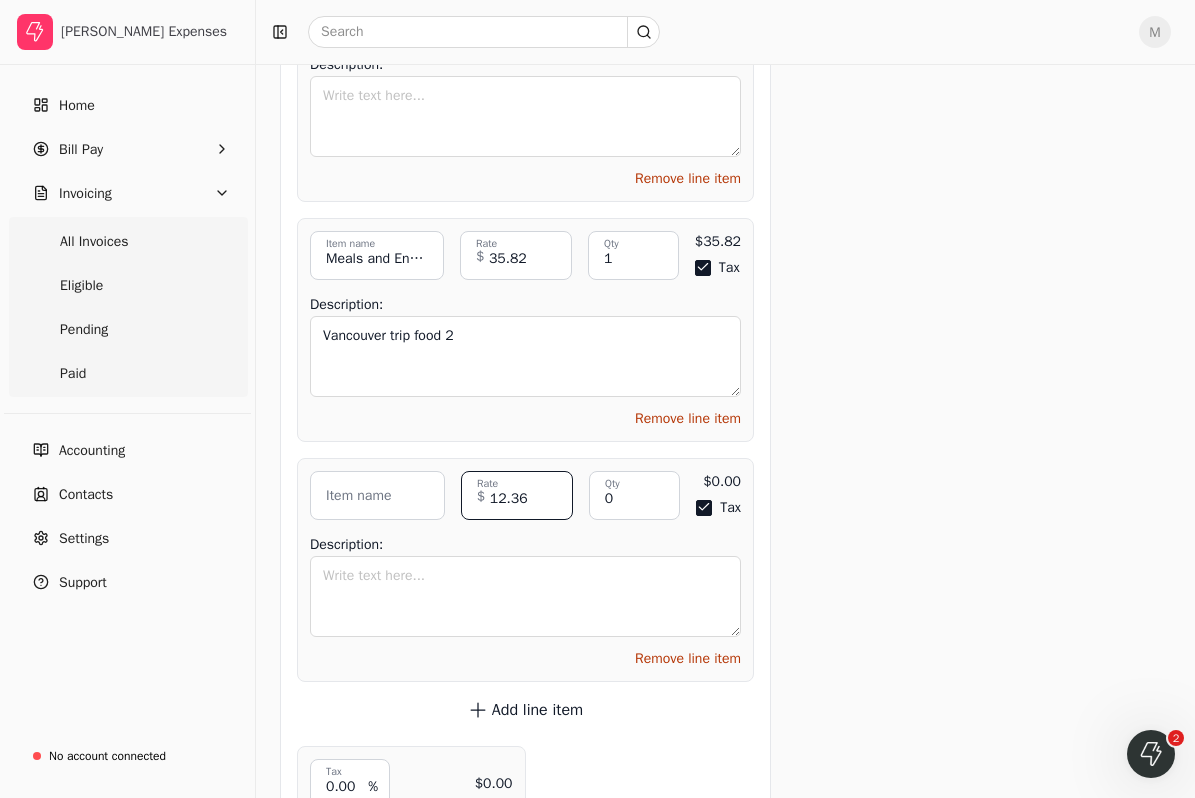 type on "12.36" 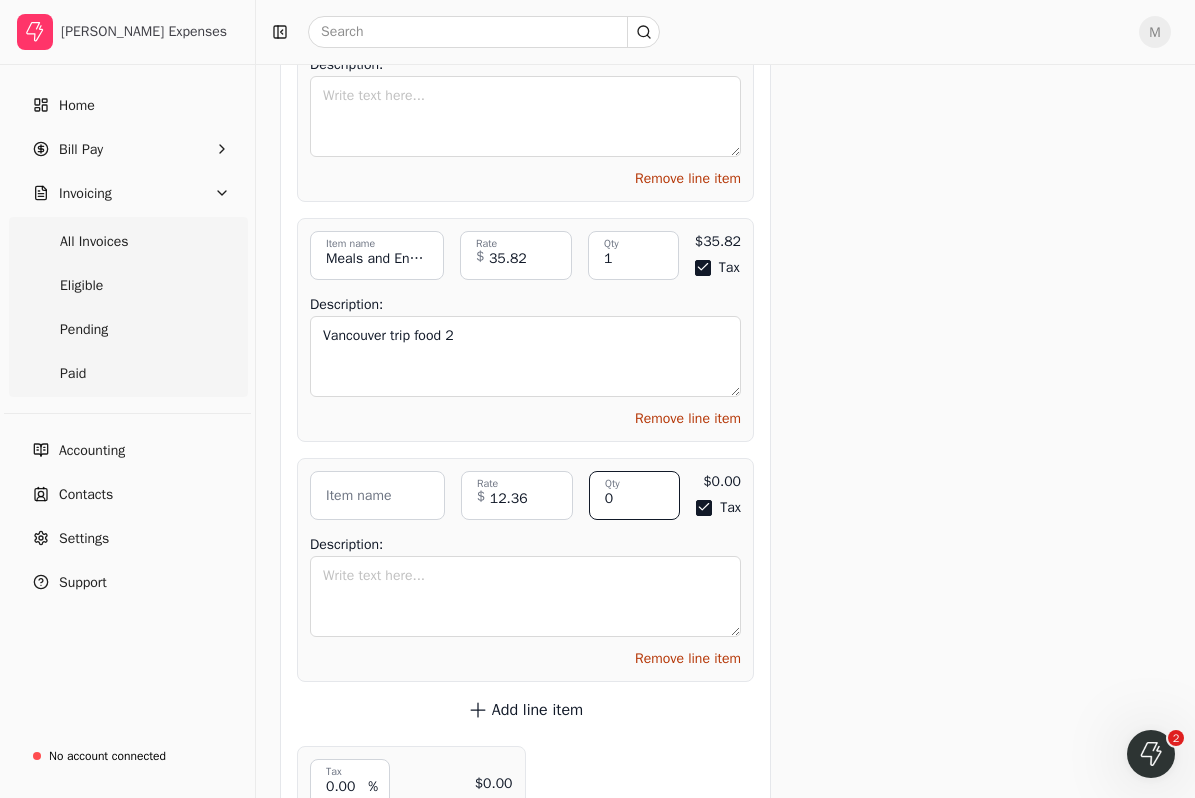 click on "0" at bounding box center (635, 495) 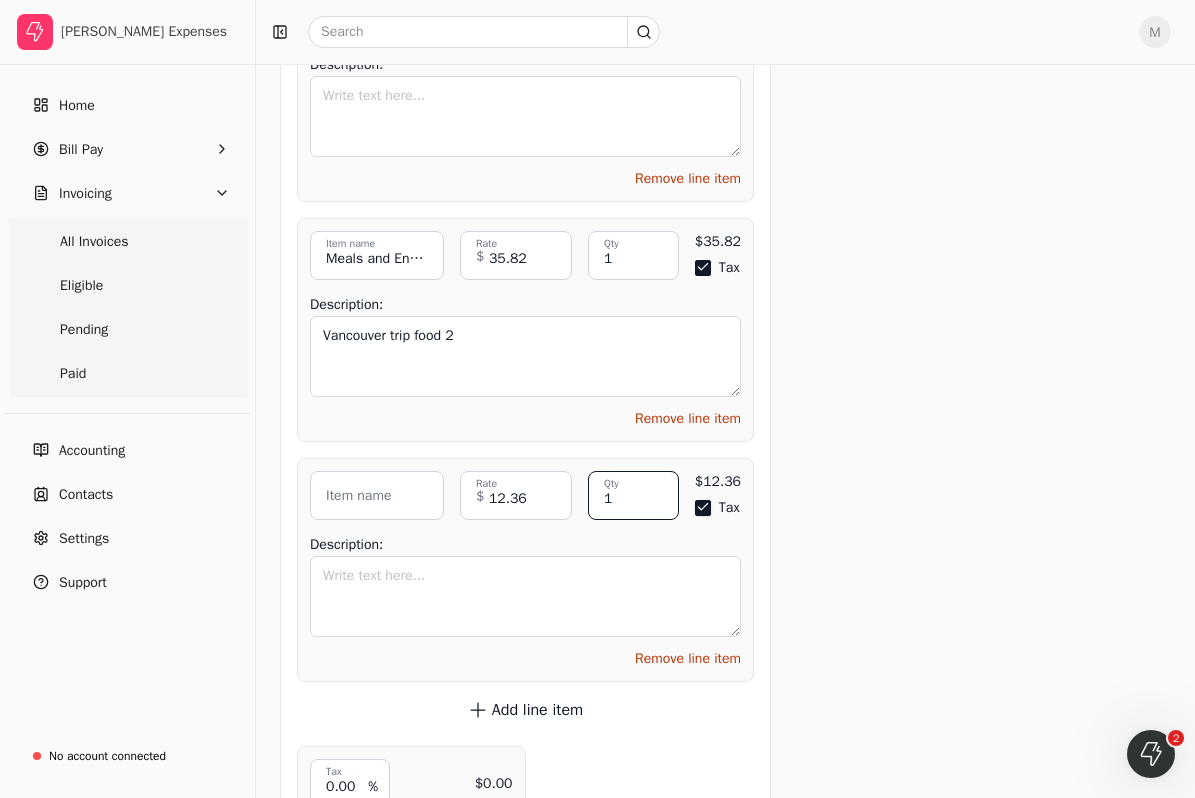 type on "1" 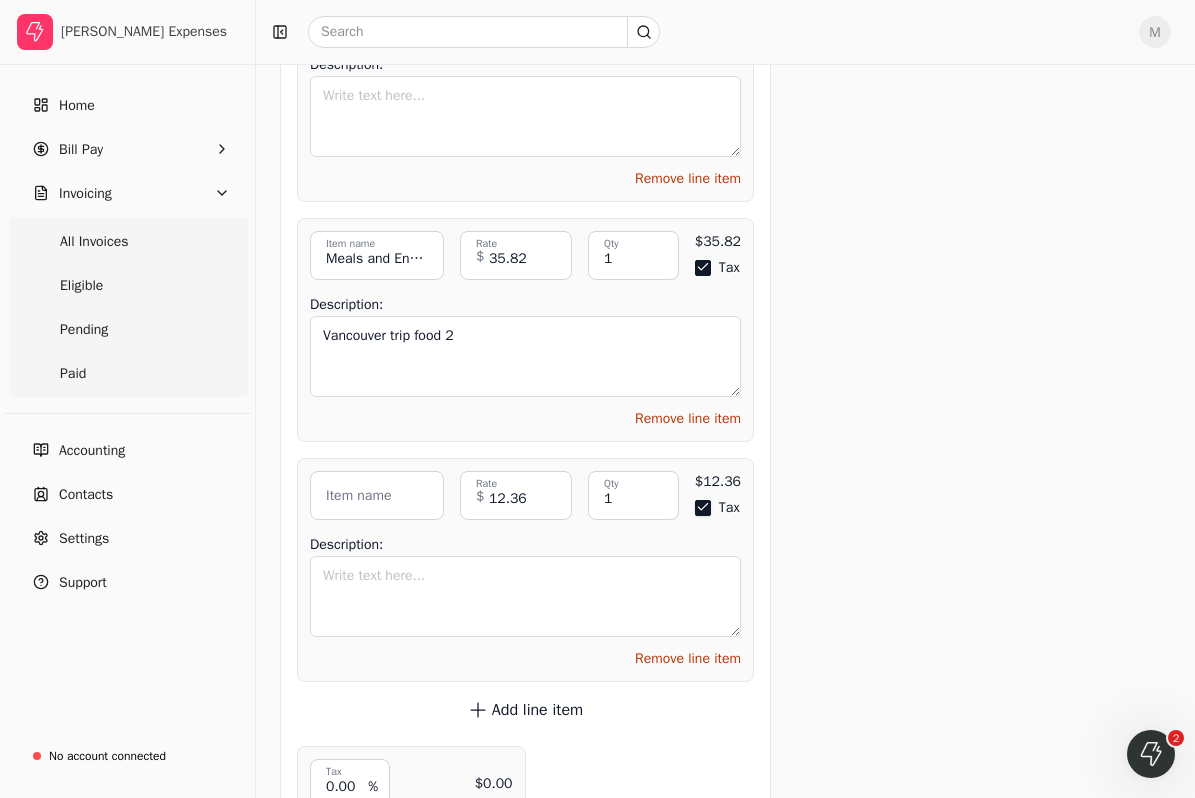 click on "Tax" at bounding box center [703, 508] 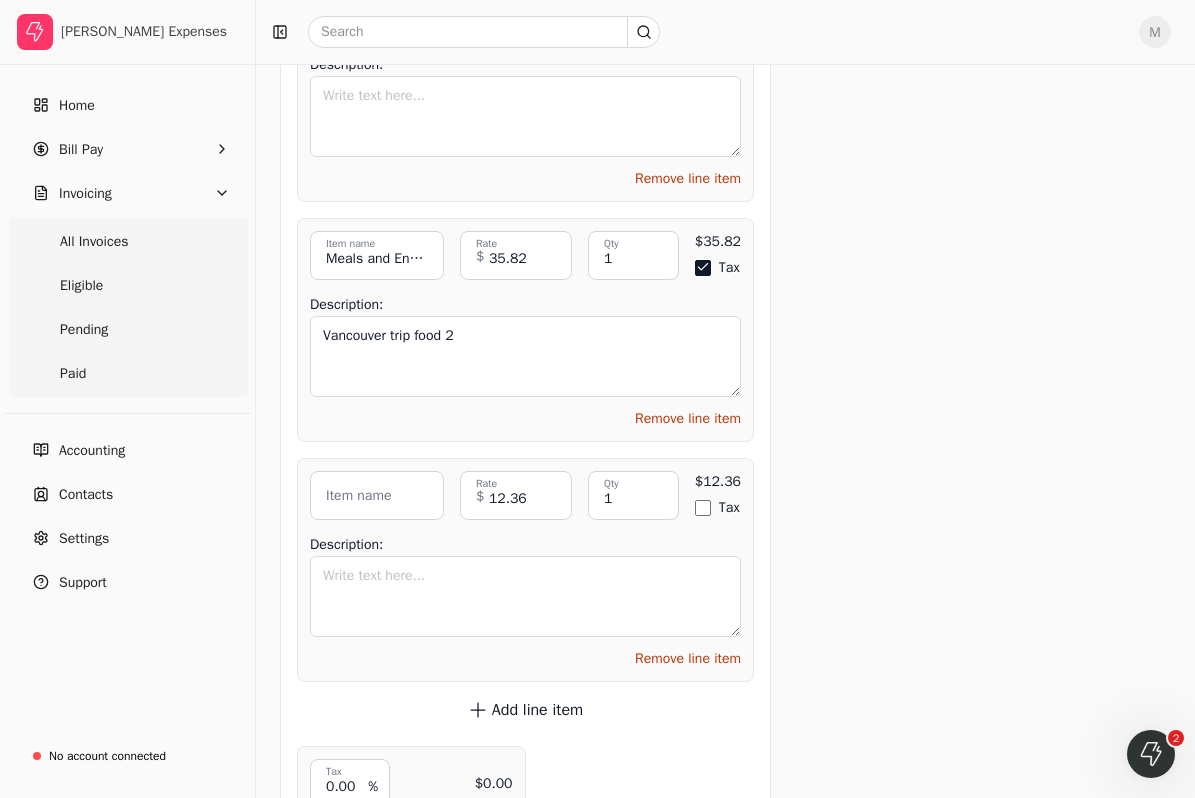 click on "Item name" at bounding box center (358, 495) 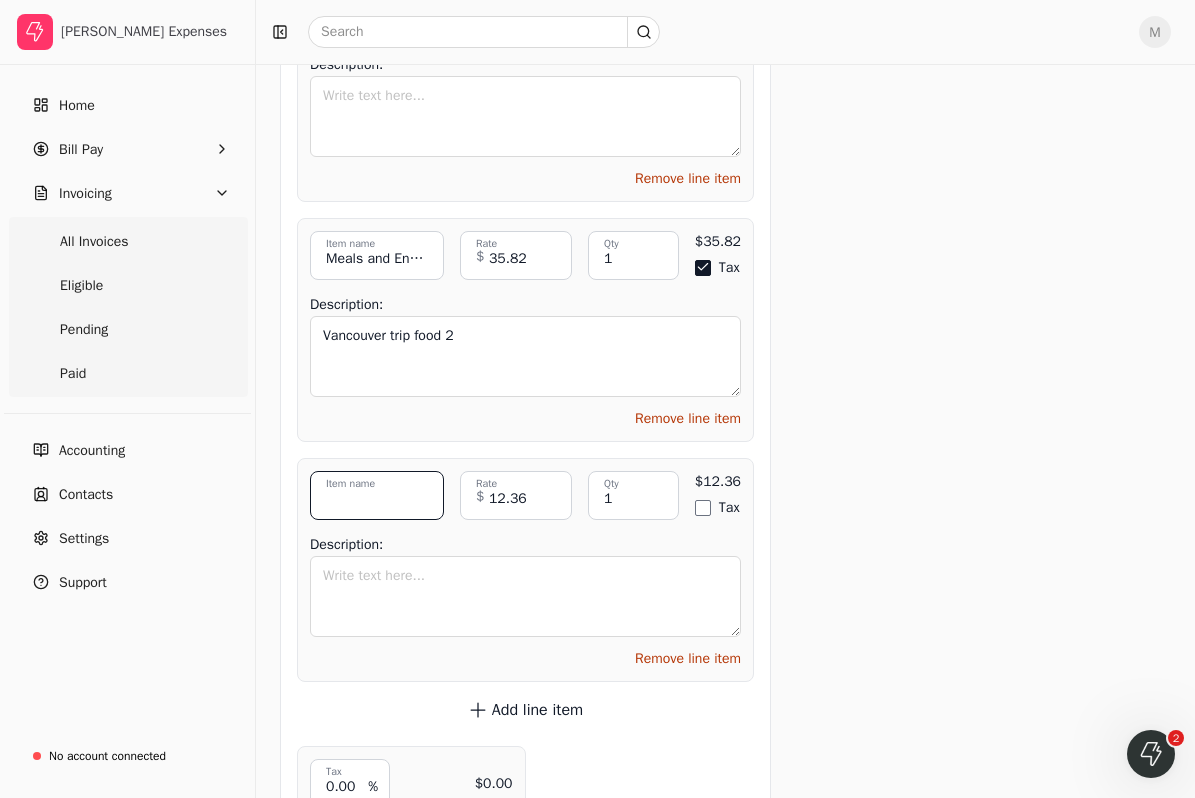 click on "Item name" at bounding box center [377, 495] 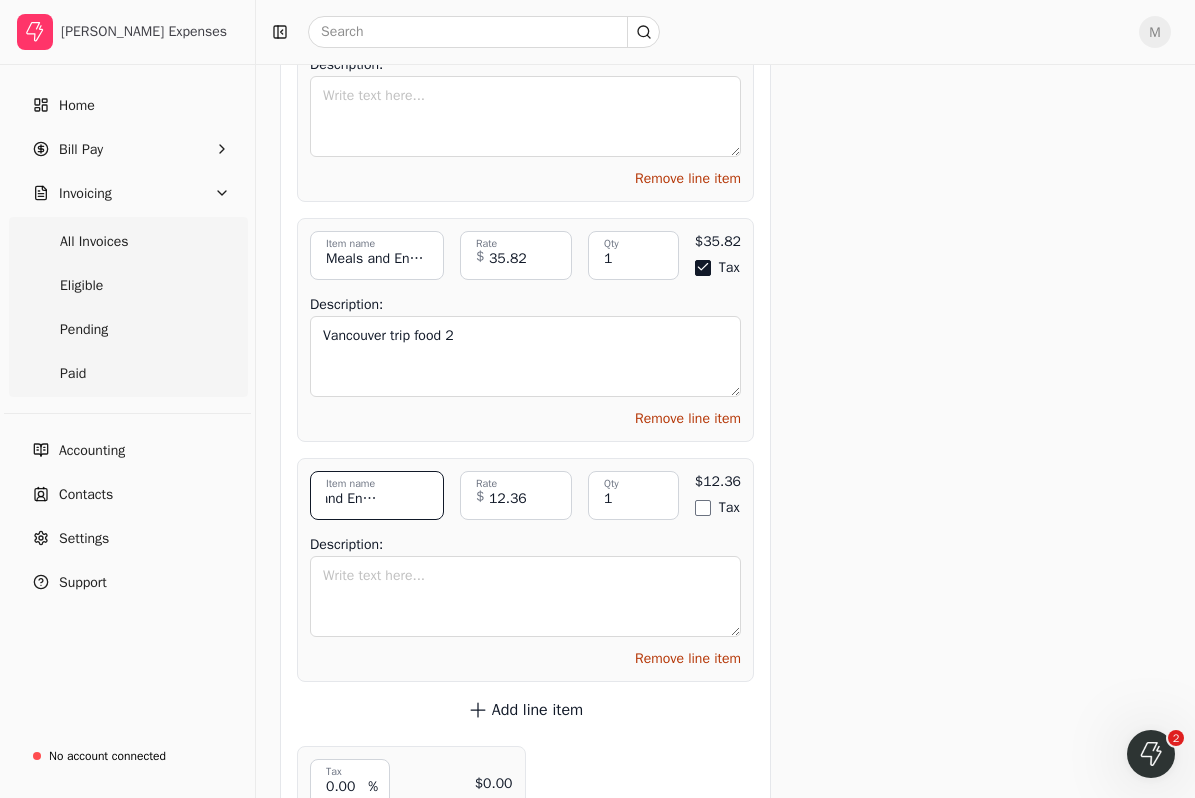scroll, scrollTop: 0, scrollLeft: 52, axis: horizontal 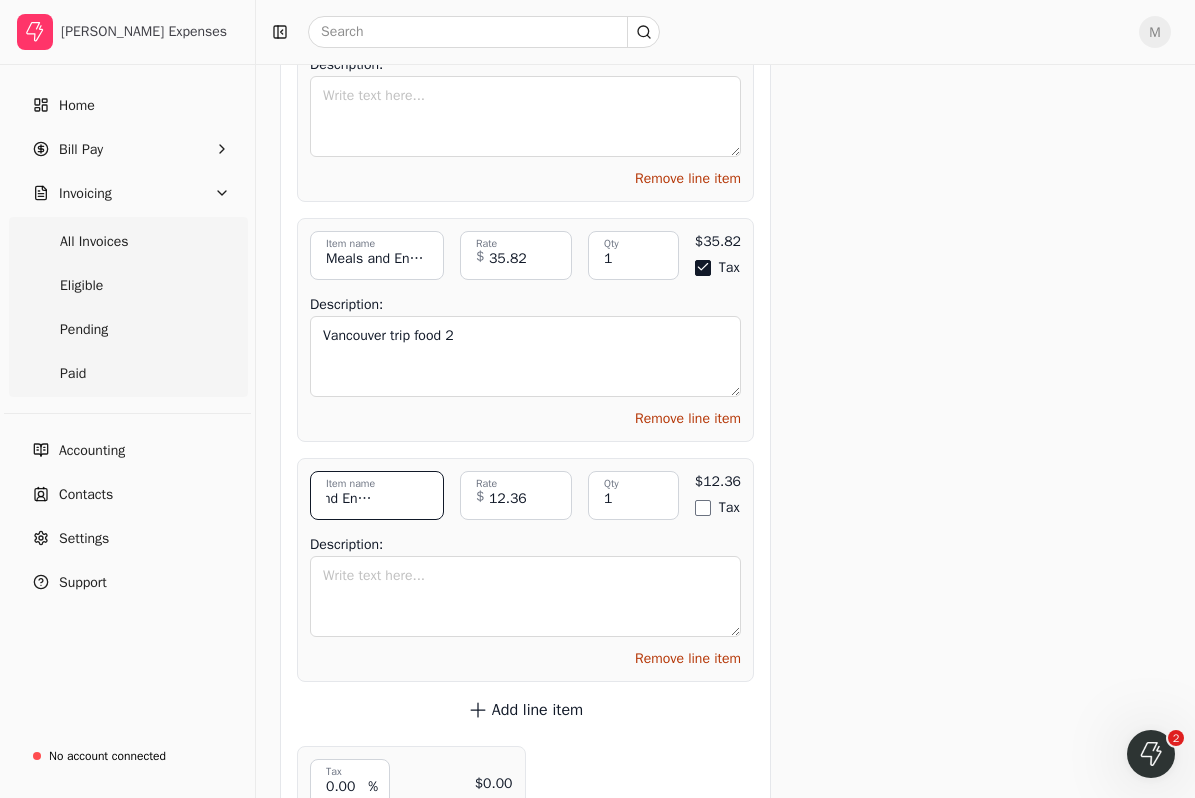 type on "Meals and Entertainment" 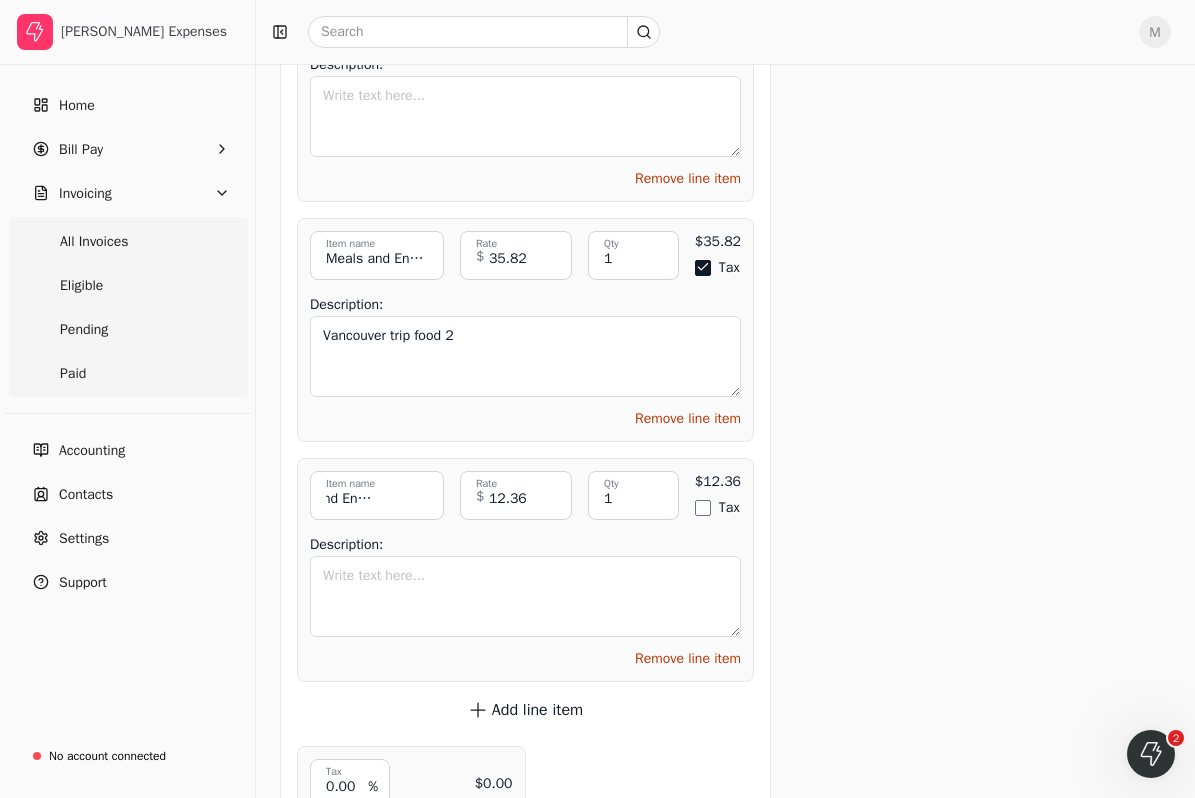 click on "Get paid up to  11  days faster! Request an early payment using Quickly! As little as 2.9% per transaction Funds directly deposited Paid within 24 hours of approval Request early payment By selecting Agree and Continue, I acknowledge and have read and understood, and agree to Quickly's   Terms of Service   and   Privacy Policy . Add to early payment batch Send invoice Request early payment Send invoice Internal server error Attachments Upload multiple files Upload file No file chosen Bakery for Prominent.pdf trash Breakfast 1.pdf trash Breakfast 2.pdf trash Breakfast 3.pdf trash Breakfast 4.pdf trash Cake for Journey Energy.pdf trash Cake for [MEDICAL_DATA] Contractors.pdf trash Calgary Dinner 1.pdf trash Coffee.pdf trash Coffee 2.pdf trash Coffee with Outbuild.png trash Coffee with Outbuild 2.png trash Coffee with Ultimate Renovations.pdf trash Gas for rental.pdf trash Lunch 1.pdf trash Lunch 2.pdf trash Parking 1.png trash Parking 2.png trash Parking 3.pdf trash Stretch Construction Coffee Meeting.png trash trash" at bounding box center (979, -3549) 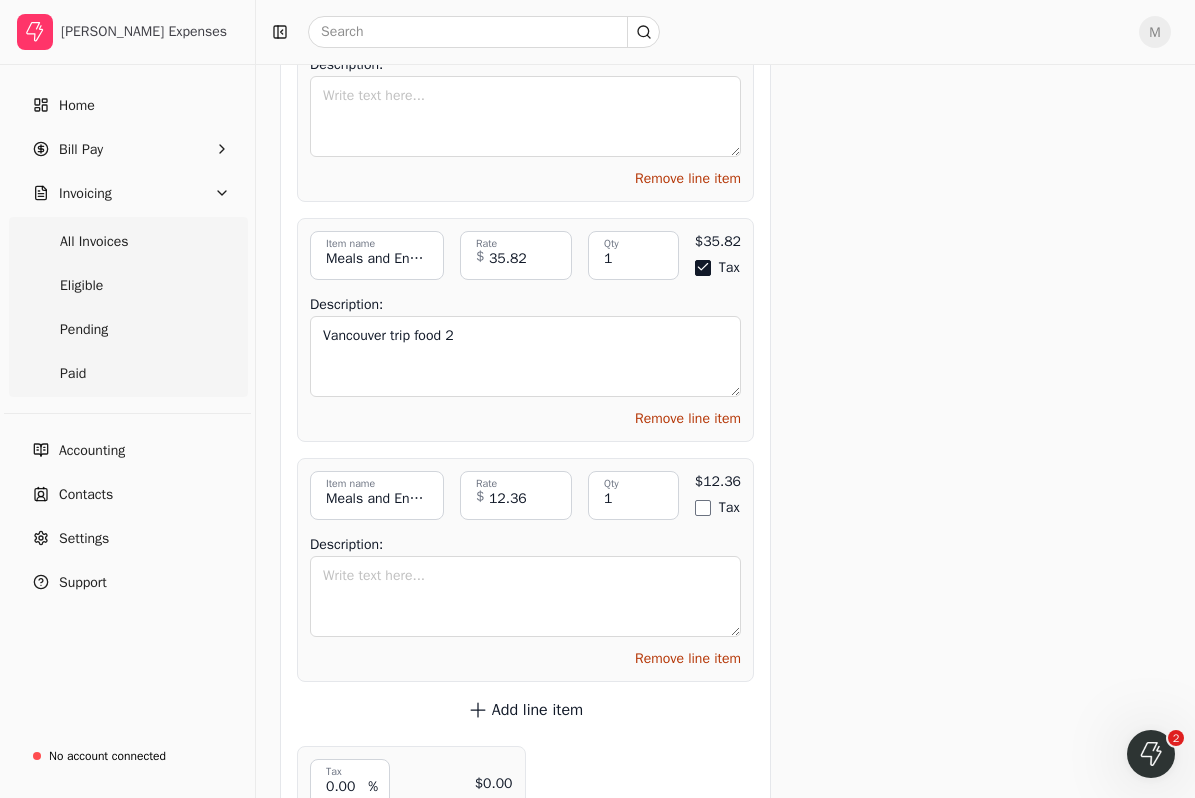 scroll, scrollTop: 8428, scrollLeft: 0, axis: vertical 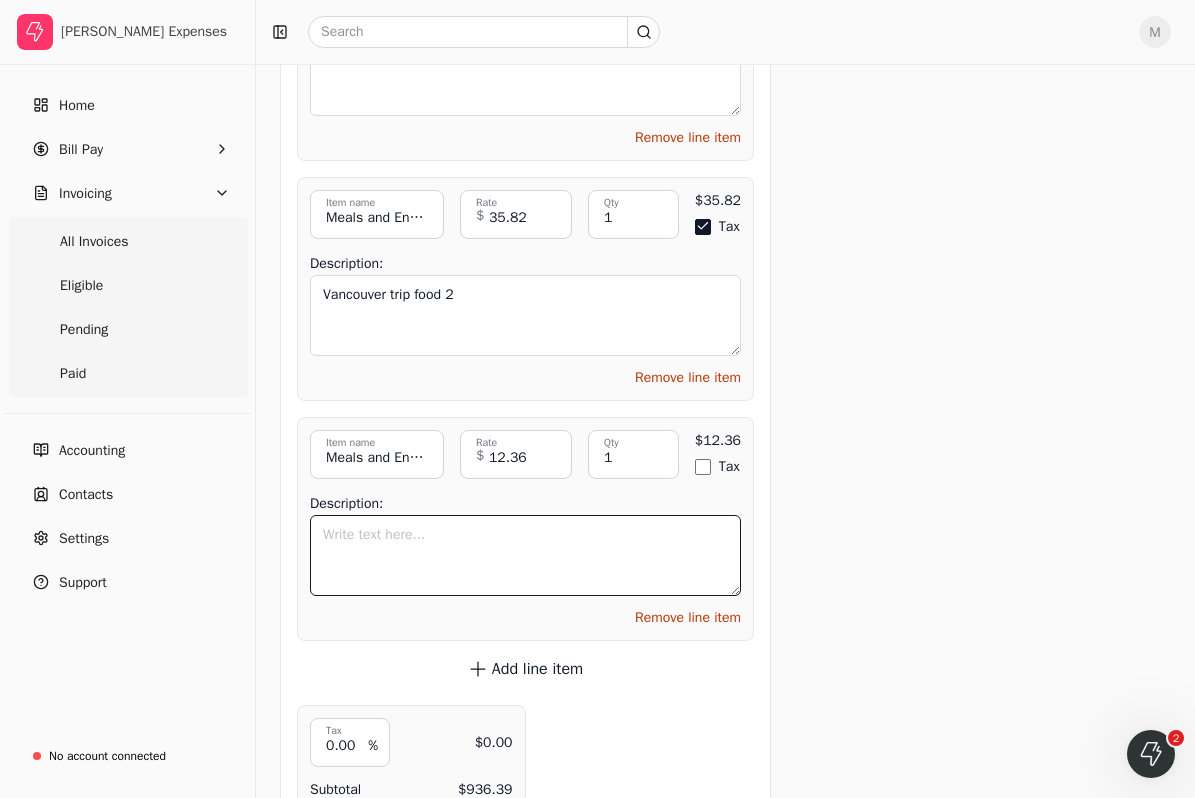 click on "Description:" at bounding box center (525, 555) 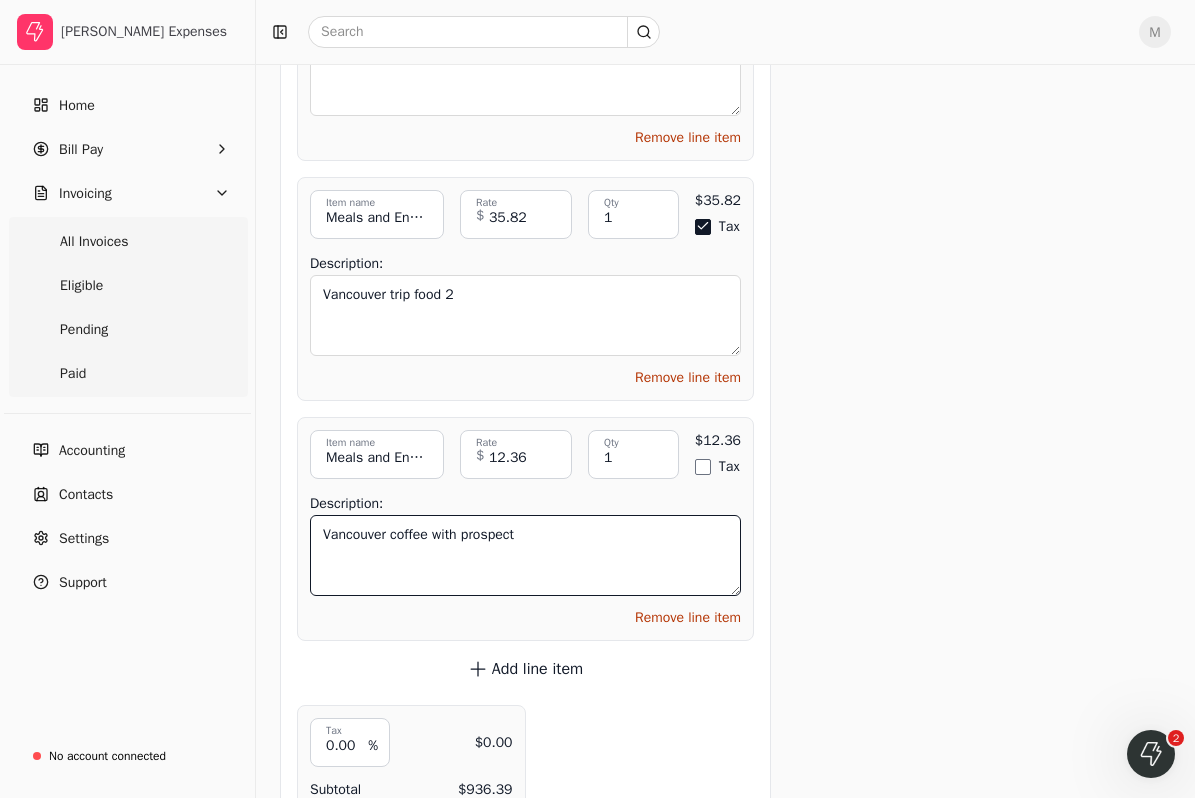 type on "Vancouver coffee with prospect" 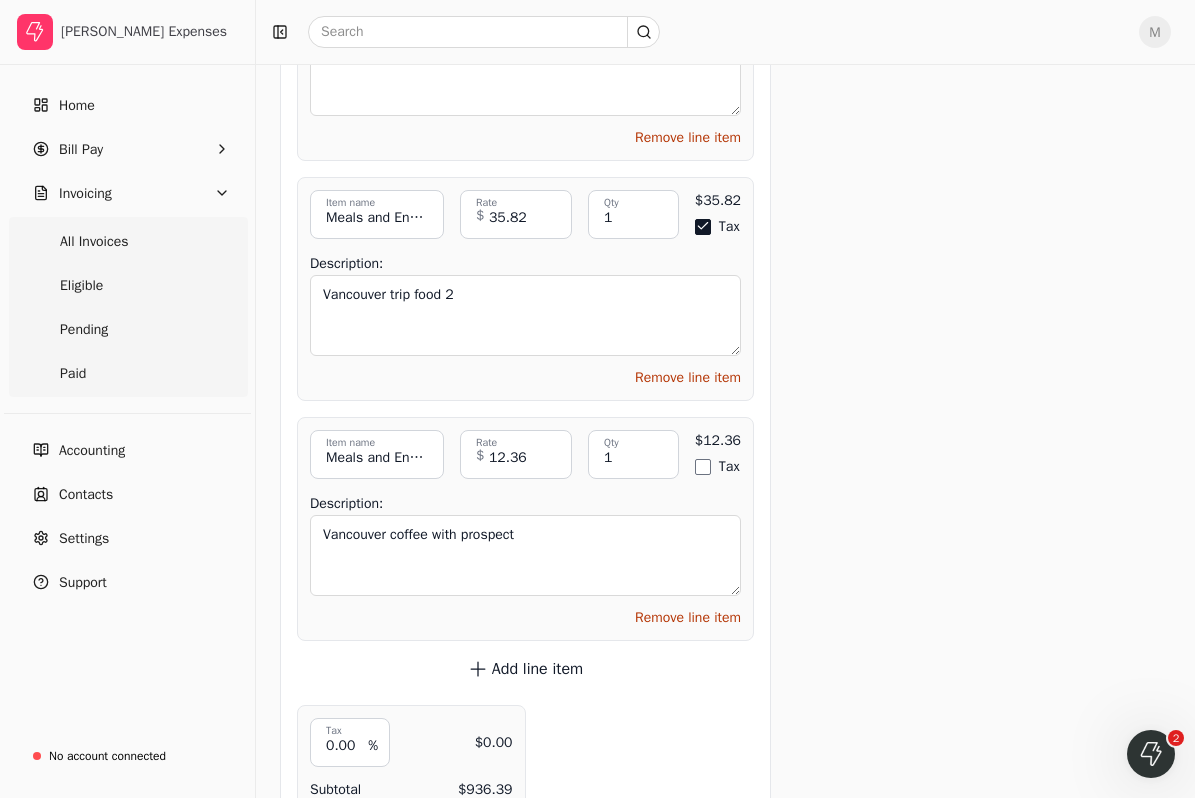 click on "Get paid up to  11  days faster! Request an early payment using Quickly! As little as 2.9% per transaction Funds directly deposited Paid within 24 hours of approval Request early payment By selecting Agree and Continue, I acknowledge and have read and understood, and agree to Quickly's   Terms of Service   and   Privacy Policy . Add to early payment batch Send invoice Request early payment Send invoice Internal server error Attachments Upload multiple files Upload file No file chosen Bakery for Prominent.pdf trash Breakfast 1.pdf trash Breakfast 2.pdf trash Breakfast 3.pdf trash Breakfast 4.pdf trash Cake for Journey Energy.pdf trash Cake for [MEDICAL_DATA] Contractors.pdf trash Calgary Dinner 1.pdf trash Coffee.pdf trash Coffee 2.pdf trash Coffee with Outbuild.png trash Coffee with Outbuild 2.png trash Coffee with Ultimate Renovations.pdf trash Gas for rental.pdf trash Lunch 1.pdf trash Lunch 2.pdf trash Parking 1.png trash Parking 2.png trash Parking 3.pdf trash Stretch Construction Coffee Meeting.png trash trash" at bounding box center (979, -3590) 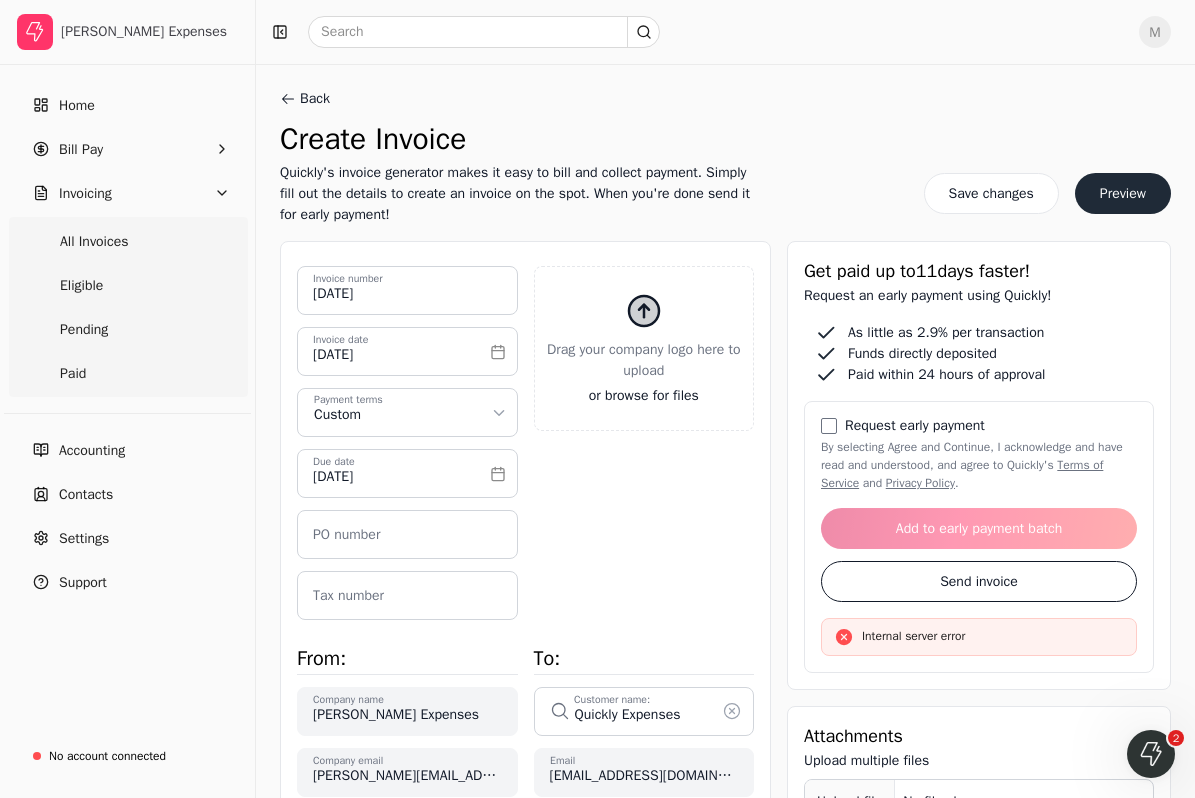 scroll, scrollTop: 306, scrollLeft: 0, axis: vertical 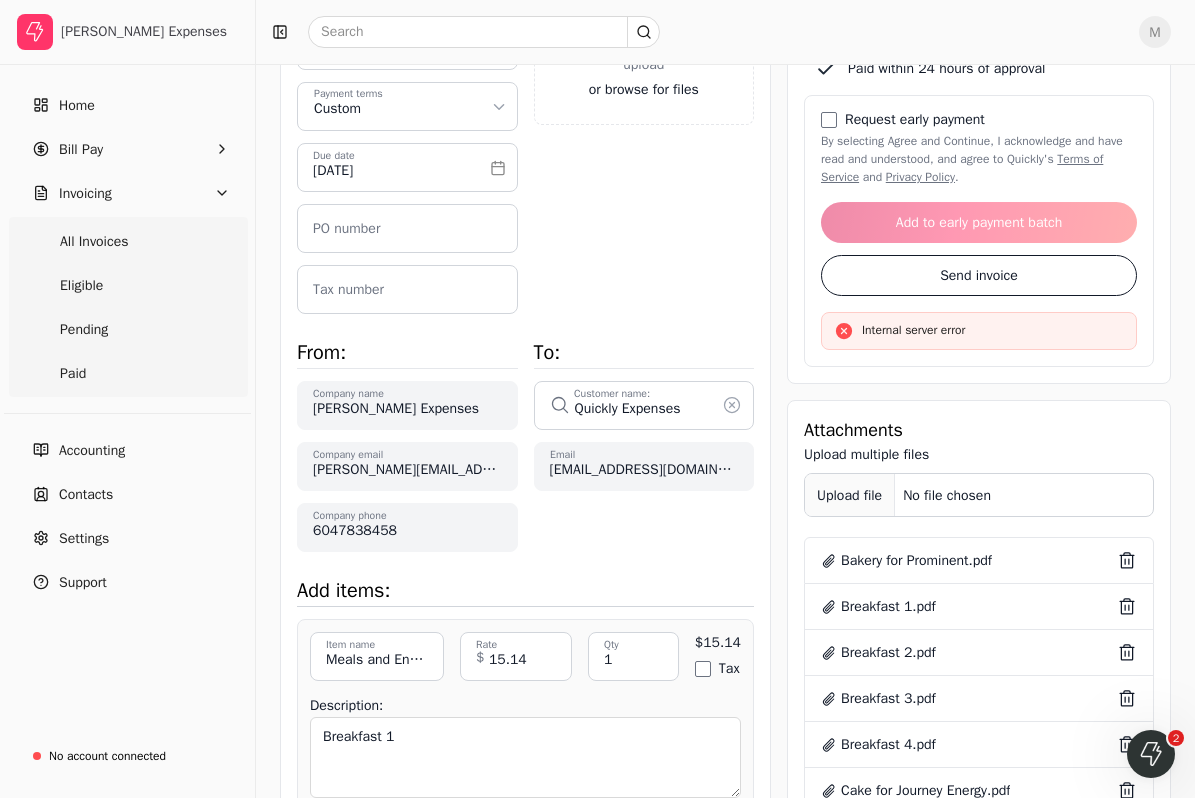 click on "Upload file" at bounding box center (850, 495) 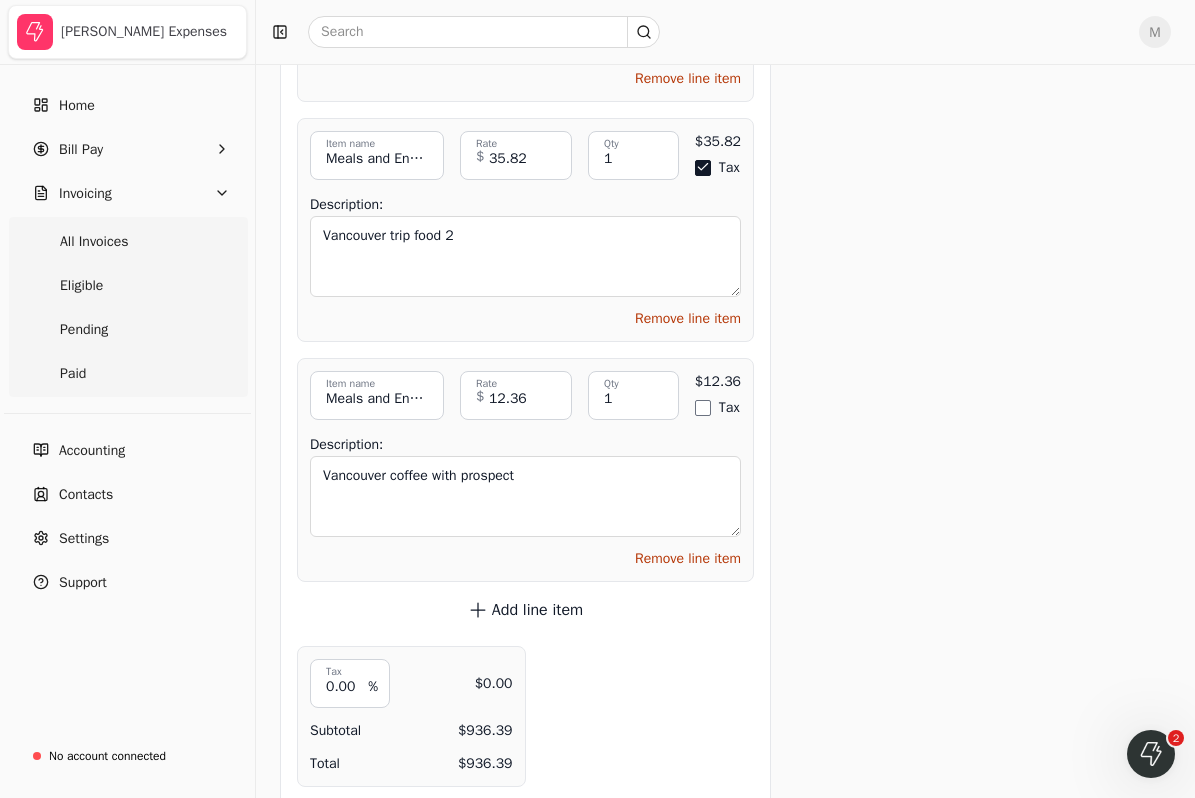 scroll, scrollTop: 8492, scrollLeft: 0, axis: vertical 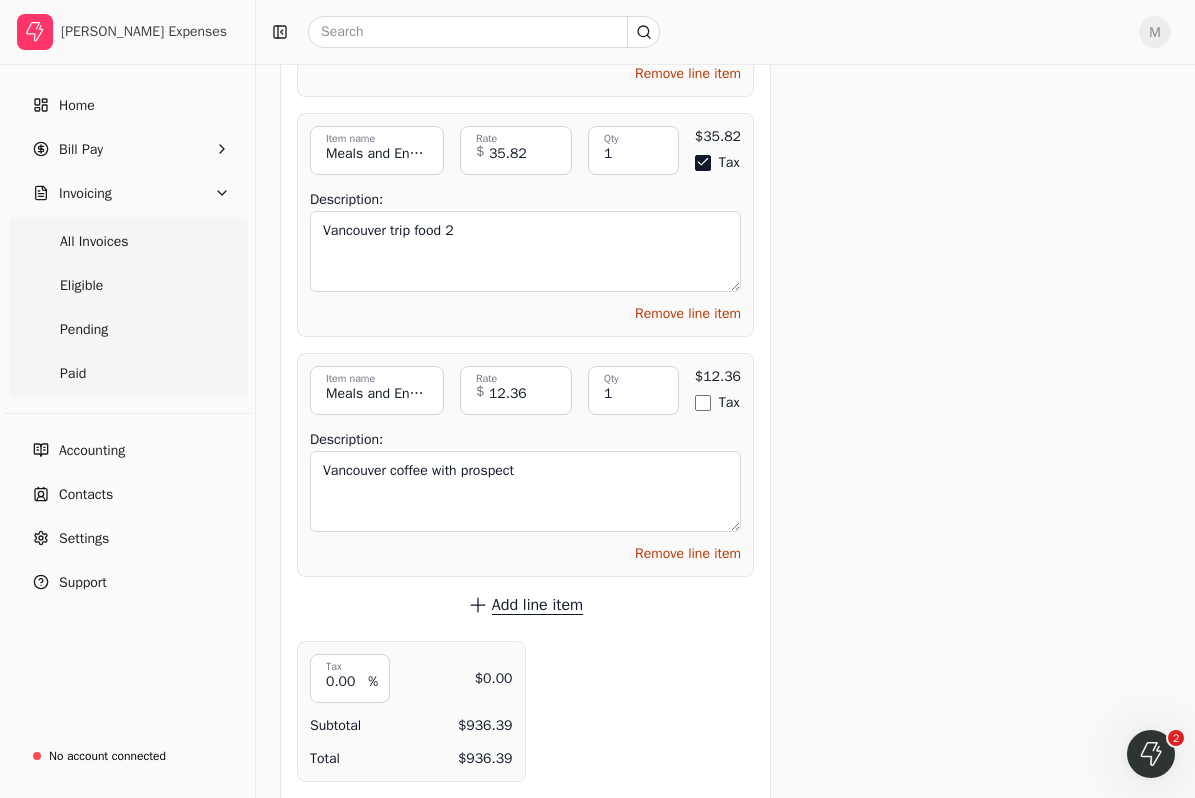 click on "Add line item" at bounding box center [537, 605] 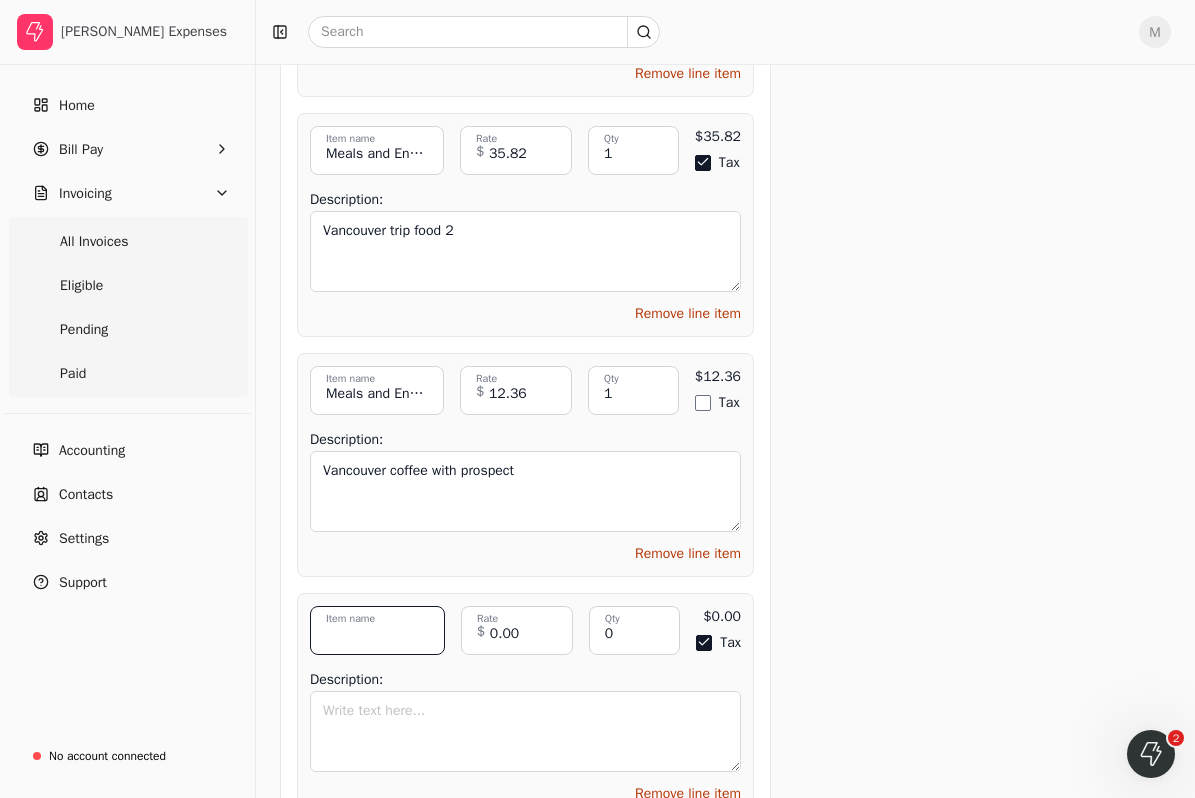 click on "Item name" at bounding box center (377, 630) 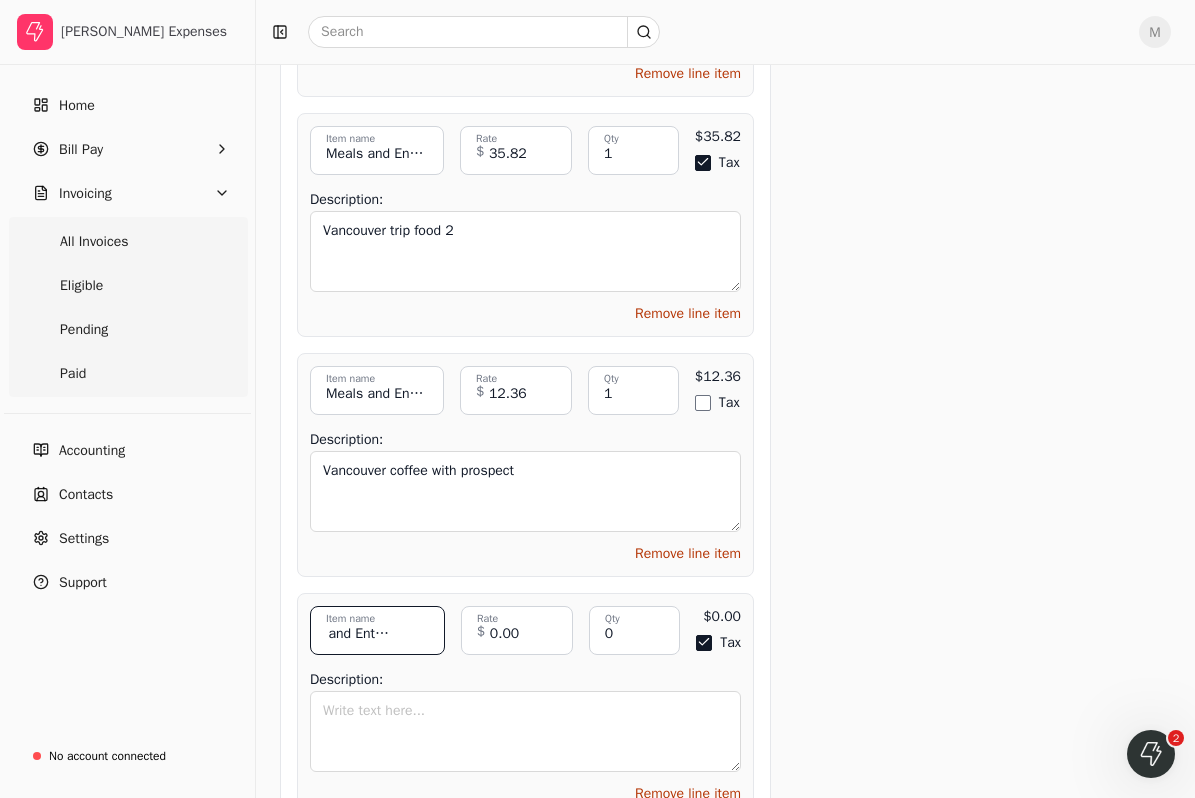 scroll, scrollTop: 0, scrollLeft: 52, axis: horizontal 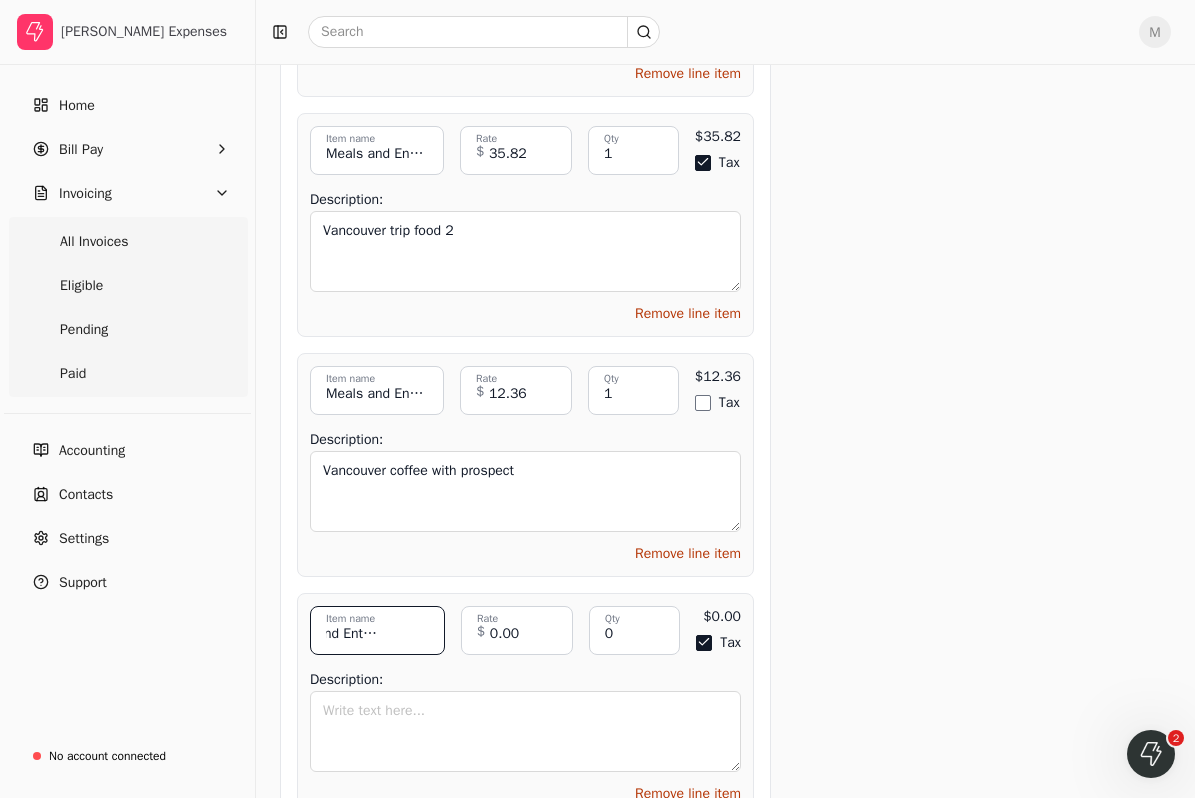 type on "Meals and Entertainment" 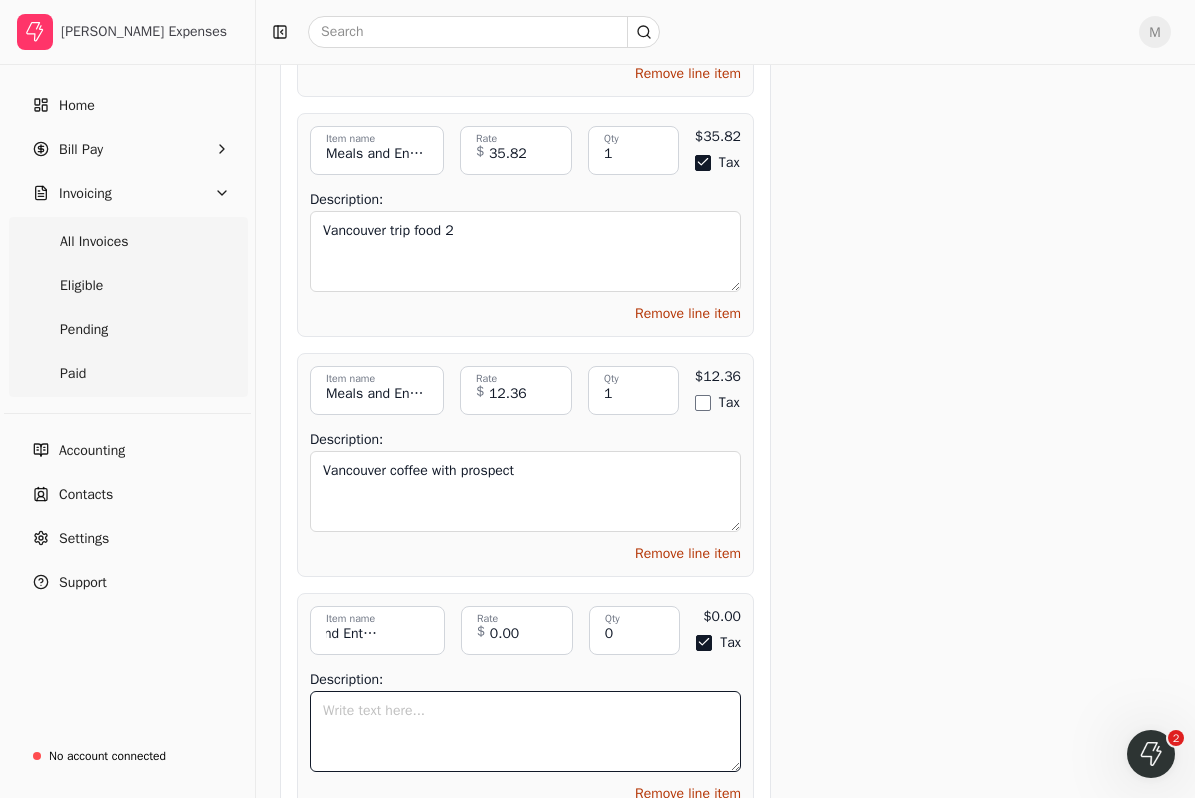 click on "Description:" at bounding box center [525, 731] 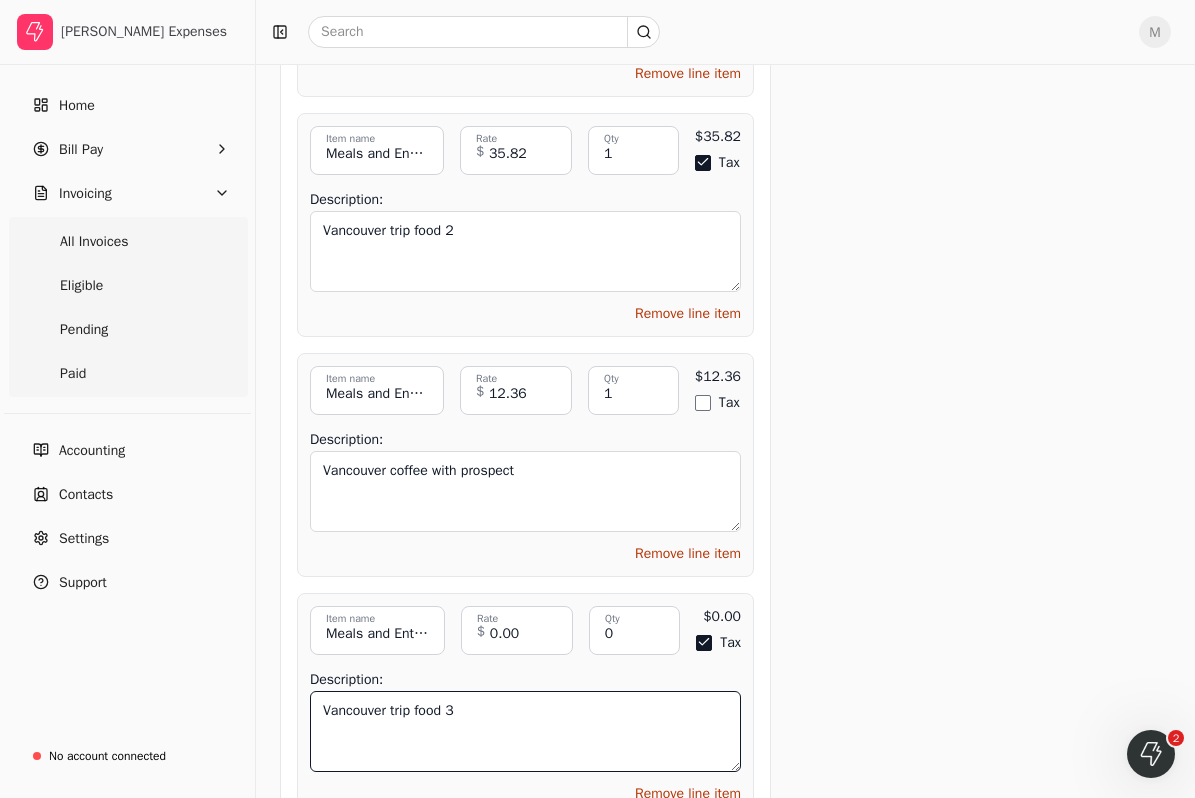 type on "Vancouver trip food 3" 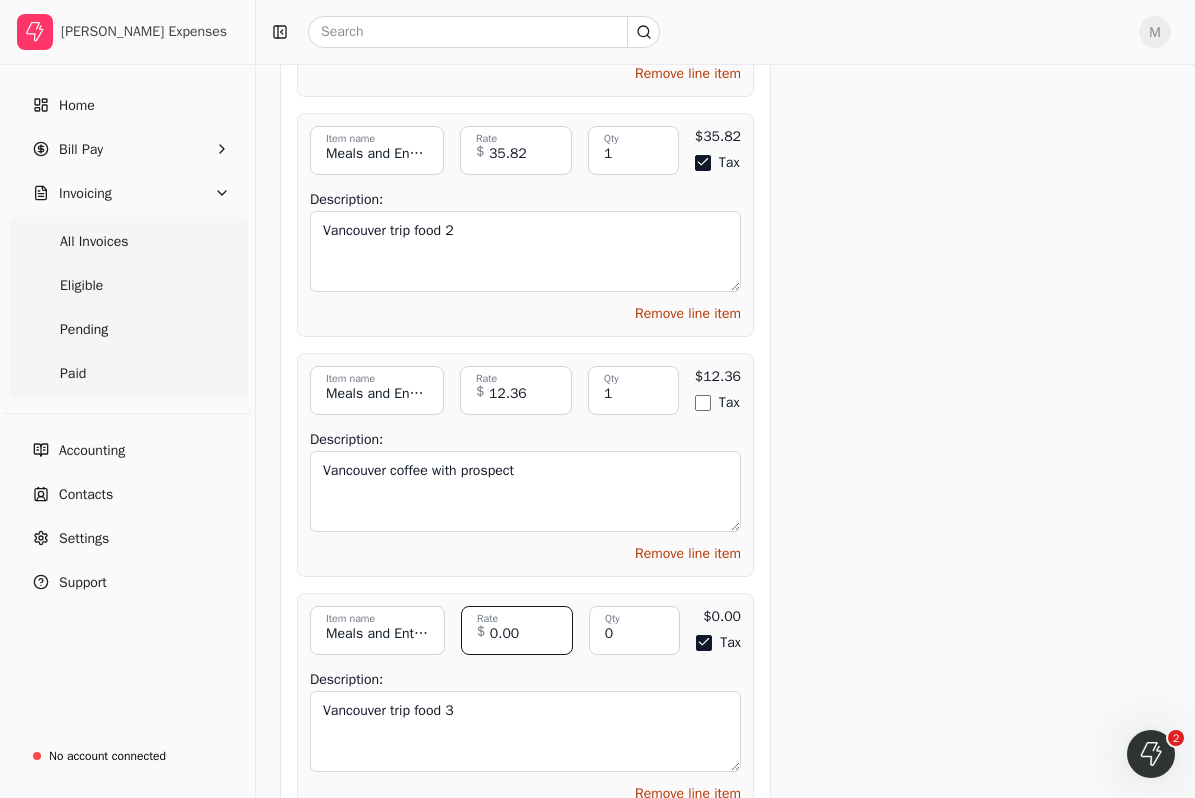 click on "0.00" at bounding box center (517, 630) 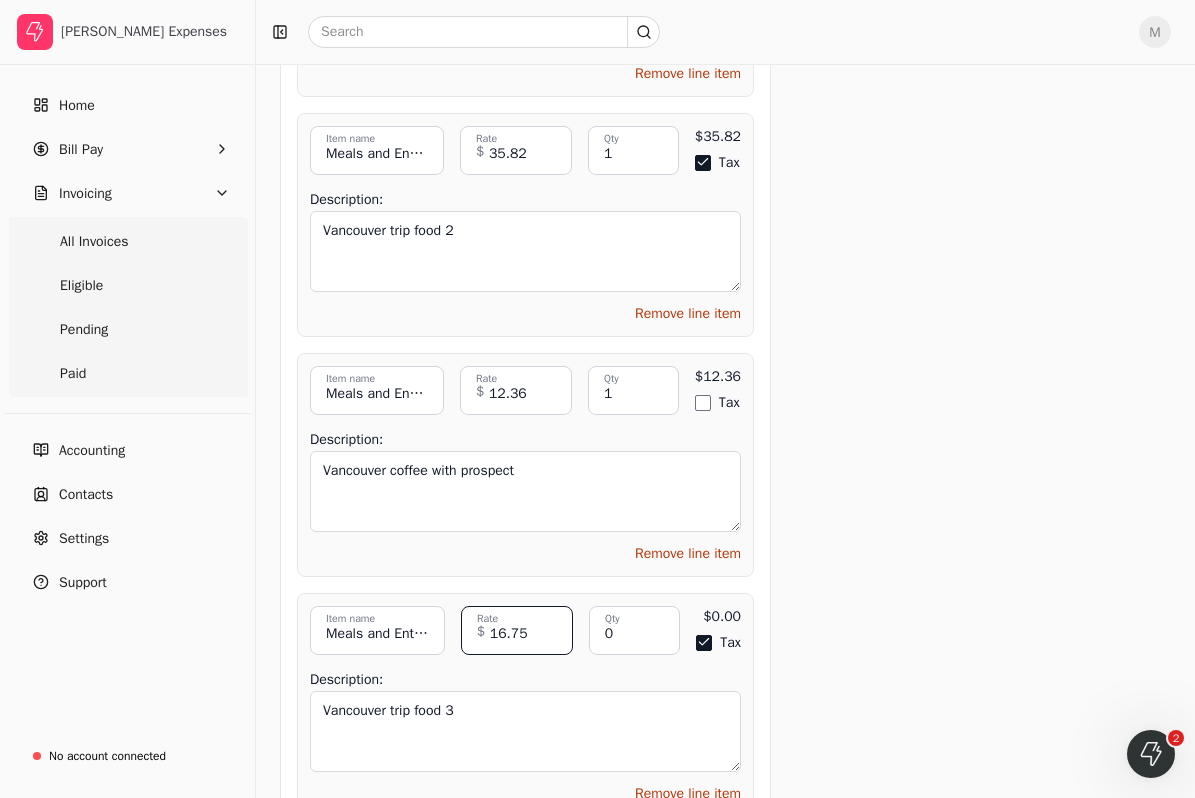type on "16.75" 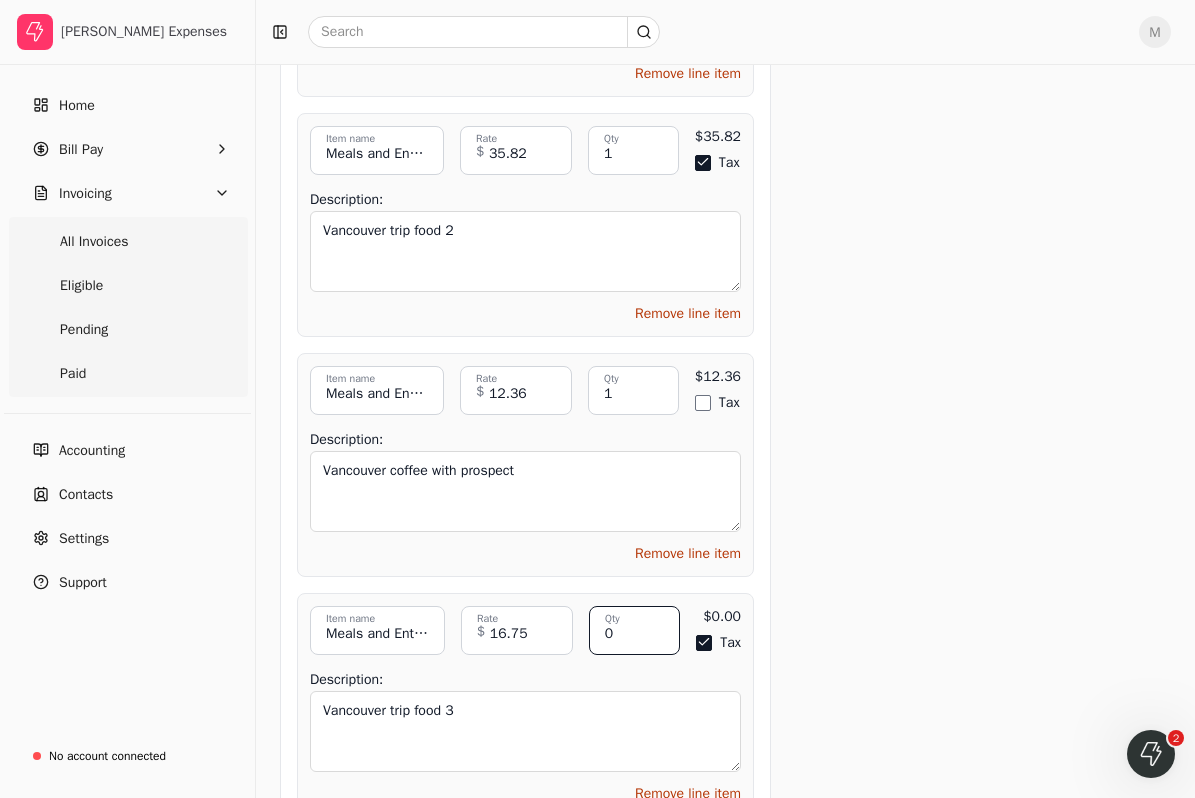 click on "0" at bounding box center (635, 630) 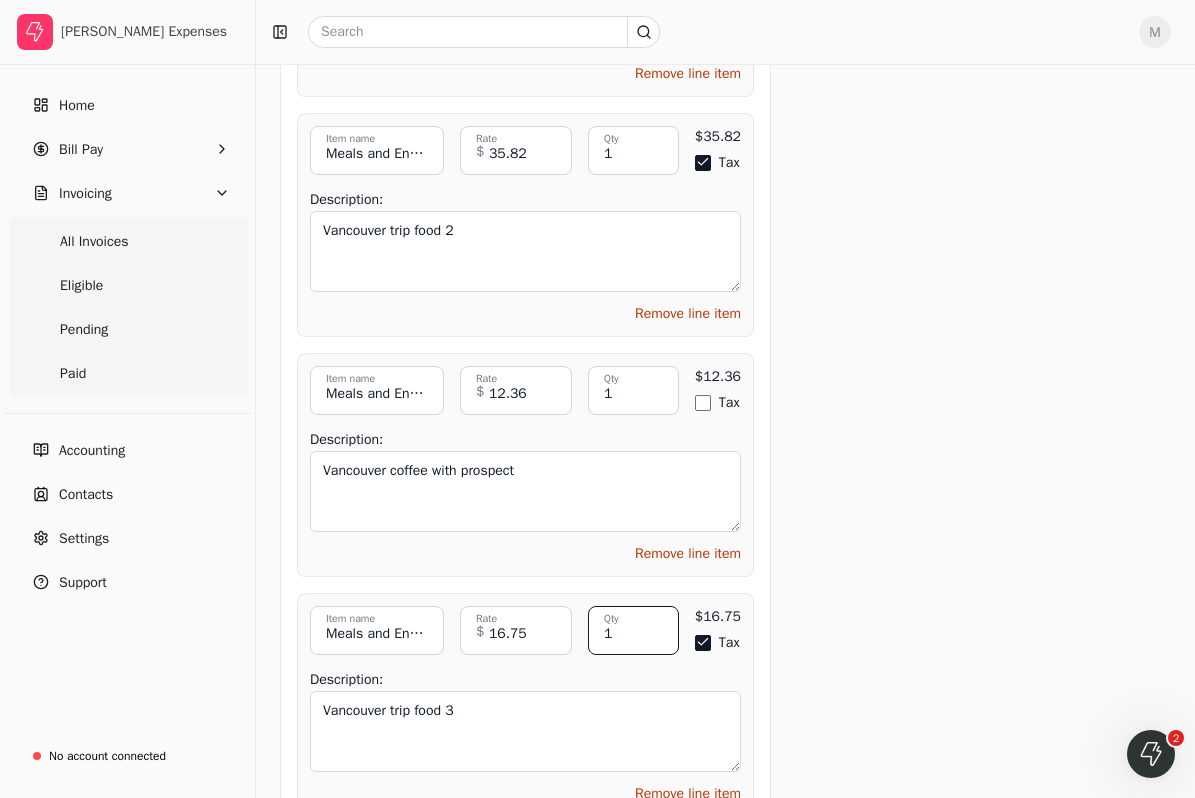 type on "1" 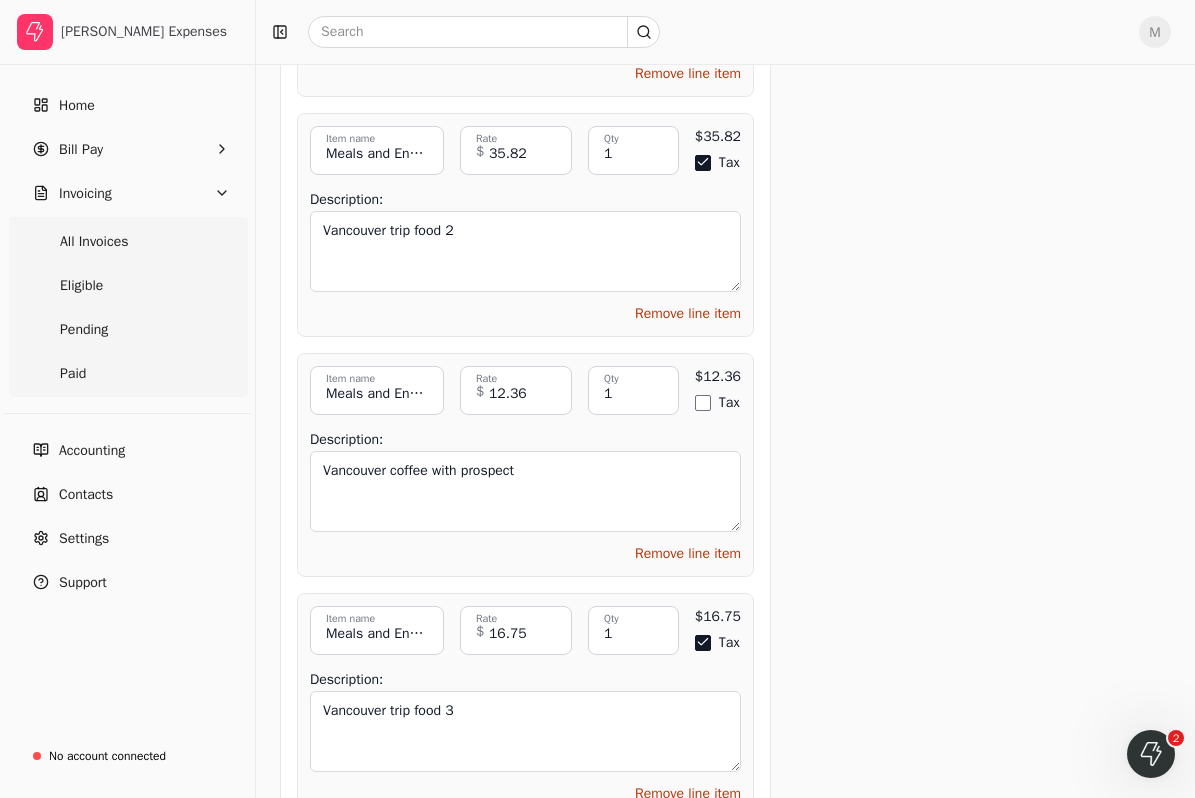click on "Tax" at bounding box center [718, 643] 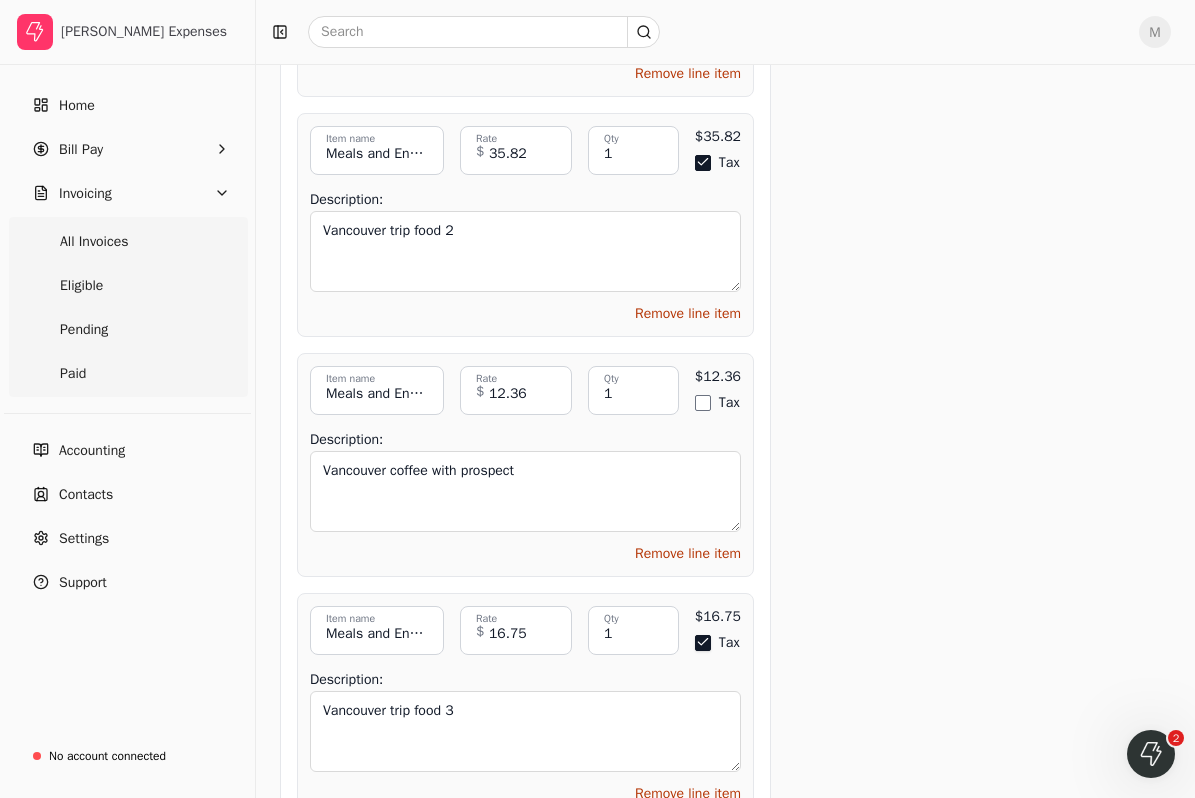 click on "Tax" at bounding box center (703, 643) 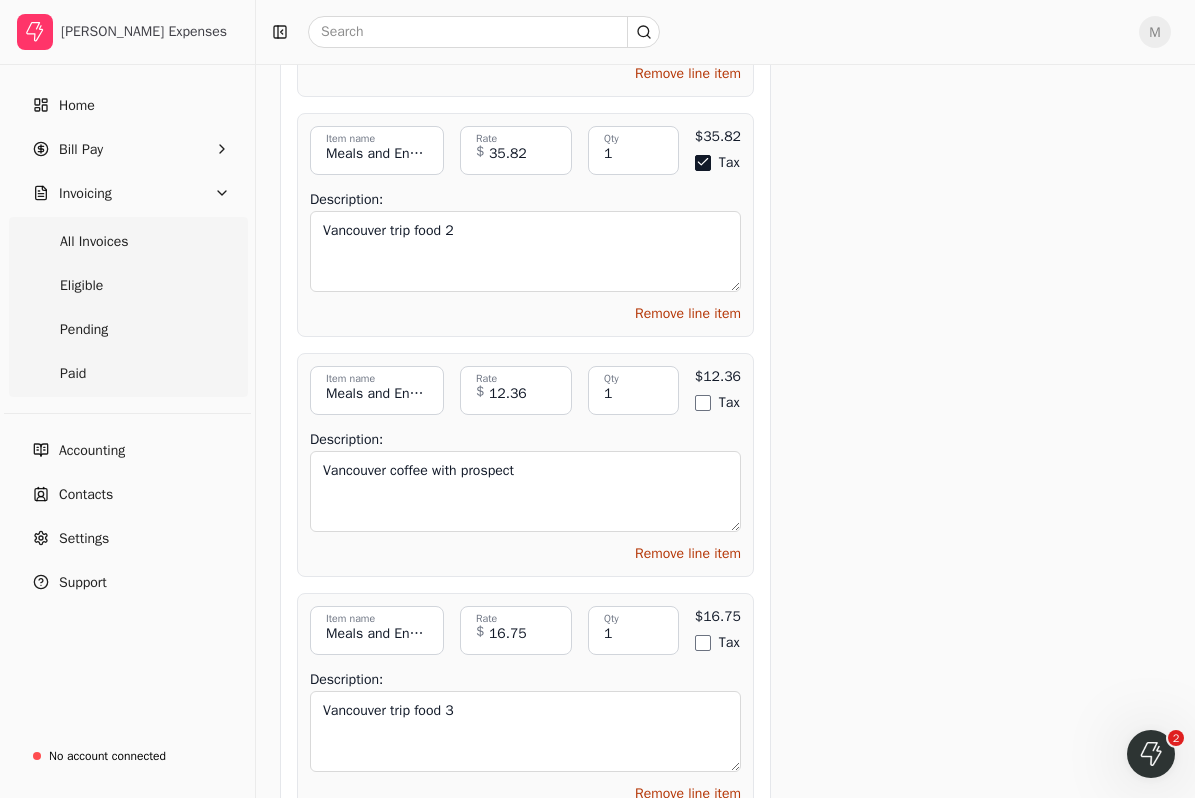 scroll, scrollTop: 8865, scrollLeft: 0, axis: vertical 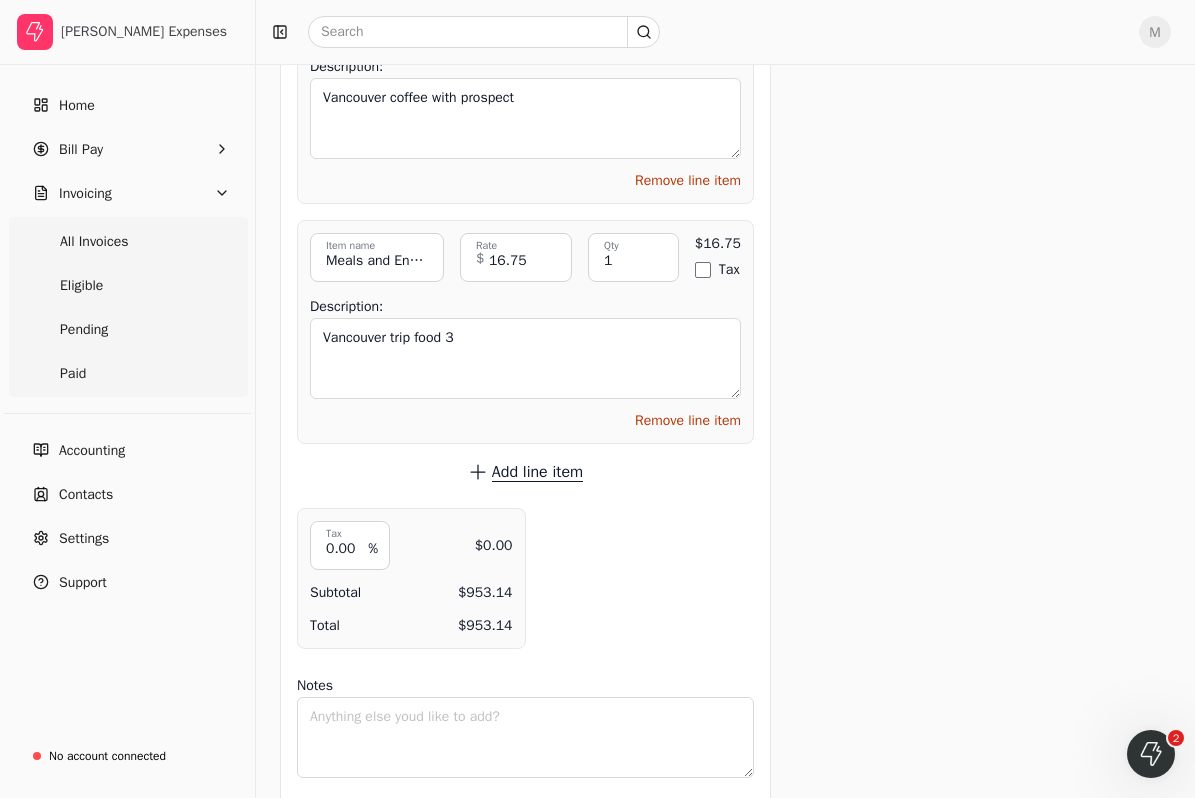 click on "Add line item" at bounding box center (537, 472) 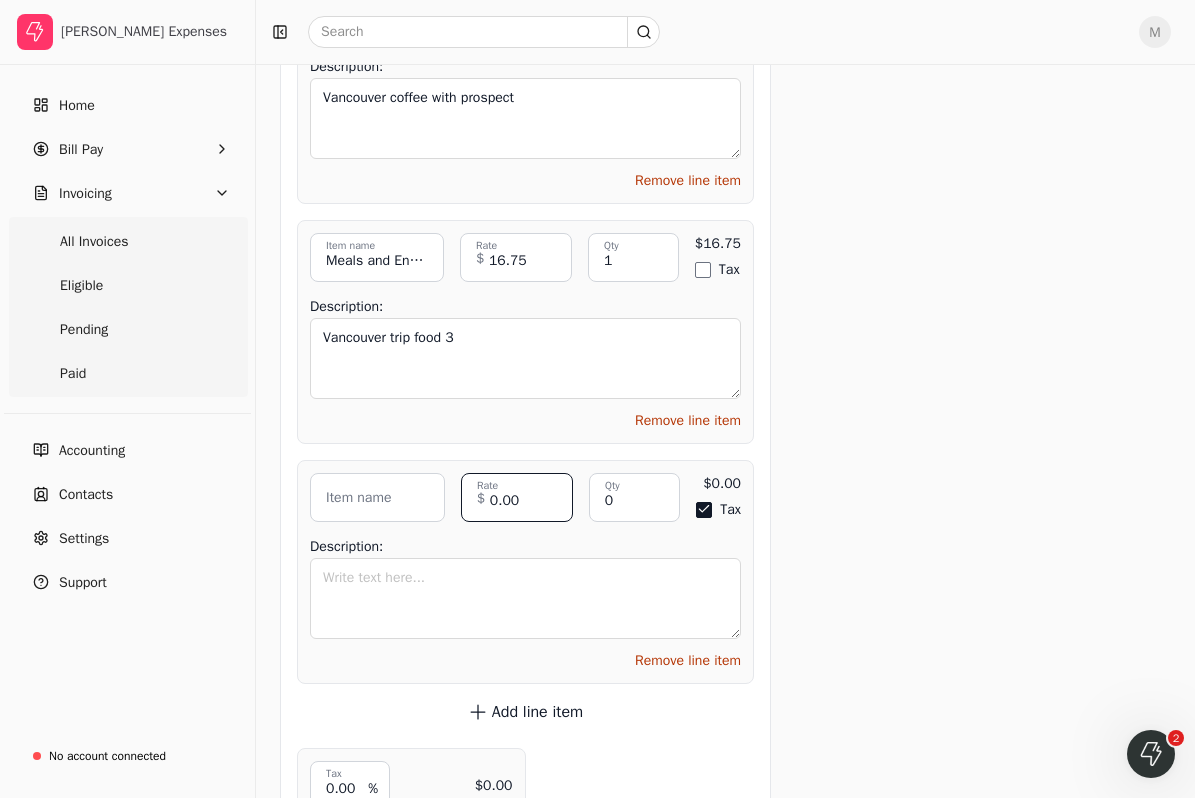 click on "0.00" at bounding box center (517, 497) 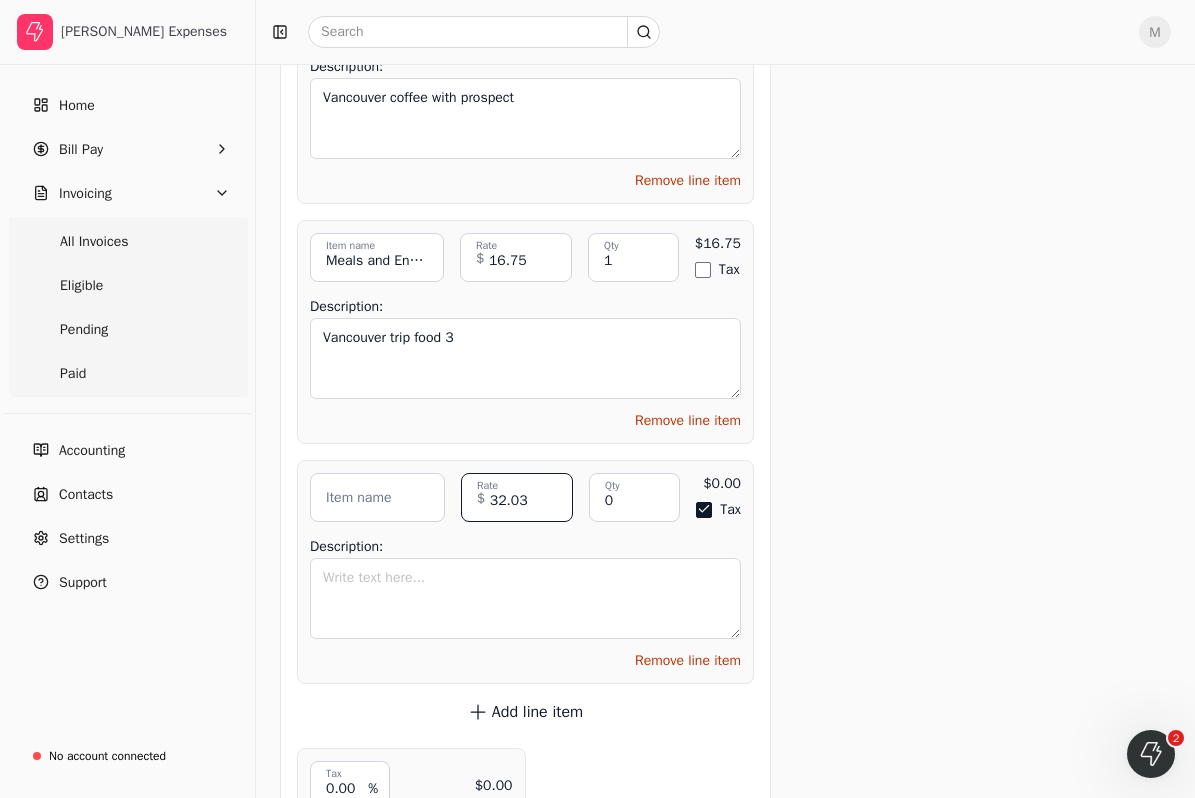 type on "32.03" 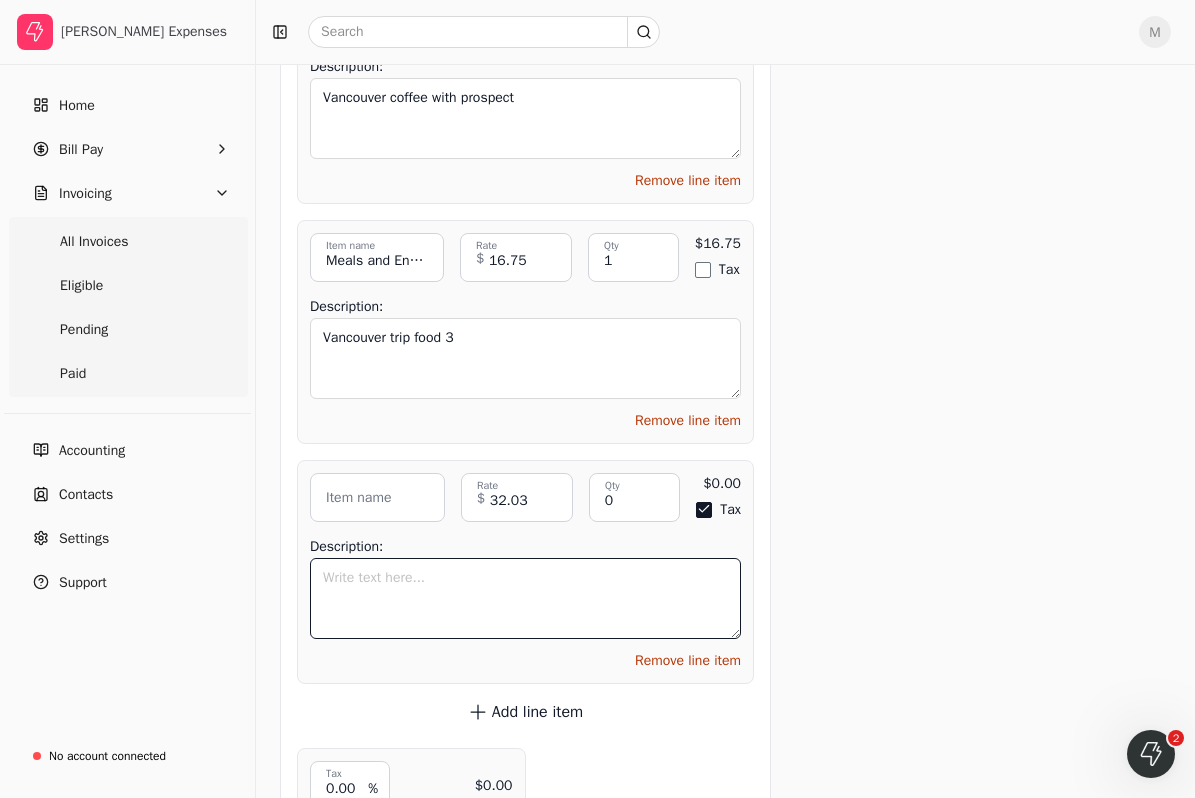 click on "Description:" at bounding box center (525, 598) 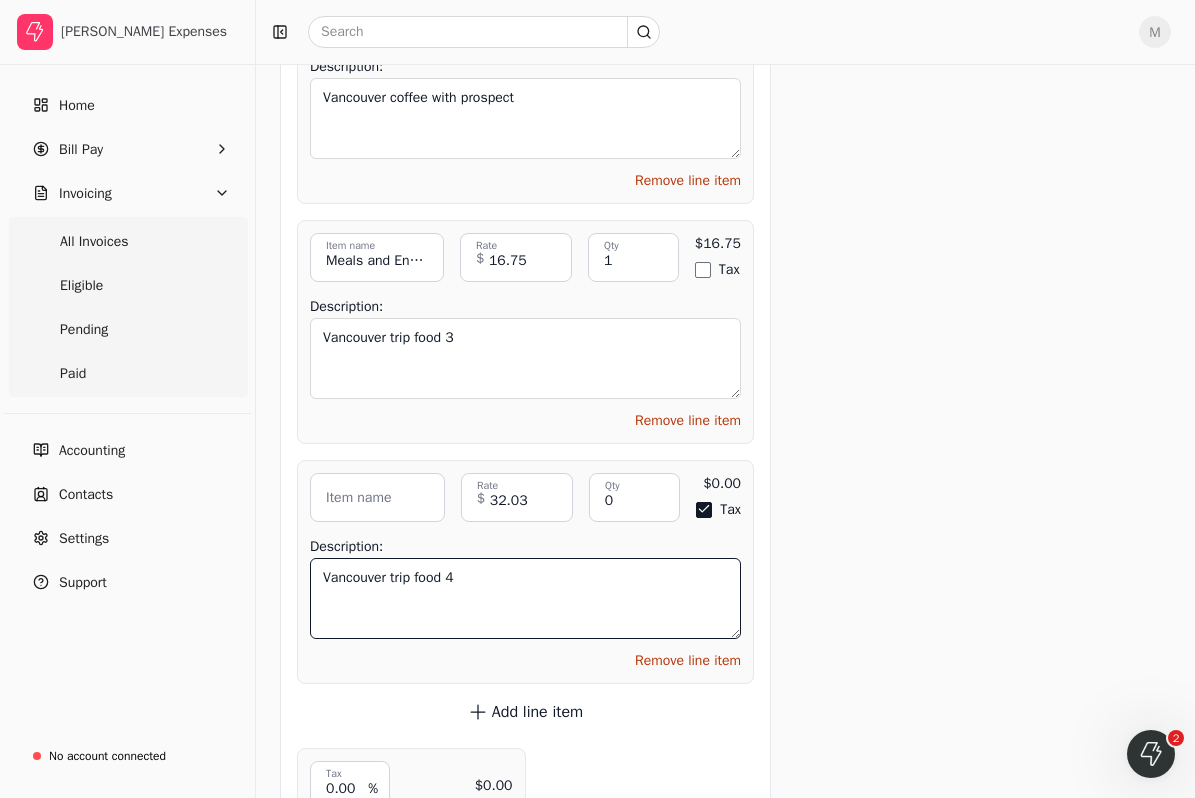 type on "Vancouver trip food 4" 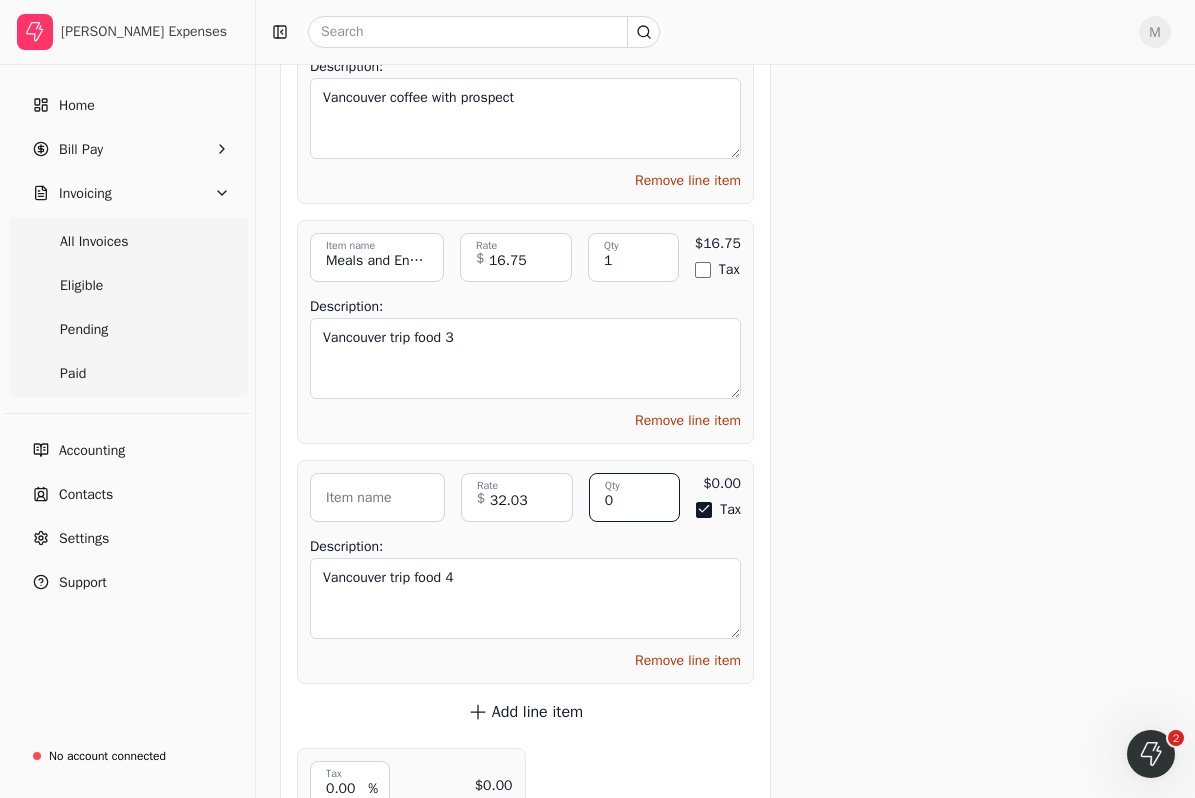 drag, startPoint x: 645, startPoint y: 469, endPoint x: 694, endPoint y: 355, distance: 124.08465 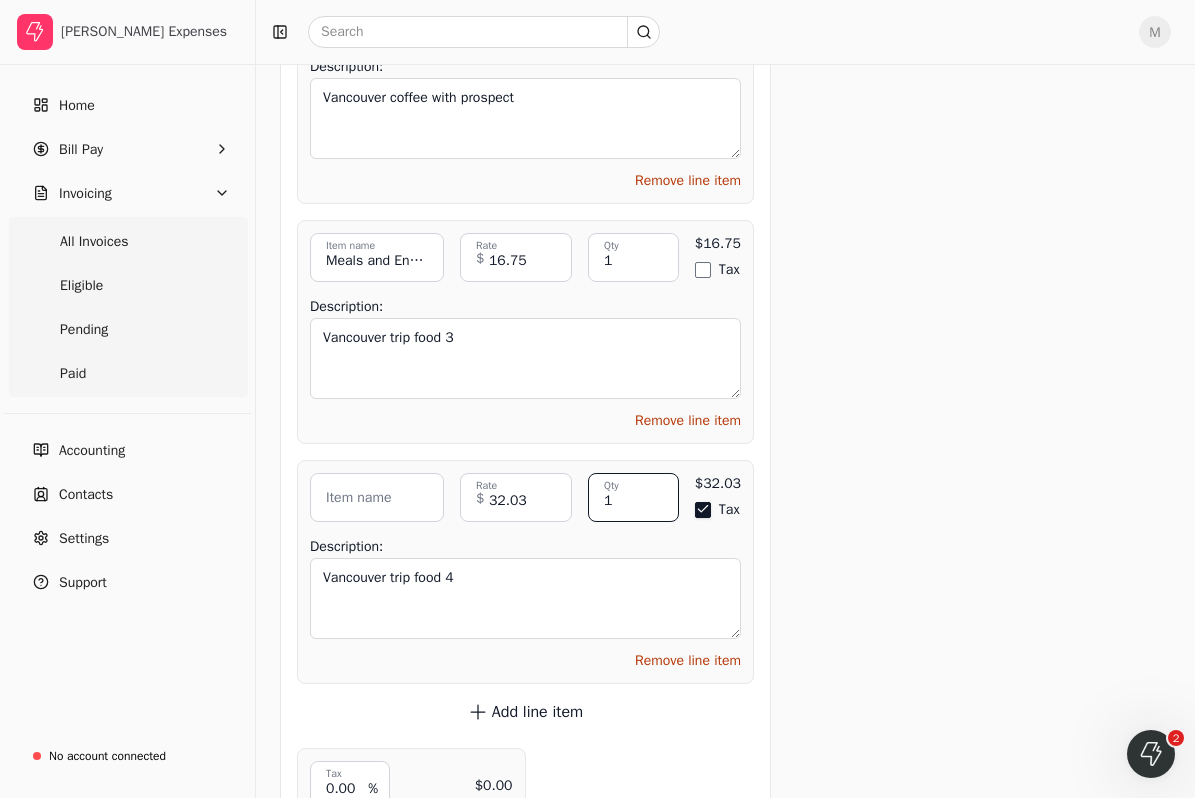 type on "1" 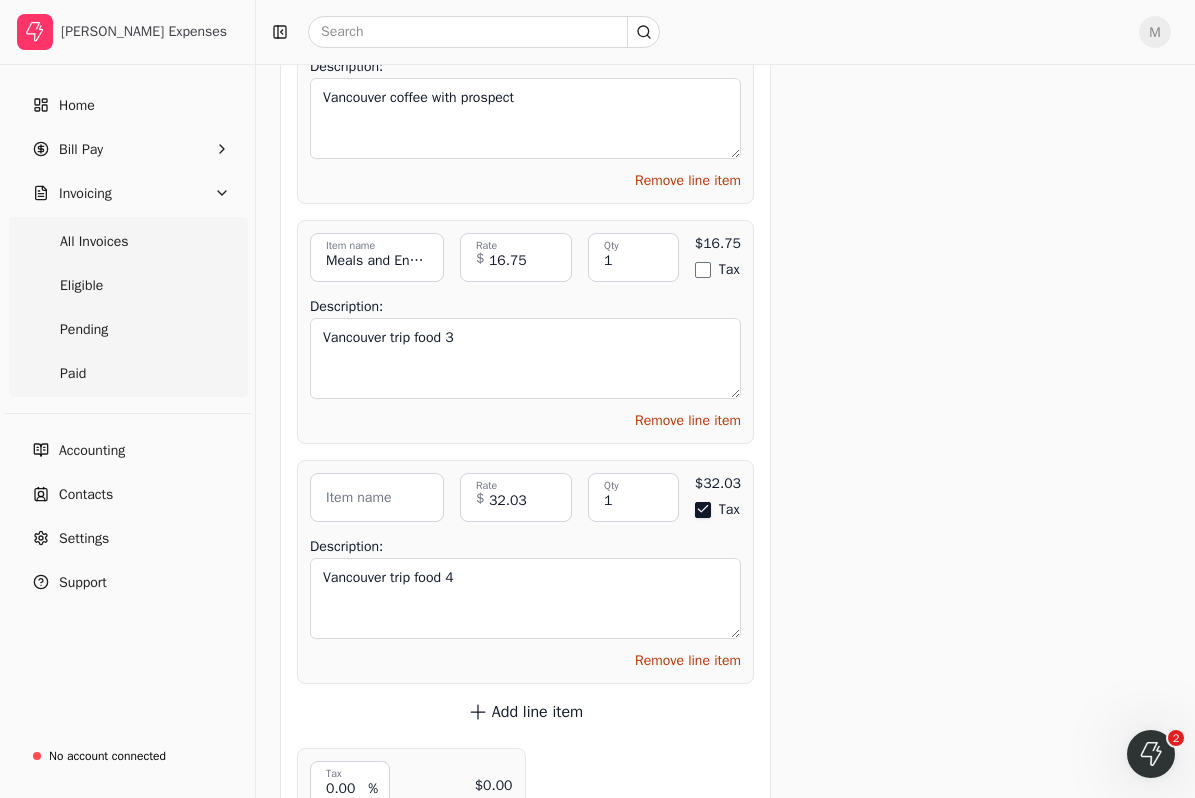 click on "Tax" at bounding box center (703, 510) 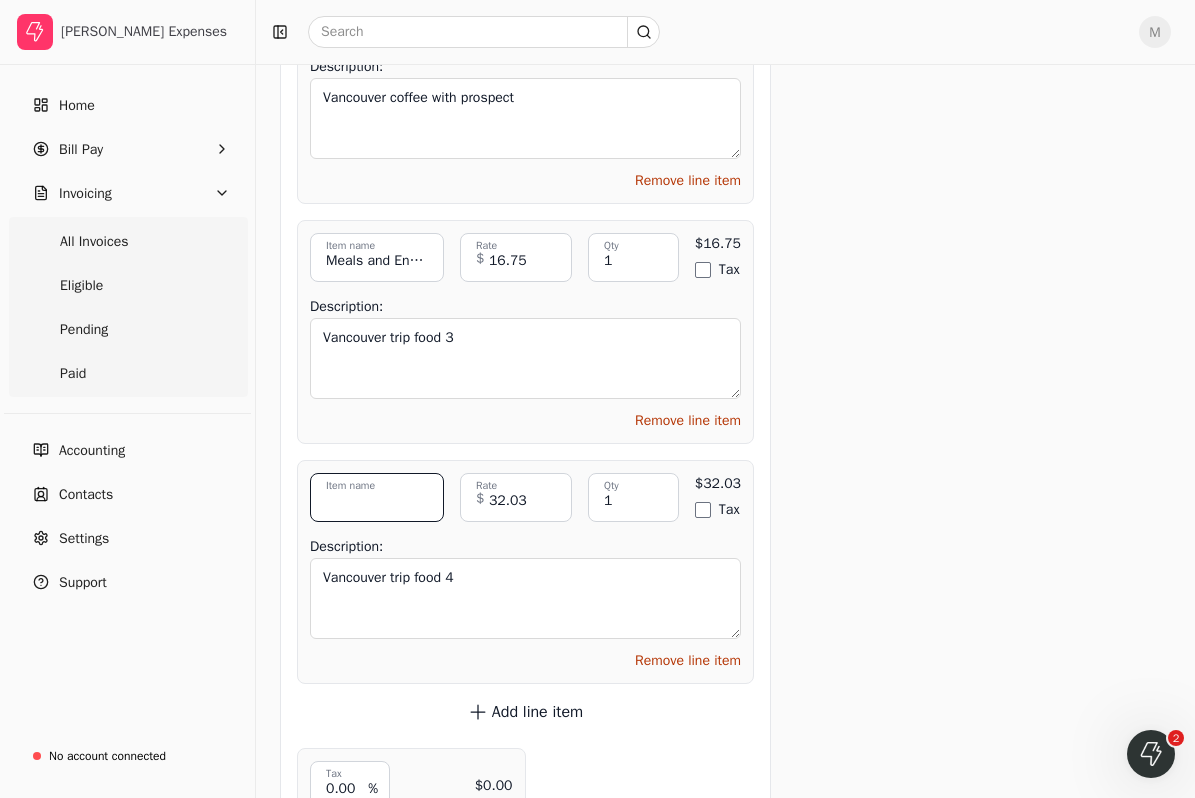 click on "Item name" at bounding box center [377, 497] 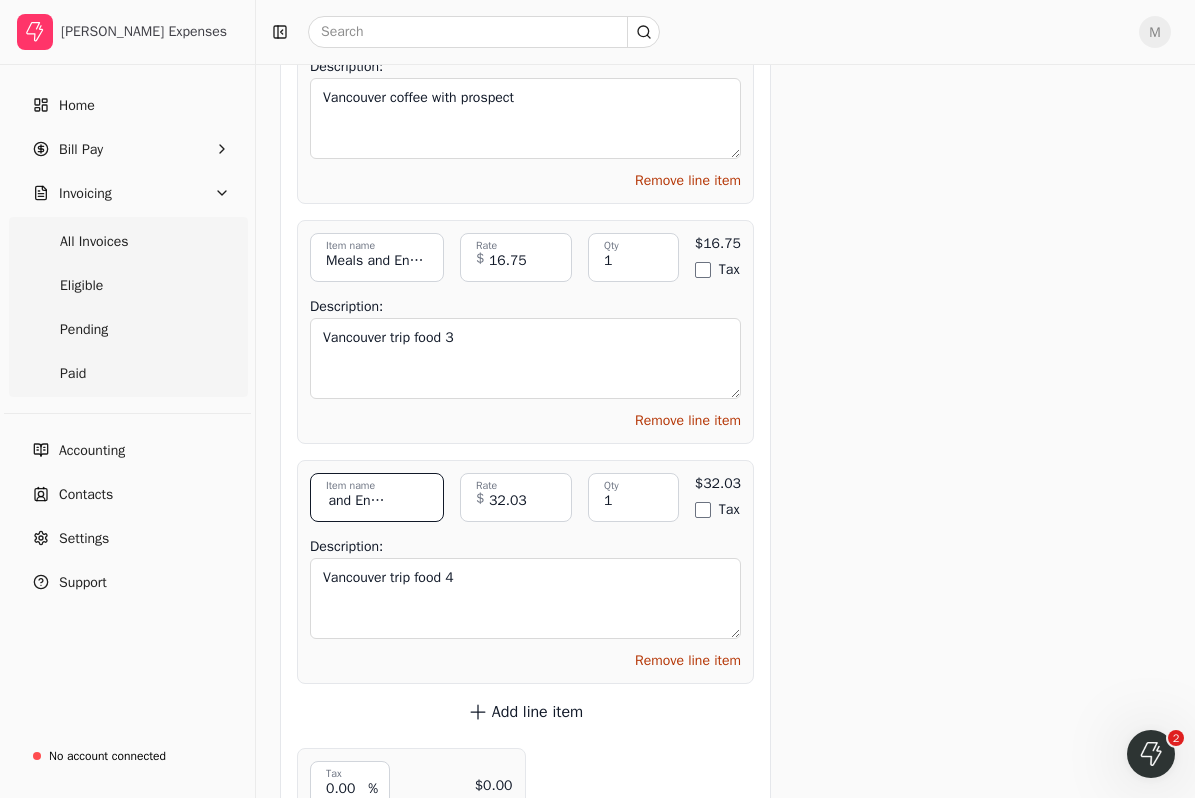 scroll, scrollTop: 0, scrollLeft: 52, axis: horizontal 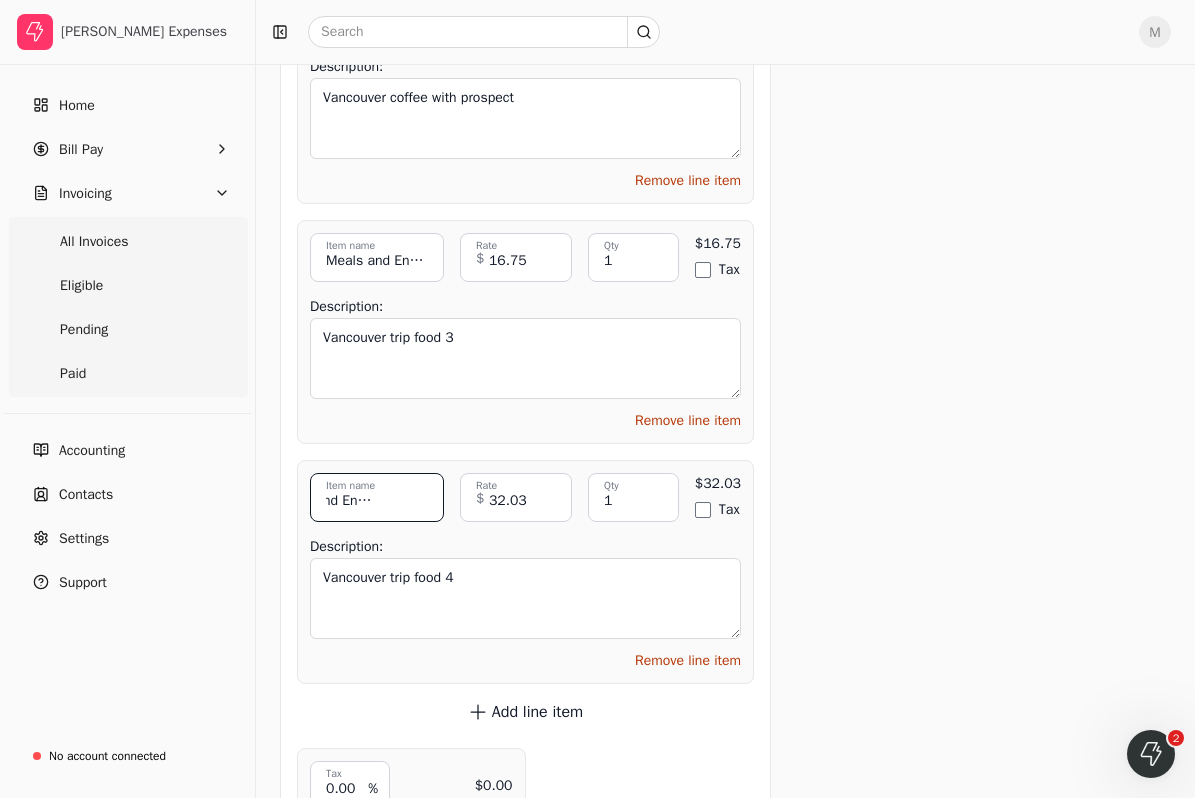type on "Meals and Entertainment" 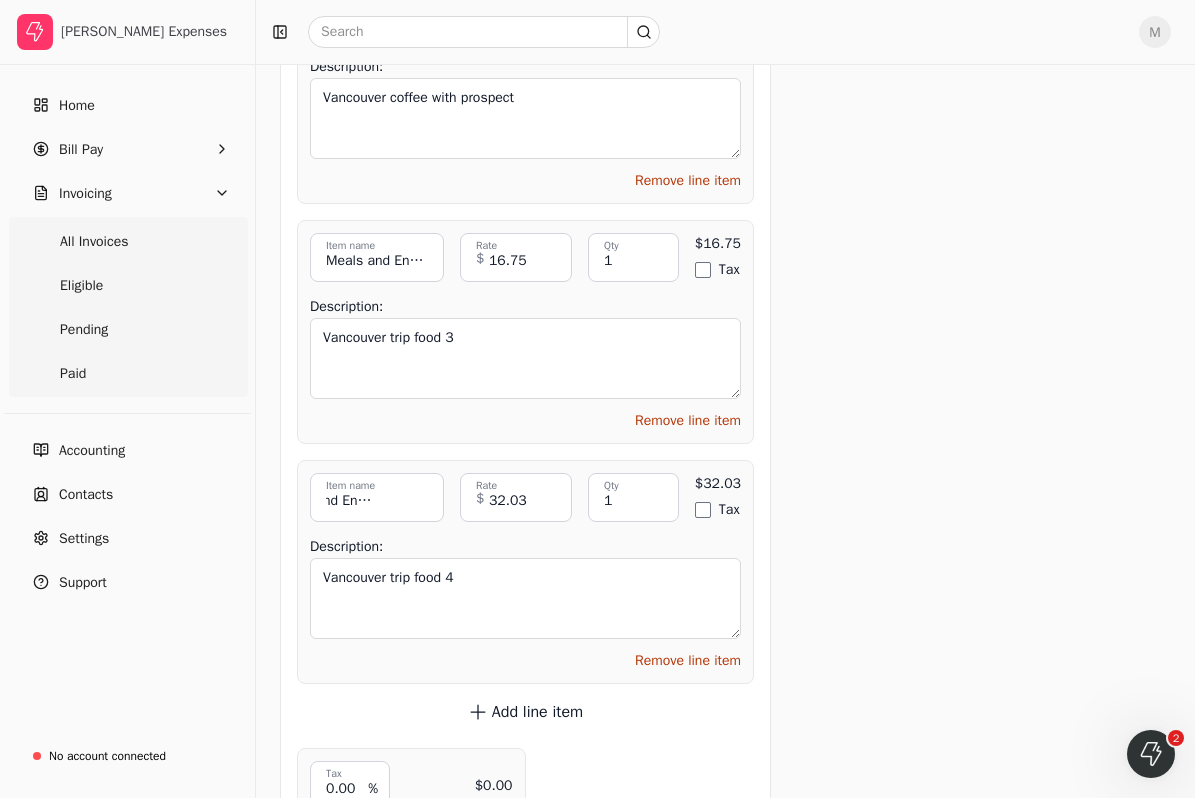 scroll, scrollTop: 0, scrollLeft: 0, axis: both 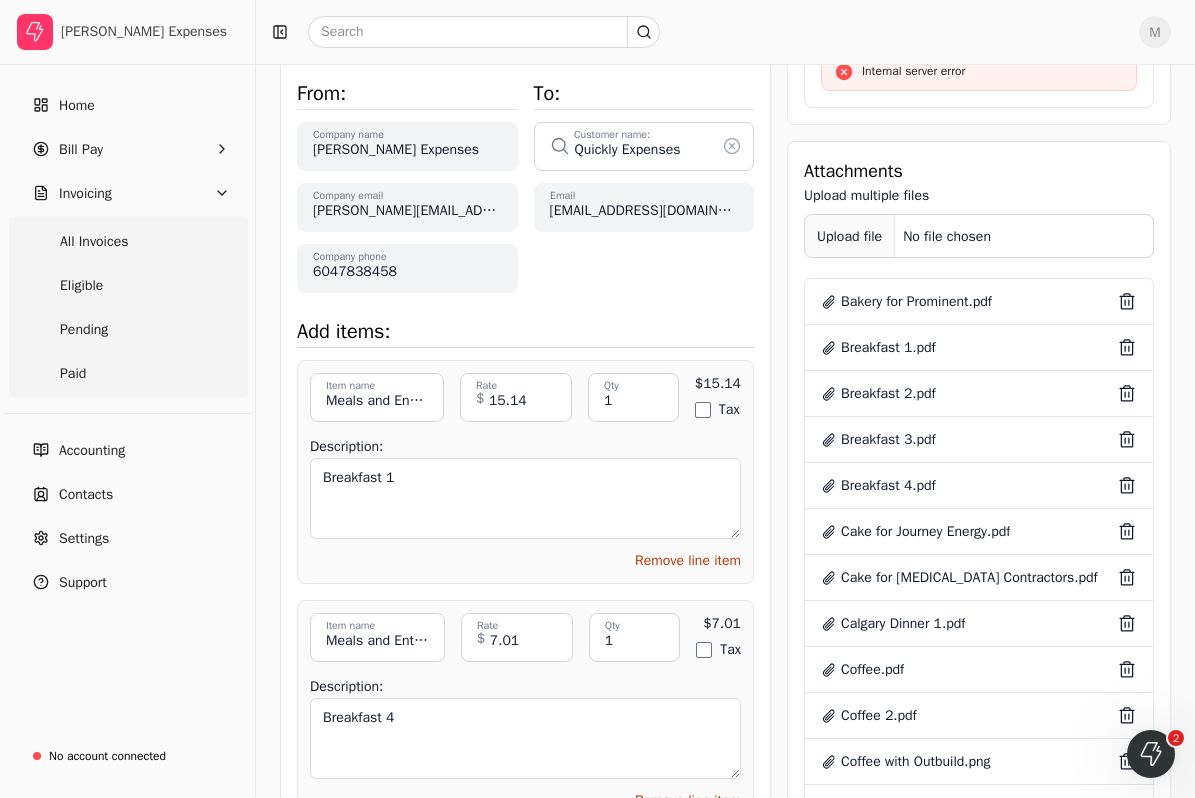 click on "Upload file" at bounding box center [850, 236] 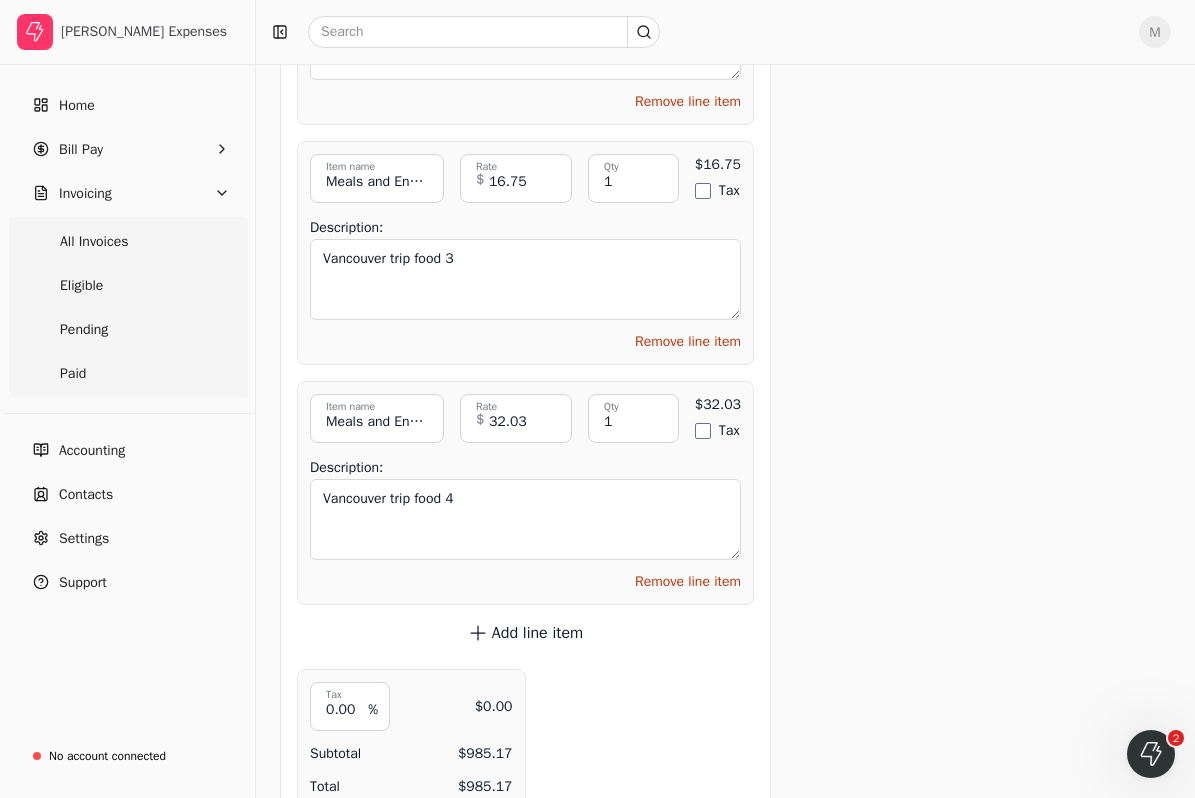 scroll, scrollTop: 9104, scrollLeft: 0, axis: vertical 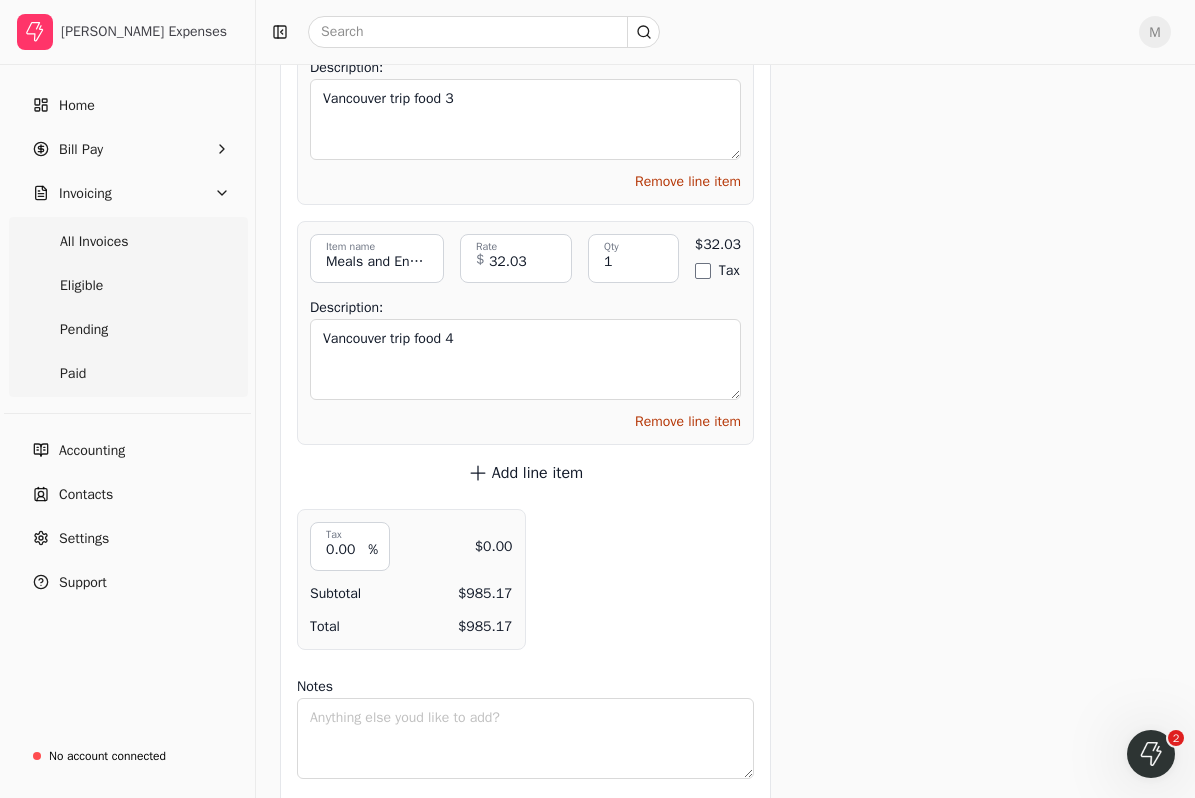 click on "Upload file: Drag your company logo here to upload or browse for files [DATE] Invoice number [DATE] Invoice date Payment terms Custom [DATE] Due date PO number Tax number From: [PERSON_NAME] Expenses Company name [PERSON_NAME][EMAIL_ADDRESS][DOMAIN_NAME] Company email [PHONE_NUMBER] Company phone To: Quickly Expenses Customer name: [EMAIL_ADDRESS][DOMAIN_NAME] Email Add items: Meals and Entertainment Item name Breakfast 1 Item description 15.14 Rate $ 1 Qty 1 Qty $15.14 Tax Enable tax Amount $15.14 Description: Breakfast 1 Remove line item Meals and Entertainment Item name Breakfast 4 Item description 7.01 Rate $ 1 Qty 1 Qty $7.01 Tax Enable tax Amount $7.01 Description: Breakfast 4 Remove line item Meals and Entertainment Item name Pastries for Prominent Homes Item description 36.00 Rate $ 1 Qty 1 Qty $36.00 Tax Enable tax Amount $36.00 Description: Pastries for Prominent Homes Remove line item Meals and Entertainment Item name Breakfast 2 Item description 11.13 Rate $ 1 Qty 1 Qty $11.13 $" at bounding box center [525, -4026] 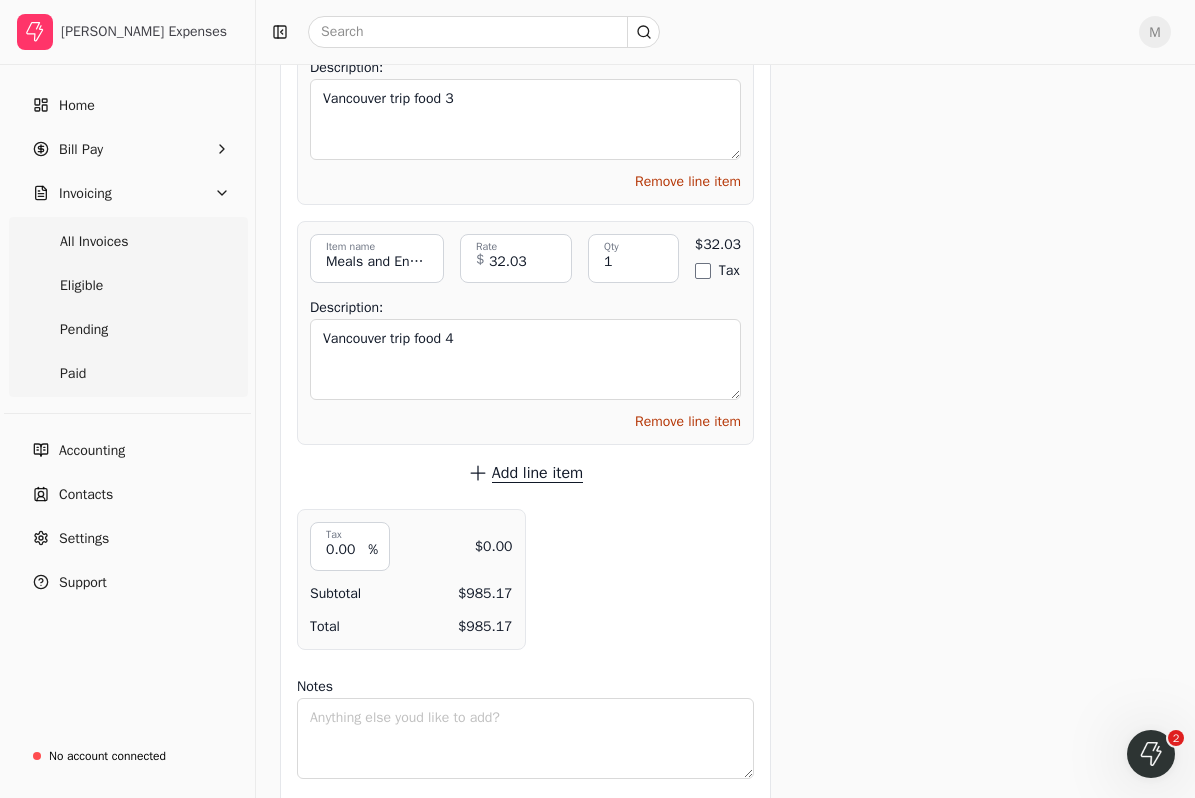 click on "Add line item" at bounding box center (537, 473) 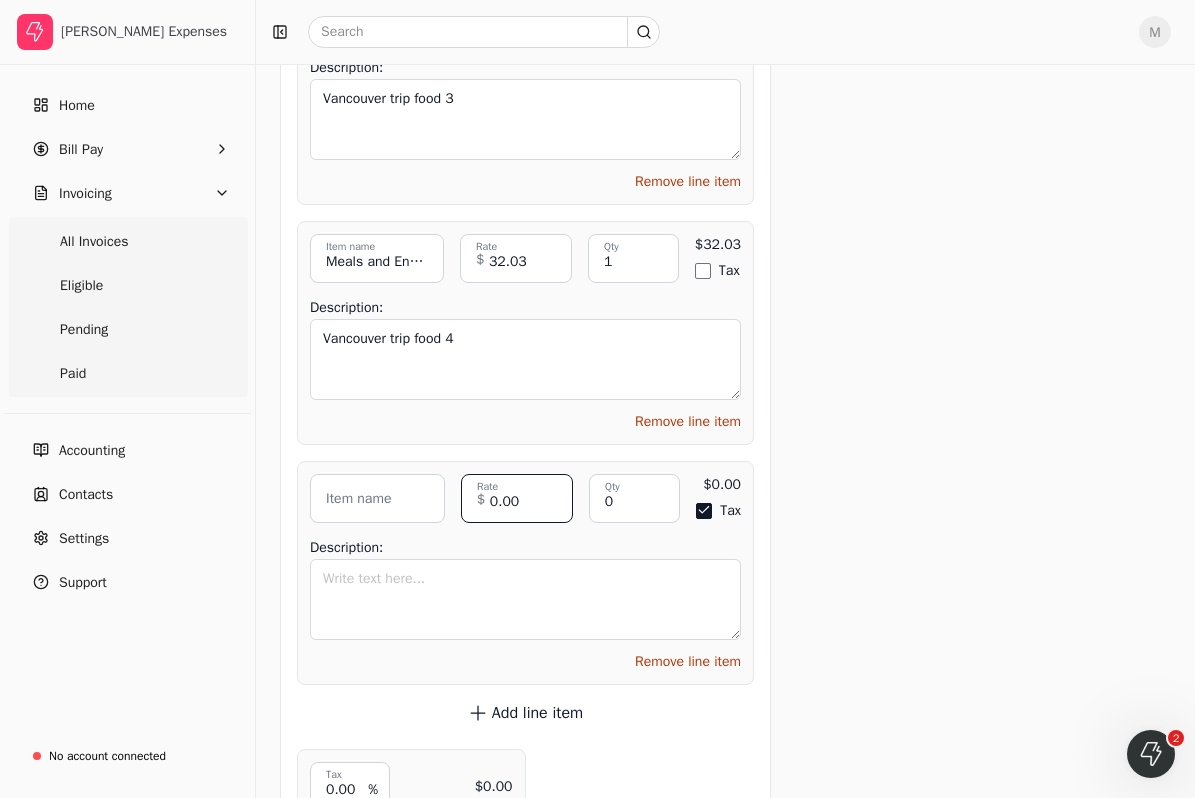 click on "0.00" at bounding box center [517, 498] 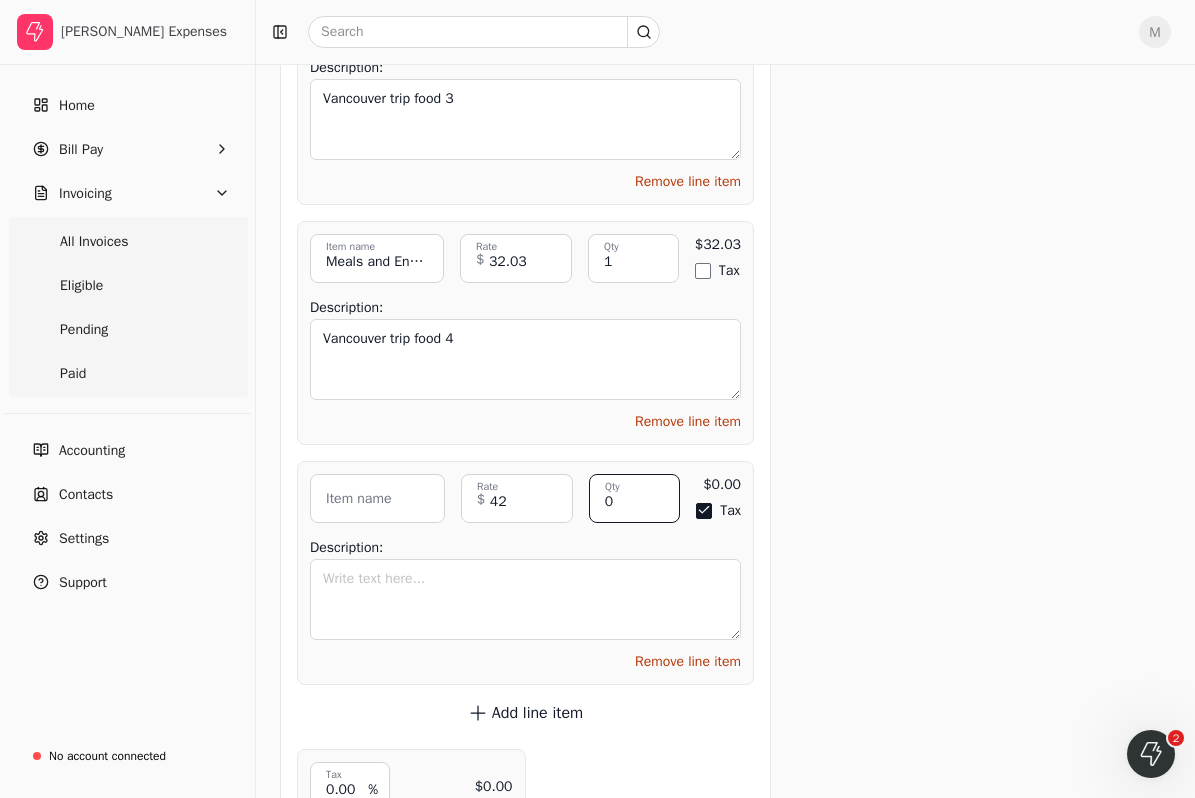 type on "42.00" 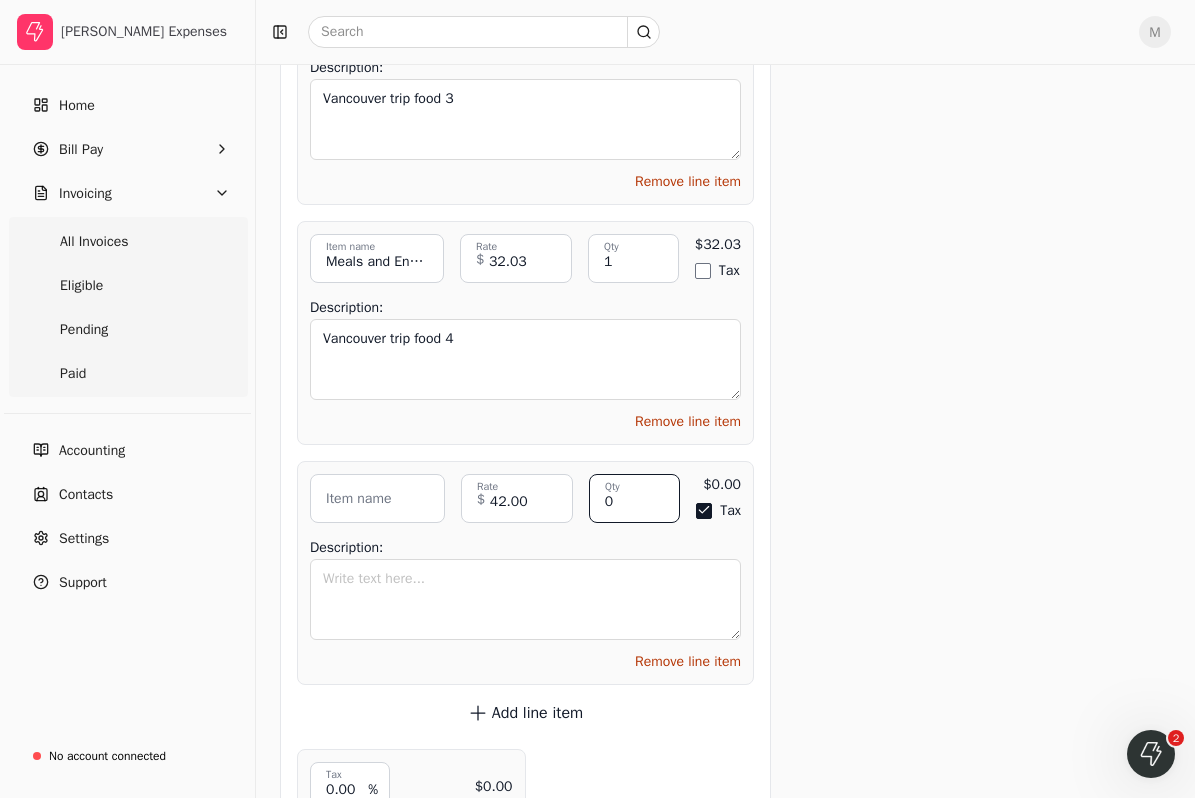 click on "0" at bounding box center (635, 498) 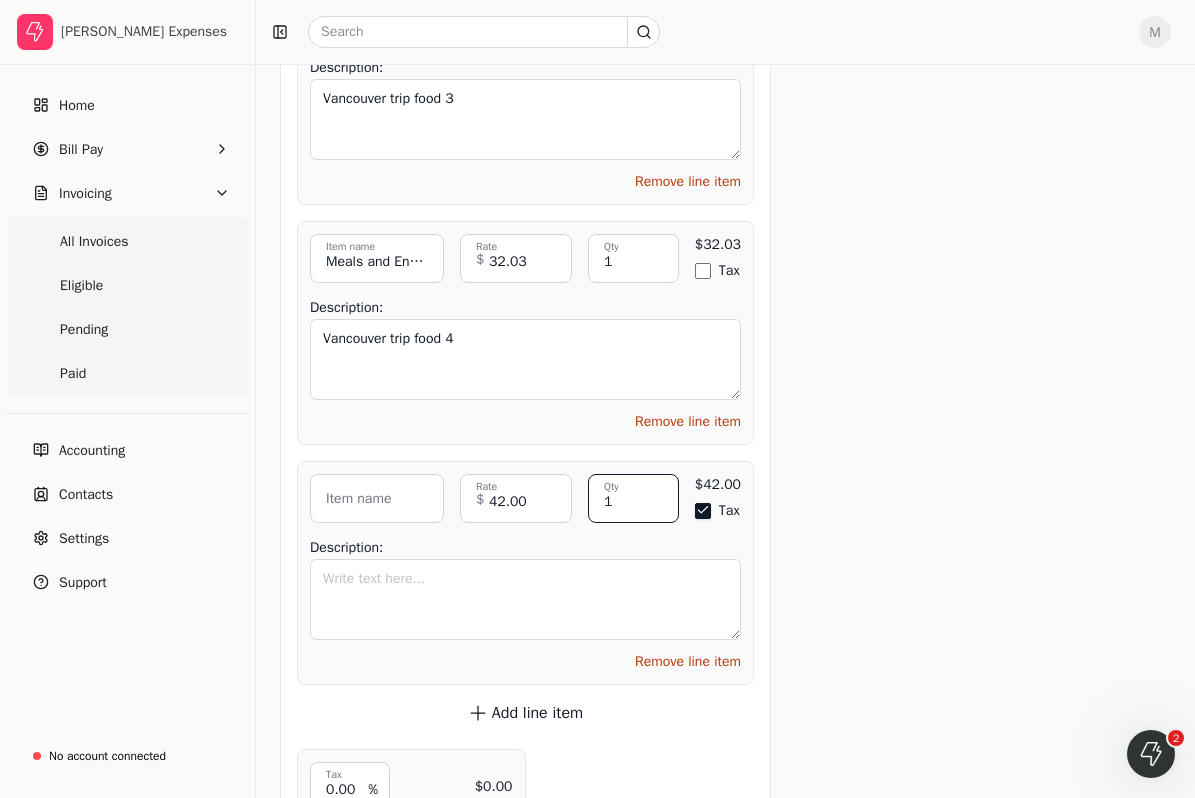 type on "1" 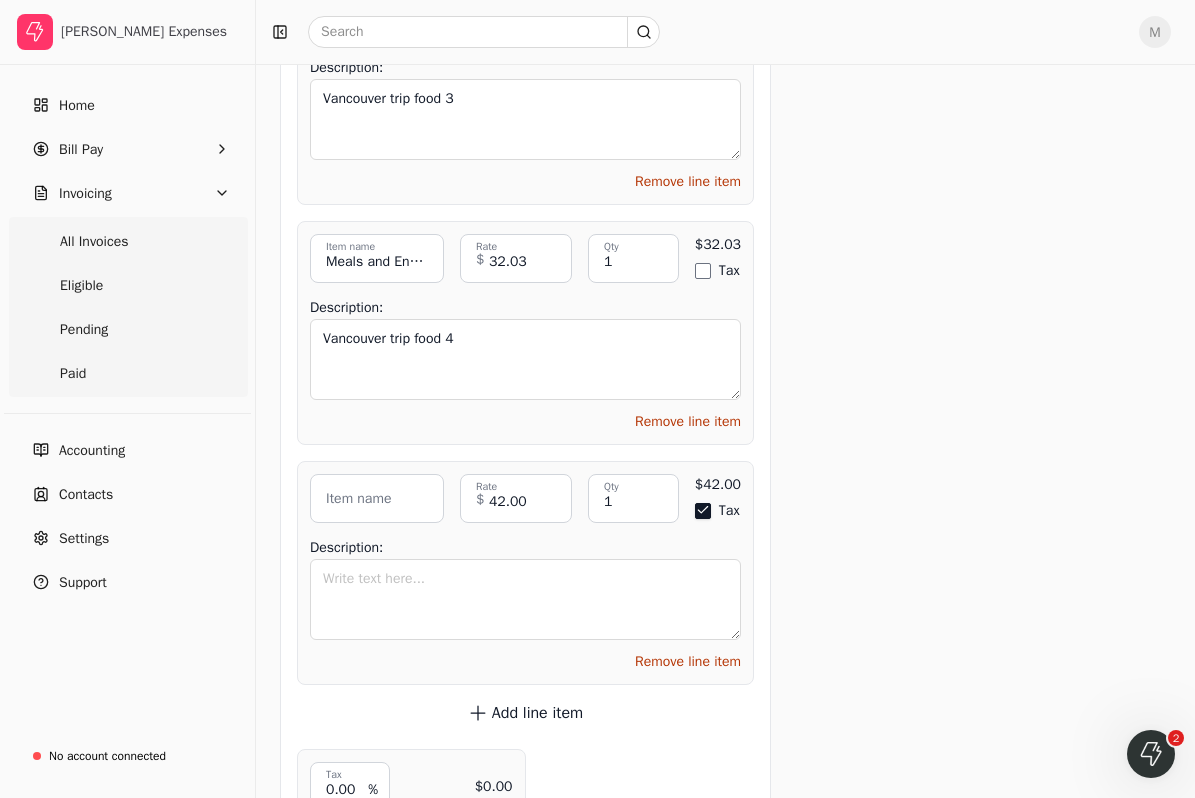 click on "Tax" at bounding box center [703, 511] 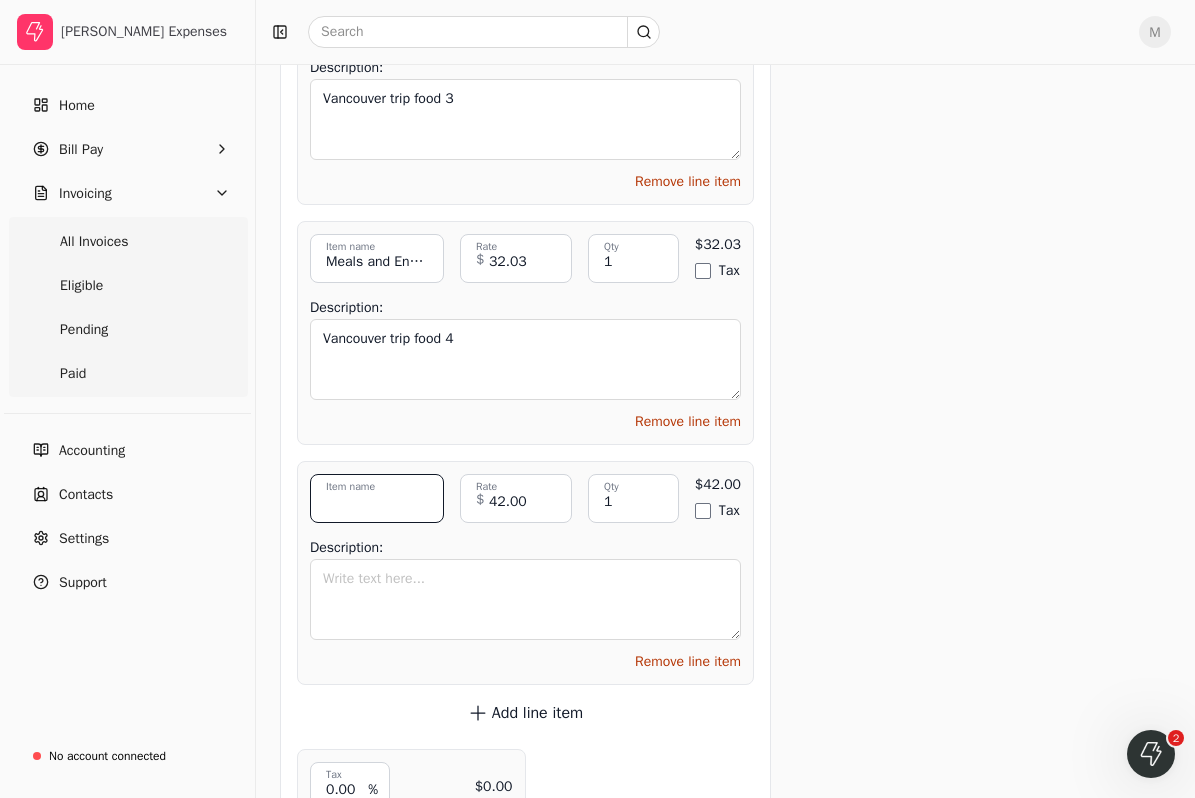 click on "Item name" at bounding box center (377, 498) 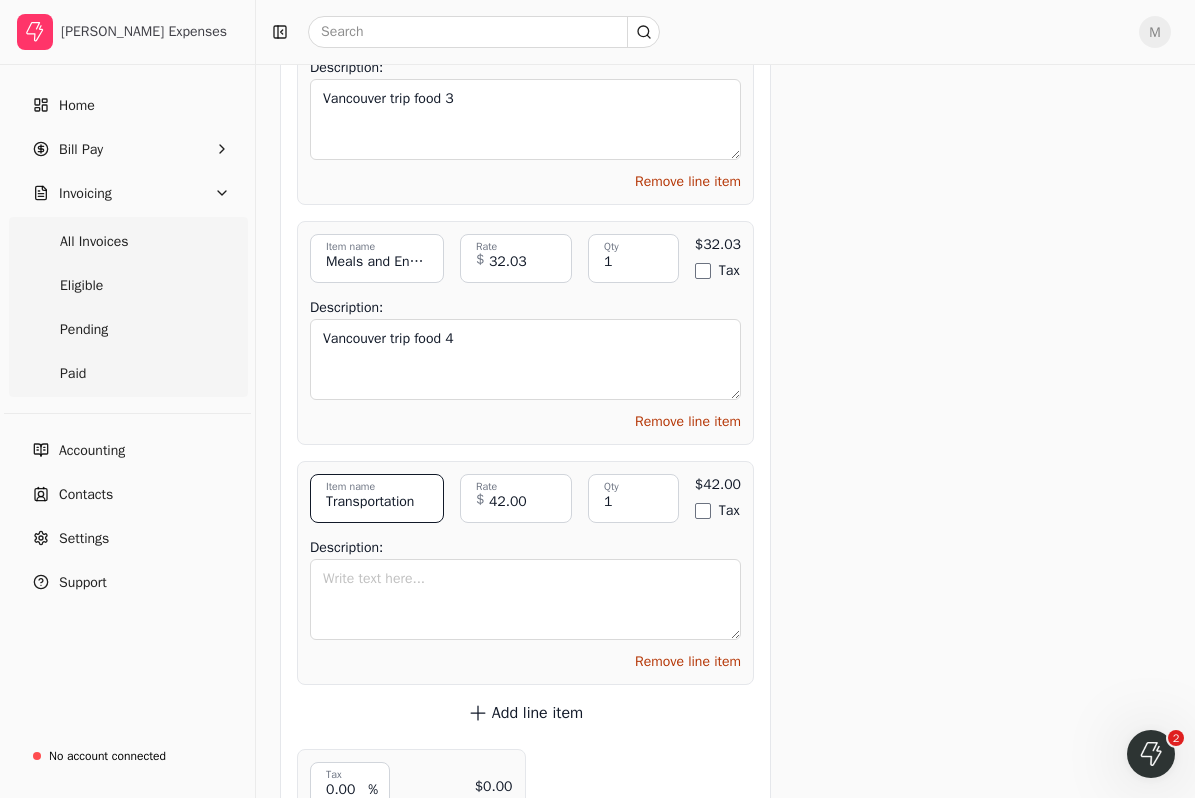 type on "Transportation" 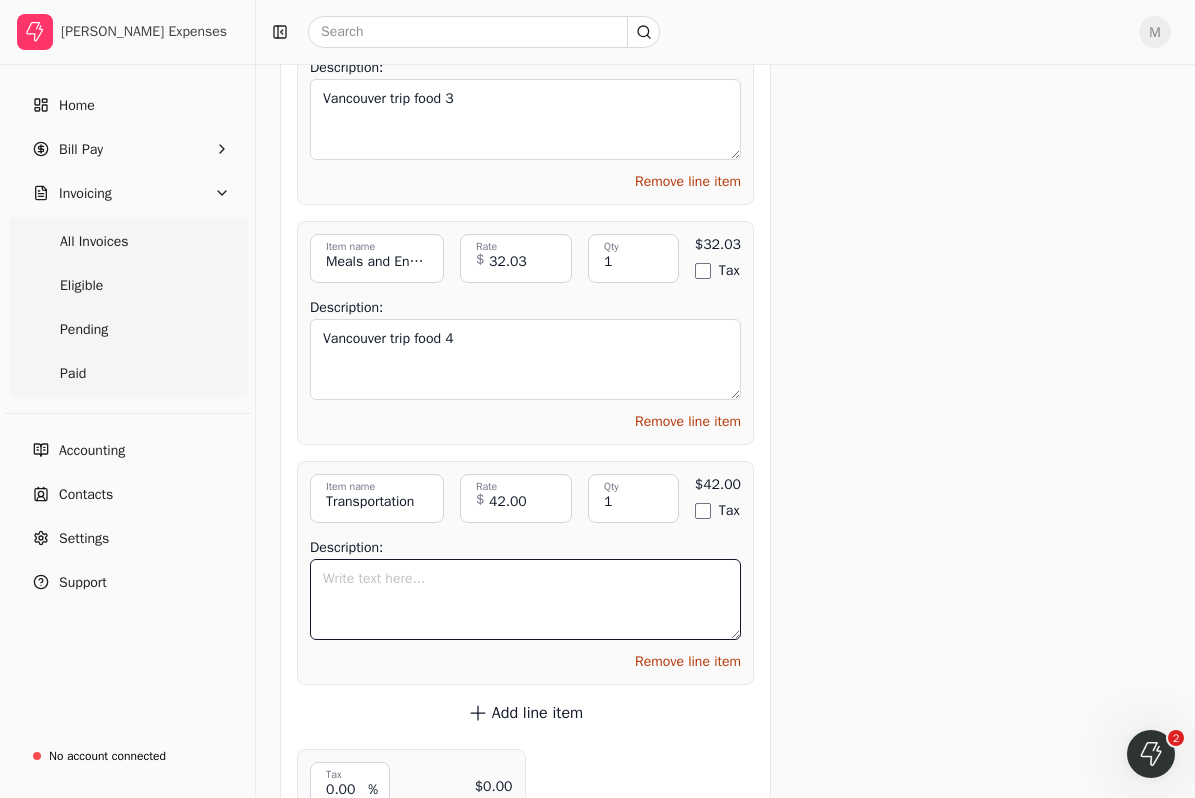 click on "Description:" at bounding box center (525, 599) 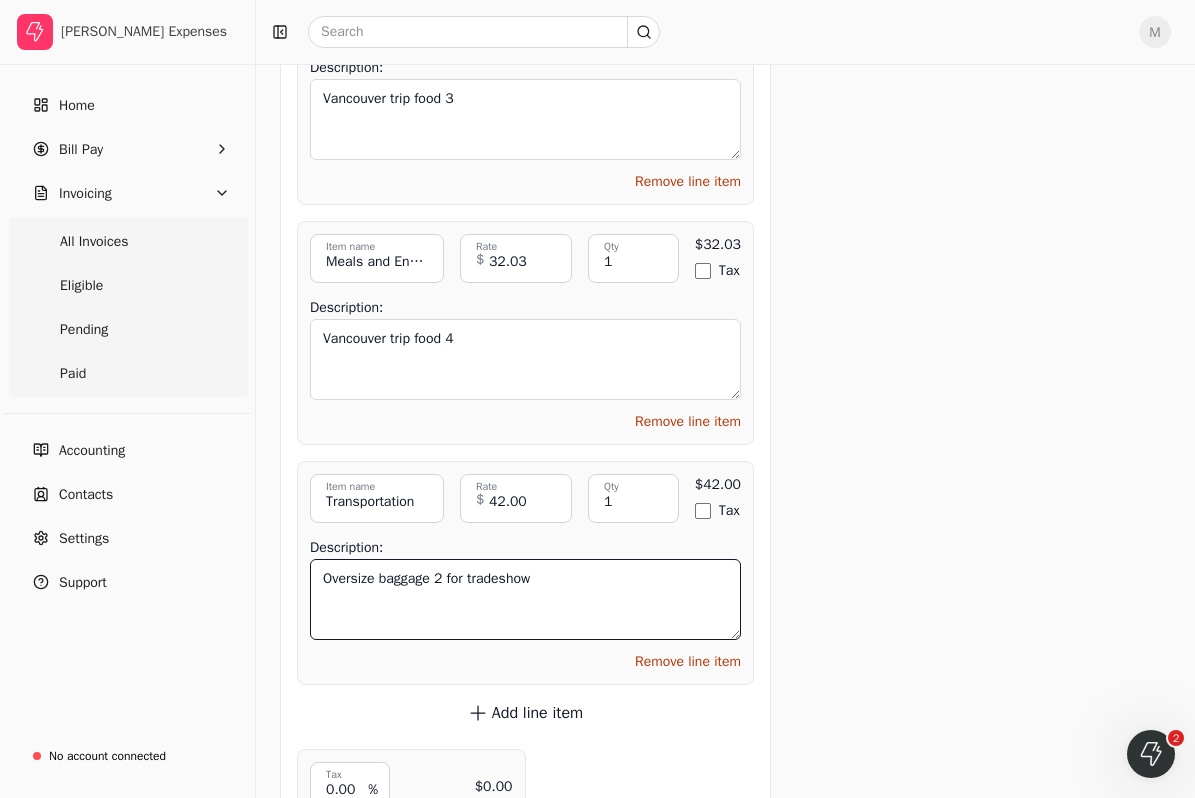 type on "Oversize baggage 2 for tradeshow" 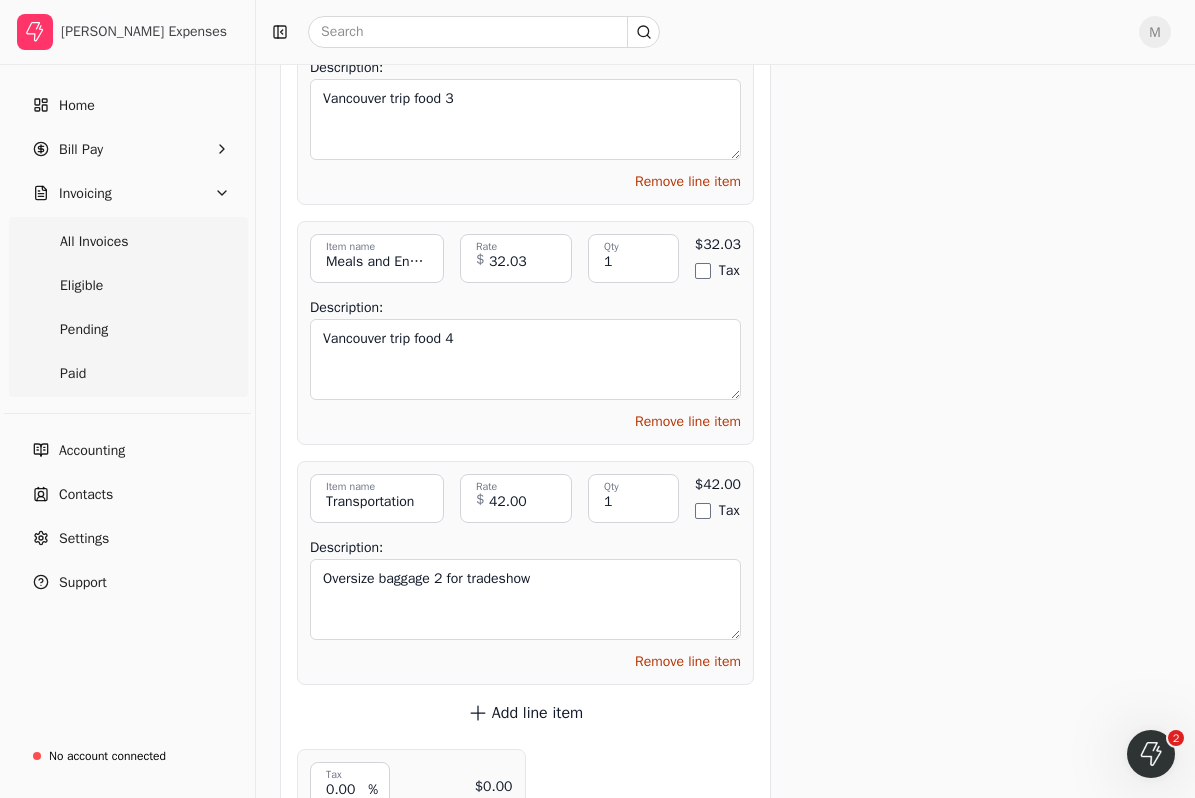 click on "Get paid up to  11  days faster! Request an early payment using Quickly! As little as 2.9% per transaction Funds directly deposited Paid within 24 hours of approval Request early payment By selecting Agree and Continue, I acknowledge and have read and understood, and agree to Quickly's   Terms of Service   and   Privacy Policy . Add to early payment batch Send invoice Request early payment Send invoice Internal server error Attachments Upload multiple files Upload file No file chosen Bakery for Prominent.pdf trash Breakfast 1.pdf trash Breakfast 2.pdf trash Breakfast 3.pdf trash Breakfast 4.pdf trash Cake for Journey Energy.pdf trash Cake for [MEDICAL_DATA] Contractors.pdf trash Calgary Dinner 1.pdf trash Coffee.pdf trash Coffee 2.pdf trash Coffee with Outbuild.png trash Coffee with Outbuild 2.png trash Coffee with Ultimate Renovations.pdf trash Gas for rental.pdf trash Lunch 1.pdf trash Lunch 2.pdf trash Parking 1.png trash Parking 2.png trash Parking 3.pdf trash Stretch Construction Coffee Meeting.png trash trash" at bounding box center (979, -3906) 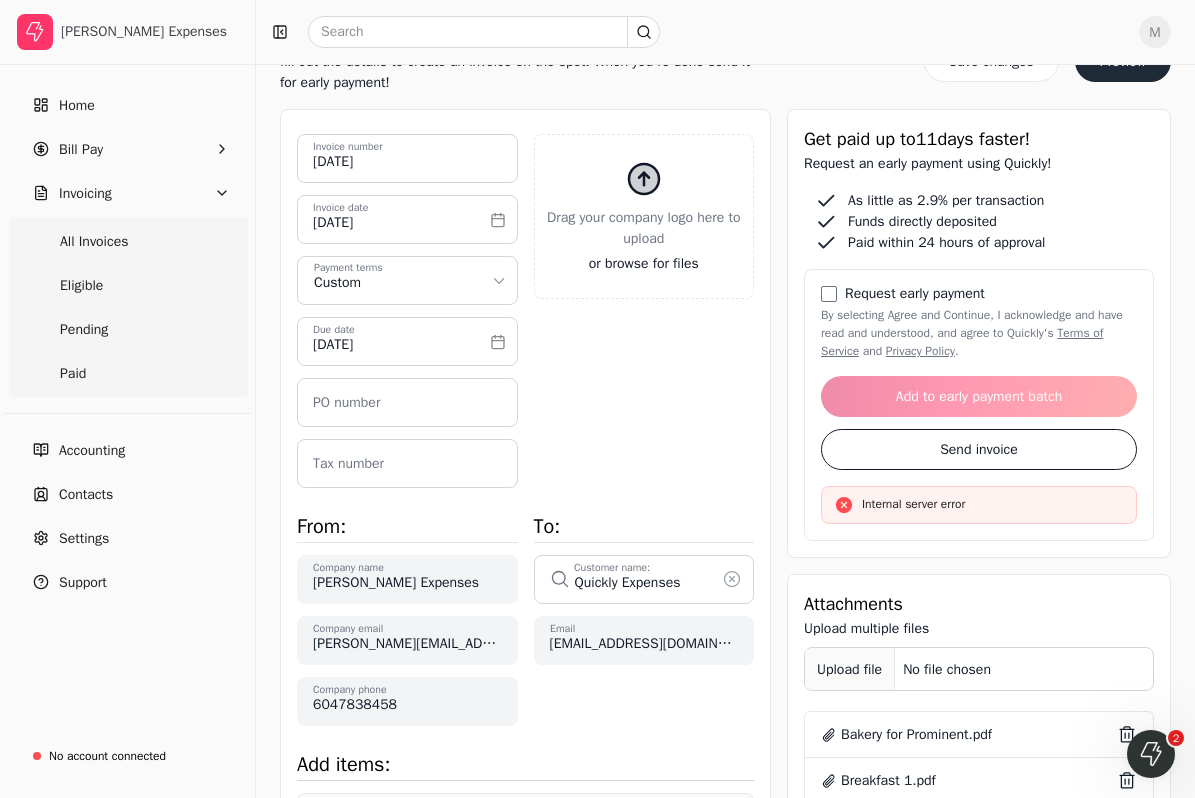 scroll, scrollTop: 325, scrollLeft: 0, axis: vertical 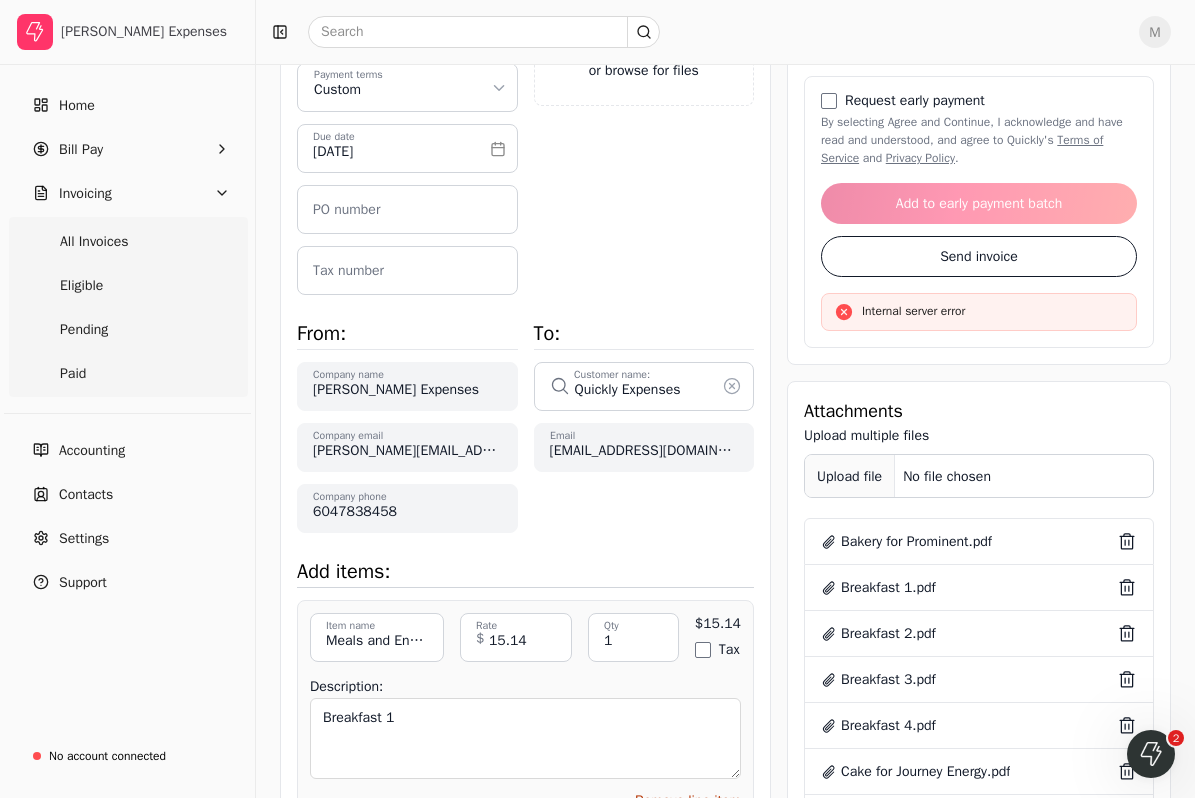 click on "Upload file" at bounding box center [850, 476] 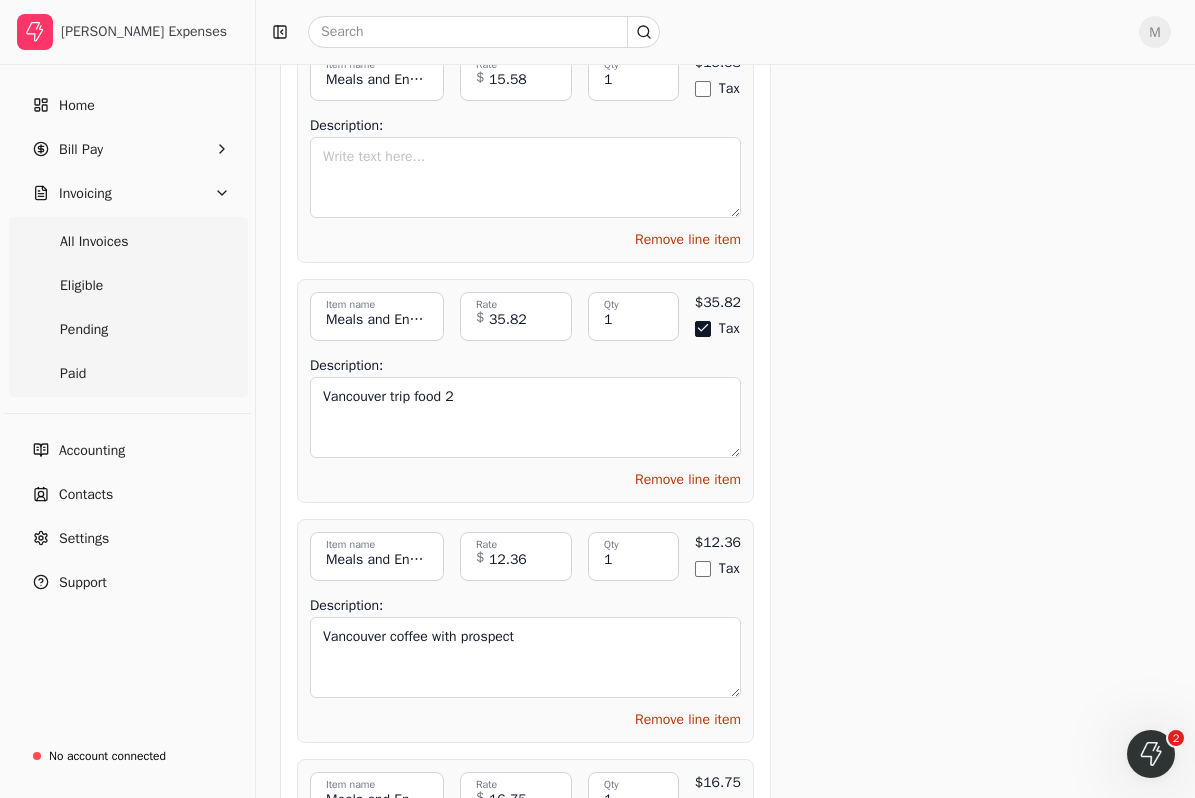 scroll, scrollTop: 8267, scrollLeft: 0, axis: vertical 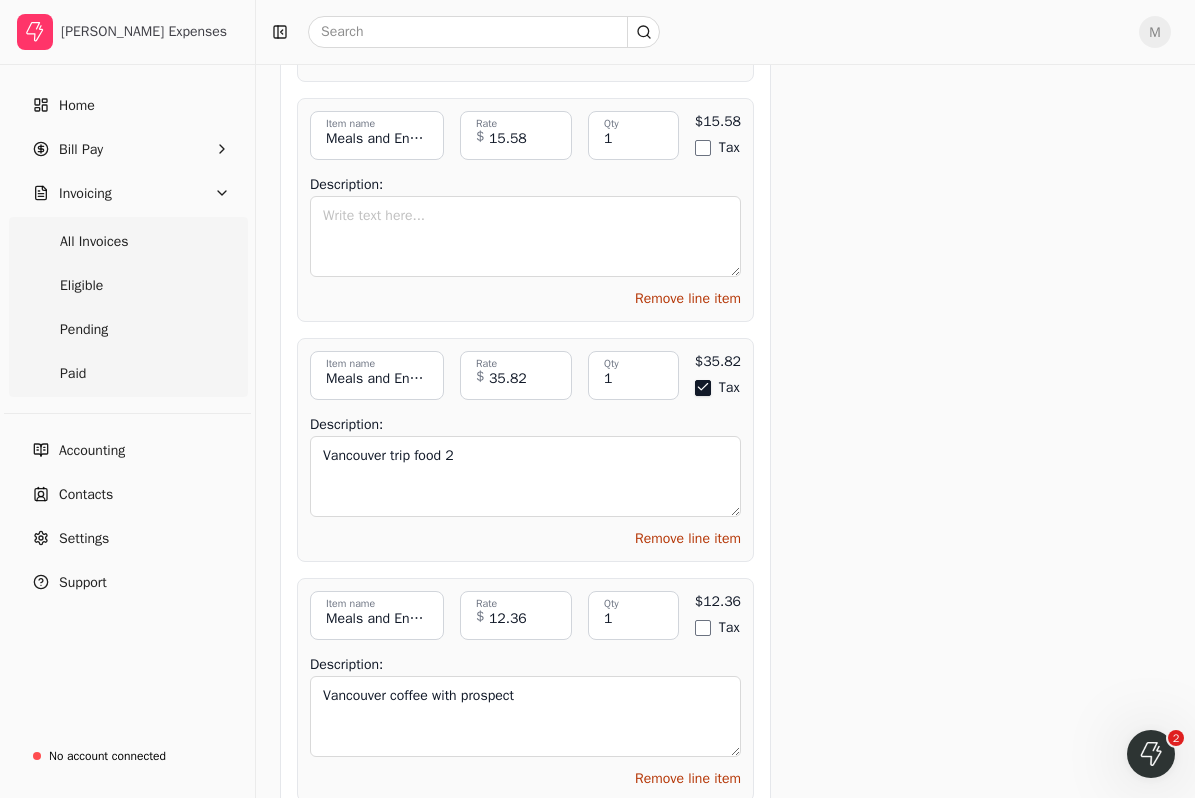 click on "Tax" at bounding box center (703, 388) 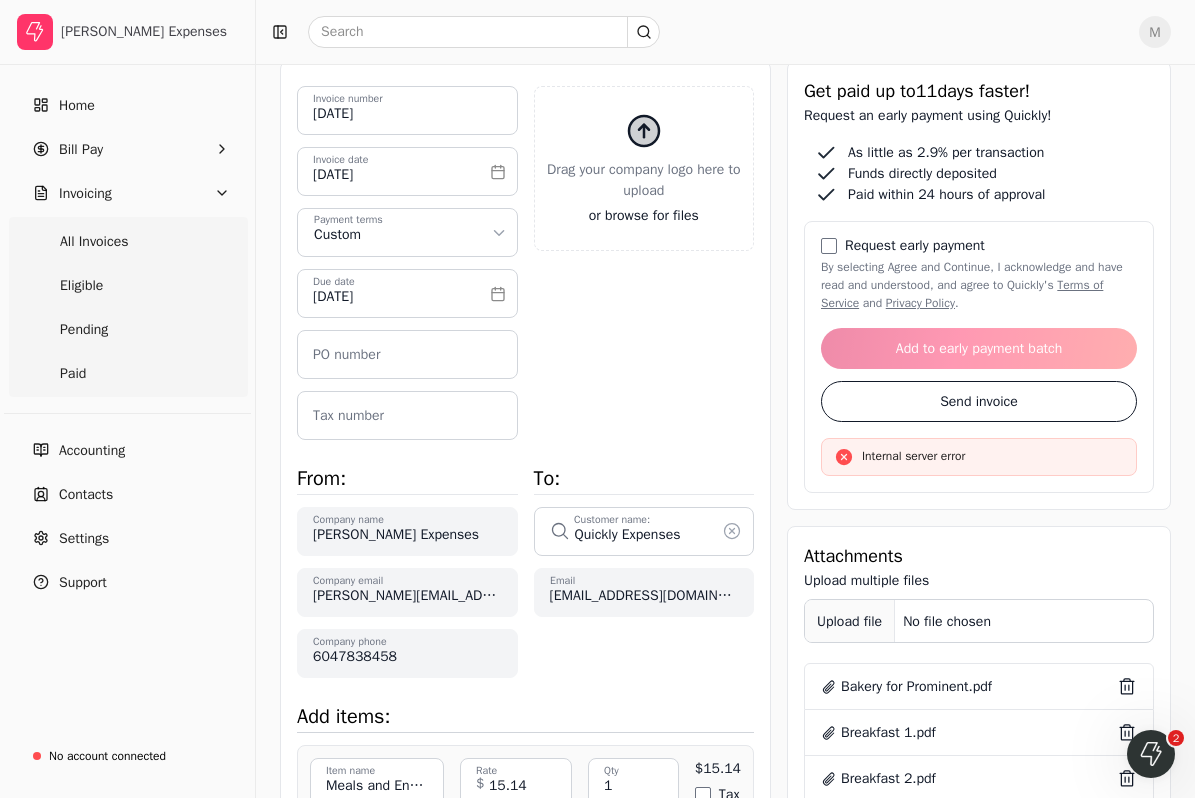 scroll, scrollTop: 103, scrollLeft: 0, axis: vertical 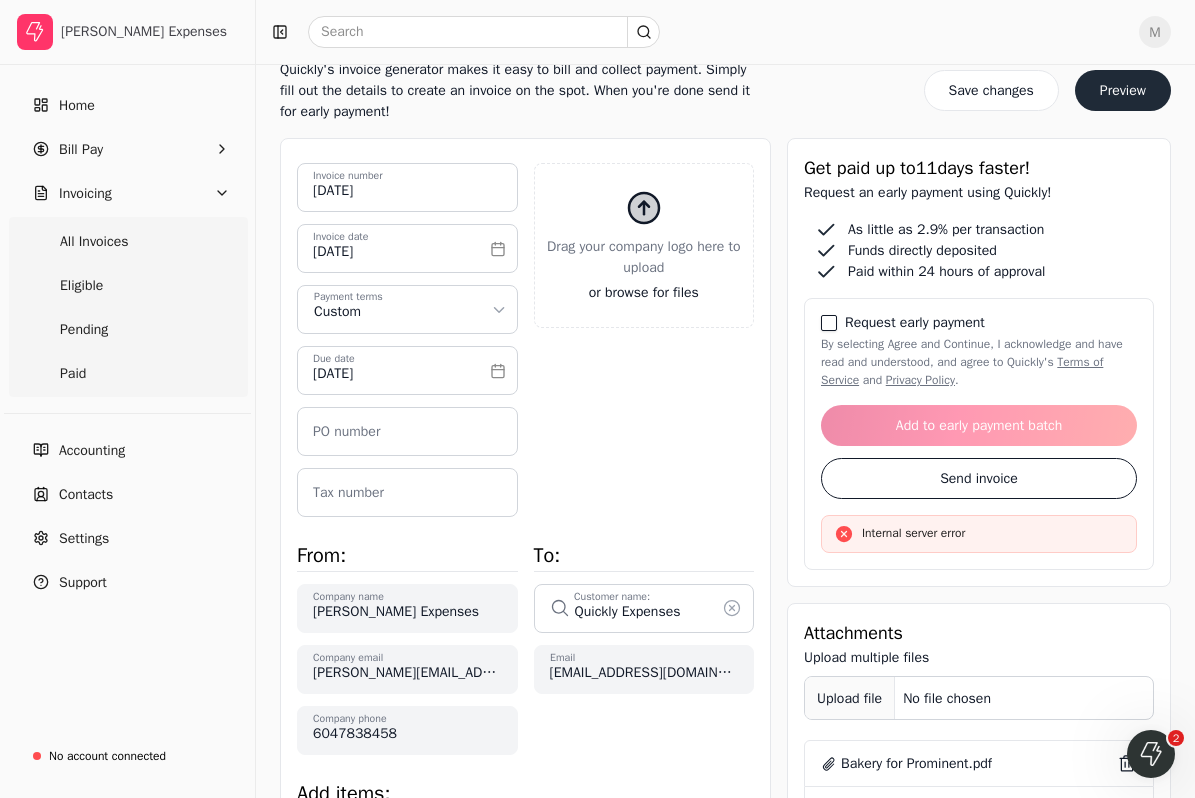 click on "By selecting Agree and Continue, I acknowledge and have read and understood, and agree to Quickly's   Terms of Service   and   Privacy Policy ." at bounding box center [829, 323] 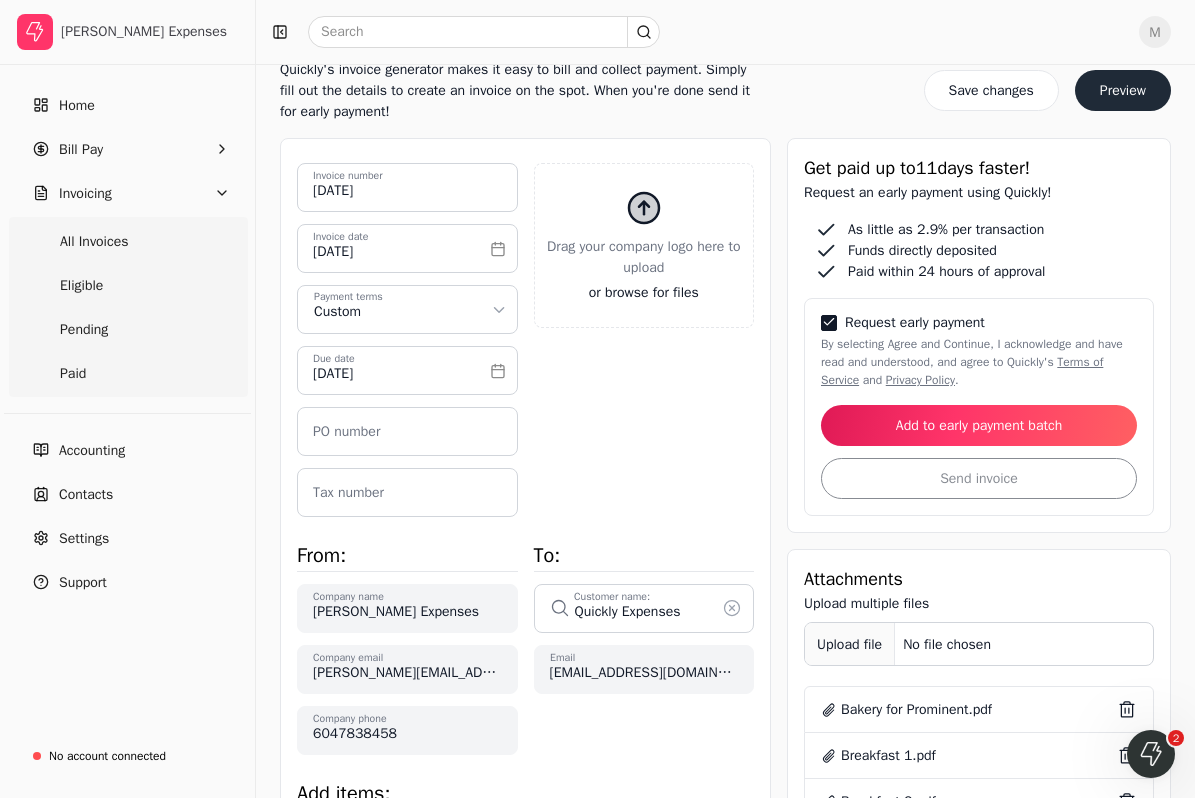 scroll, scrollTop: 133, scrollLeft: 0, axis: vertical 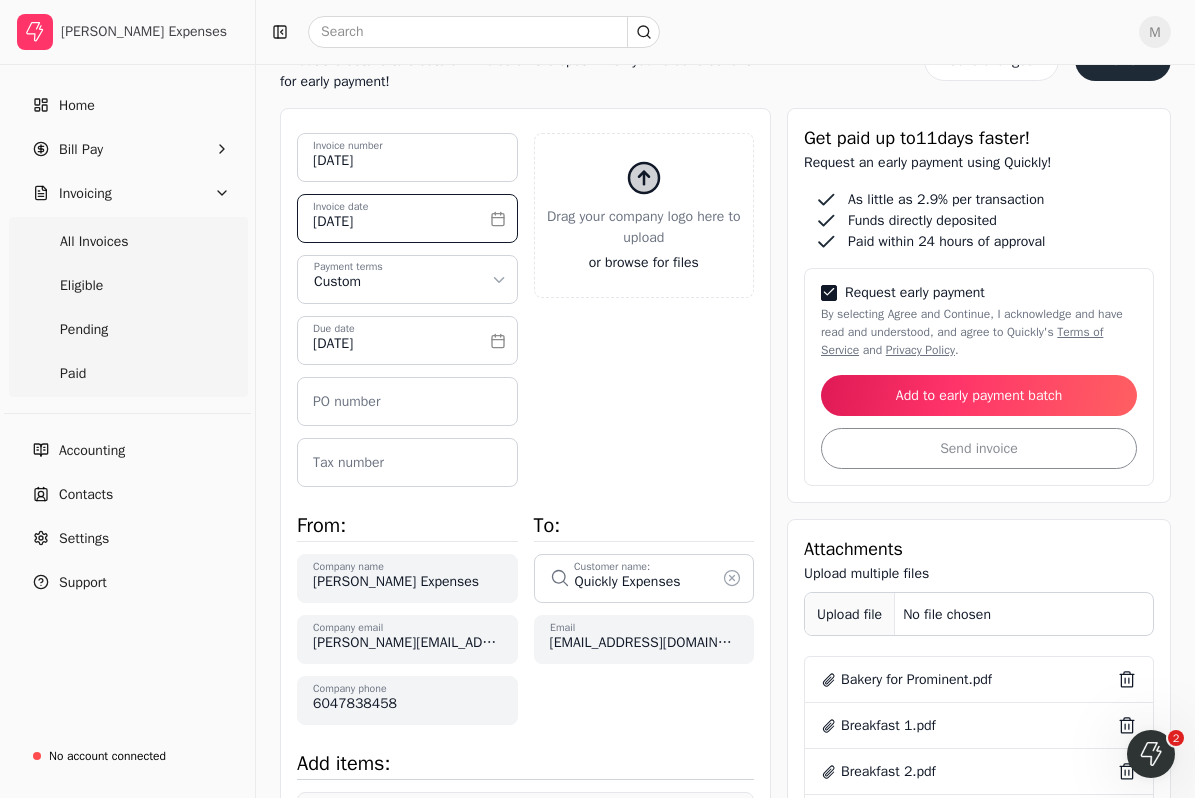 click on "[DATE]" at bounding box center [407, 218] 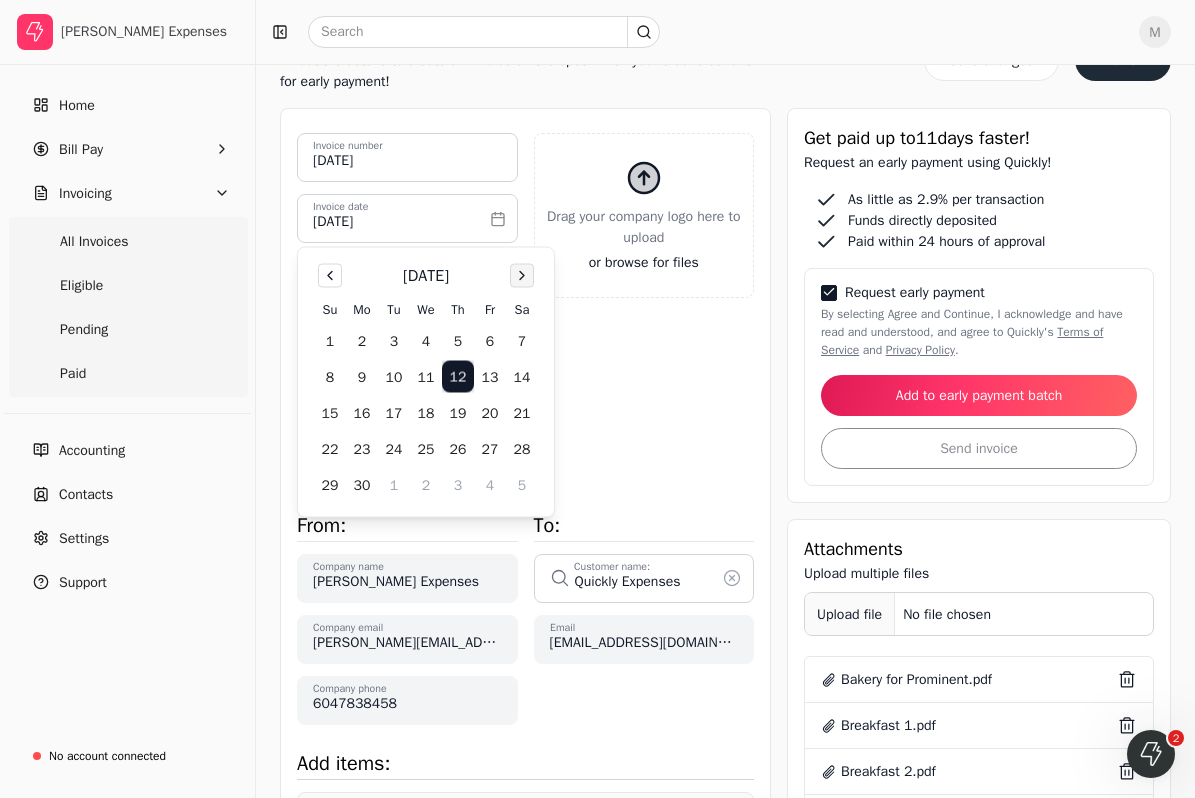 click at bounding box center [522, 276] 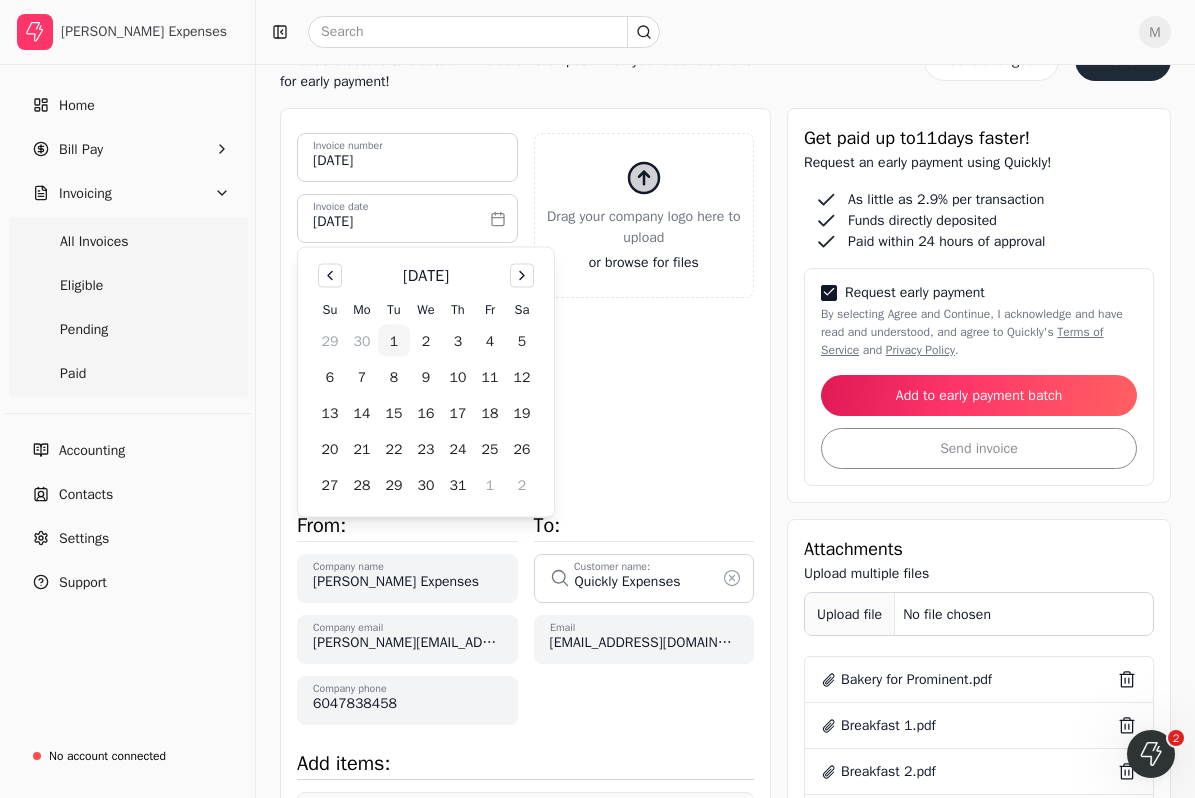 click on "1" at bounding box center (394, 341) 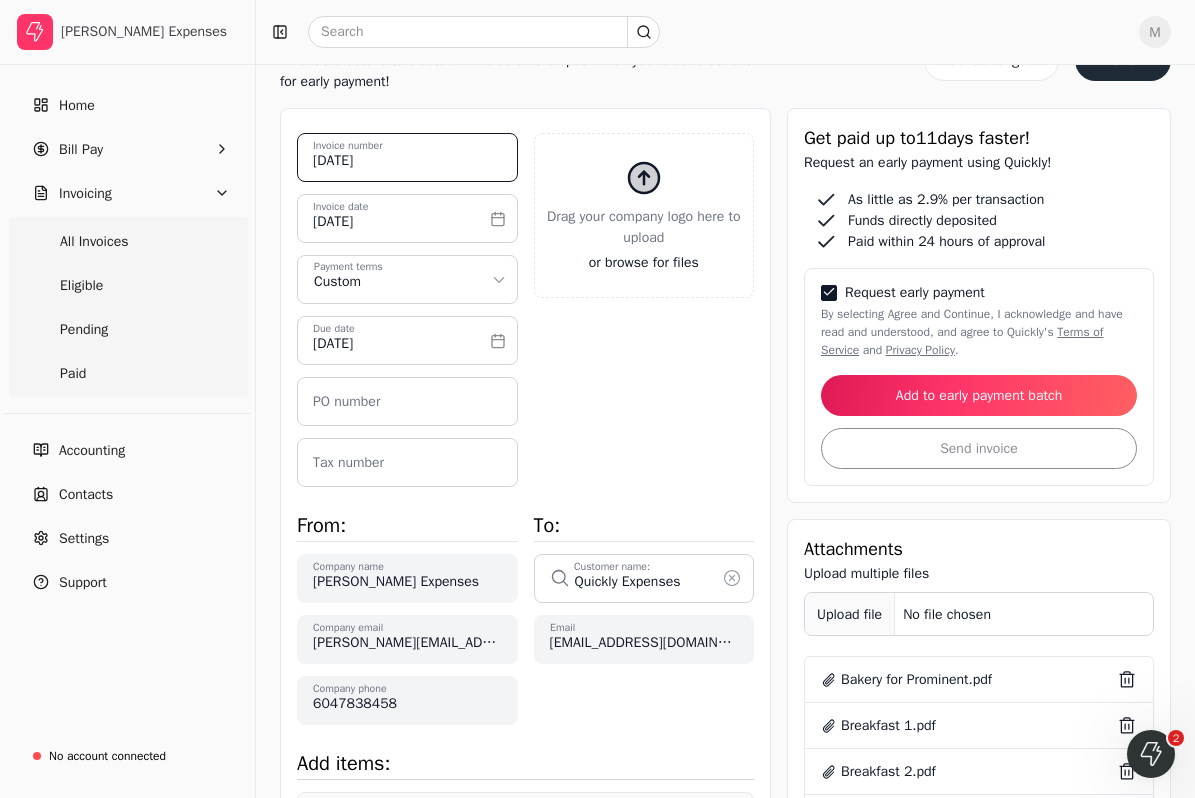 click on "[DATE]" at bounding box center (407, 157) 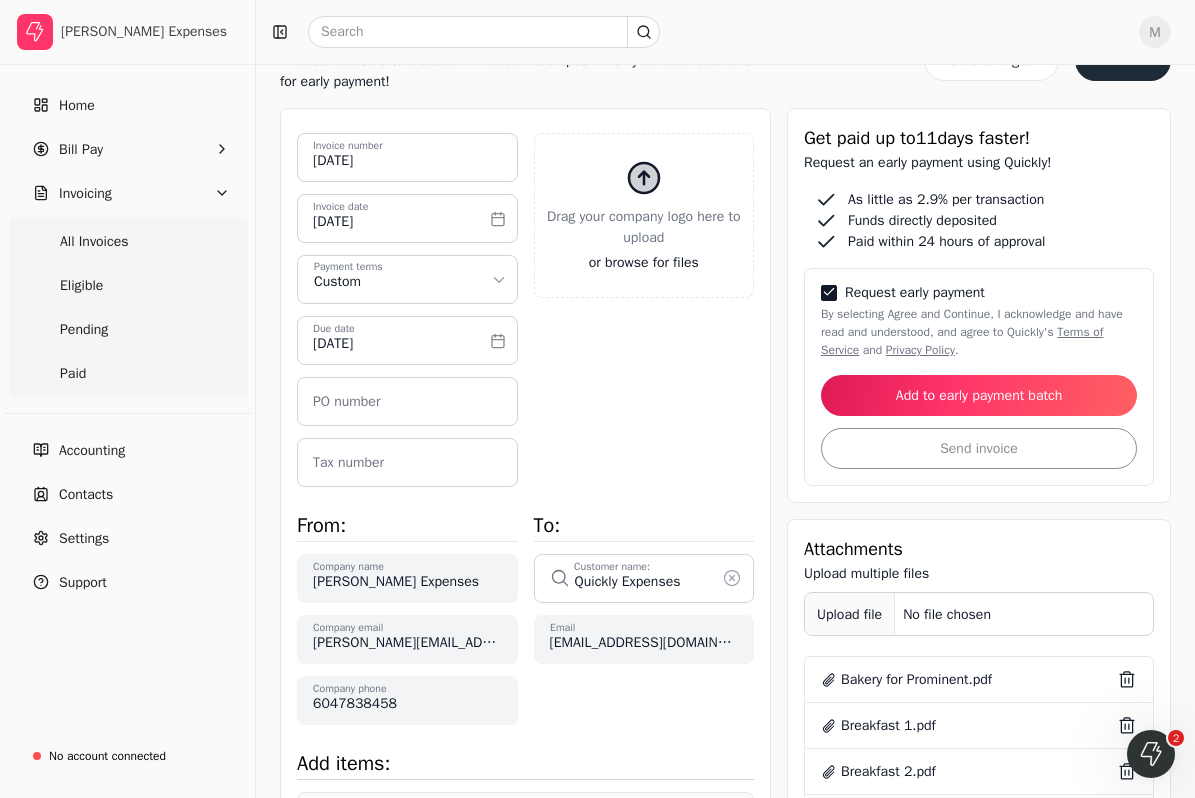 click on "Back Create Invoice Quickly's invoice generator makes it easy to bill and collect payment. Simply fill out the details to create an invoice on the spot. When you're done send it for early payment! Save changes Preview Upload file: Drag your company logo here to upload or browse for files [DATE] Invoice number [DATE] Invoice date Payment terms Custom [DATE] Due date PO number Tax number From: [PERSON_NAME] Expenses Company name [PERSON_NAME][EMAIL_ADDRESS][DOMAIN_NAME] Company email [PHONE_NUMBER] Company phone To: Quickly Expenses Customer name: [EMAIL_ADDRESS][DOMAIN_NAME] Email Add items: Meals and Entertainment Item name Breakfast 1 Item description 15.14 Rate $ 1 Qty 1 Qty $15.14 Tax Enable tax Amount $15.14 Description: Breakfast 1 Remove line item Meals and Entertainment Item name Breakfast 4 Item description 7.01 Rate $ 1 Qty 1 Qty $7.01 Tax Enable tax Amount $7.01 Description: Breakfast 4 Remove line item Meals and Entertainment Item name Pastries for Prominent Homes Item description" at bounding box center (725, 4988) 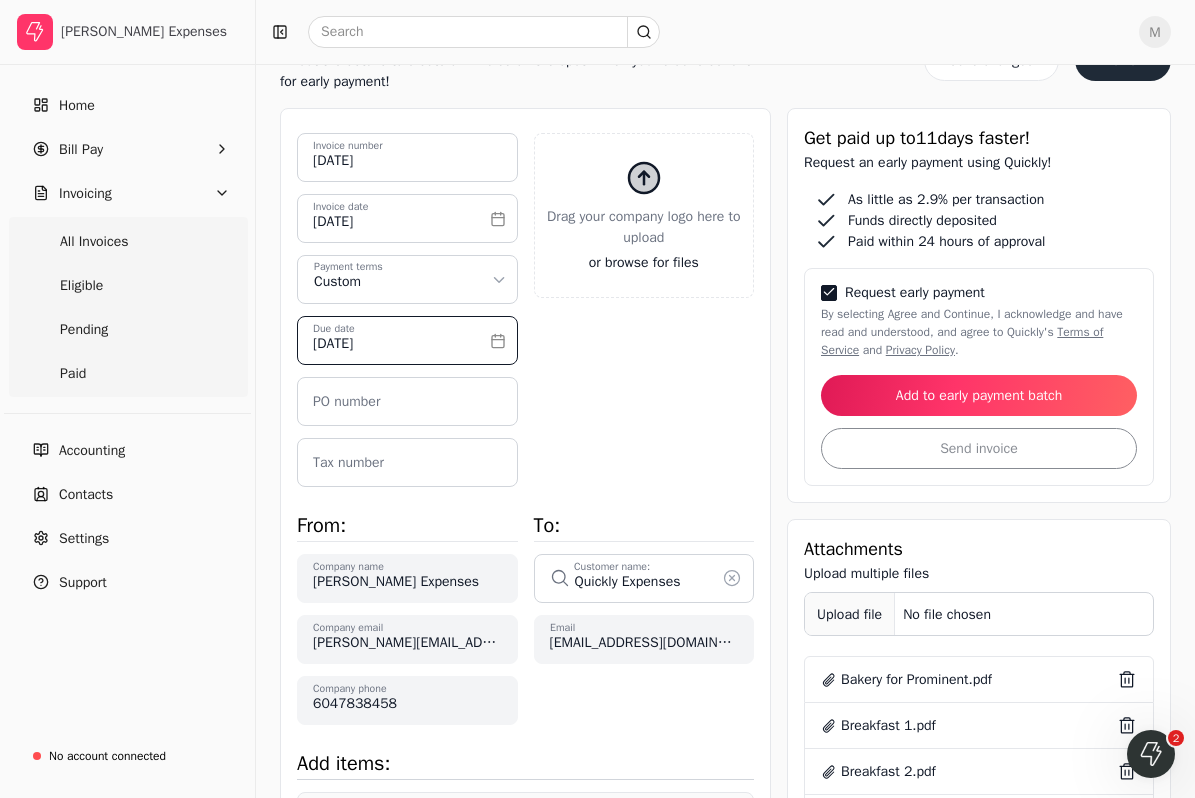 click on "[DATE]" at bounding box center [407, 340] 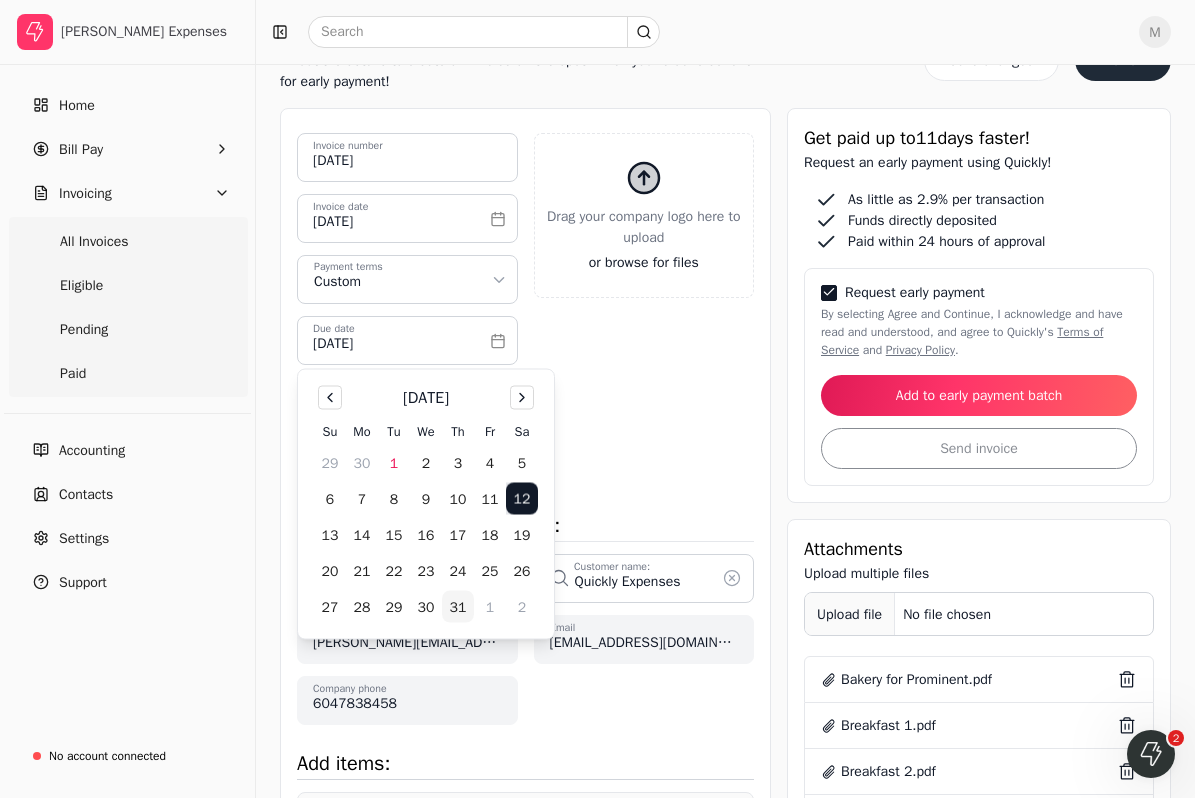 click on "31" at bounding box center (458, 607) 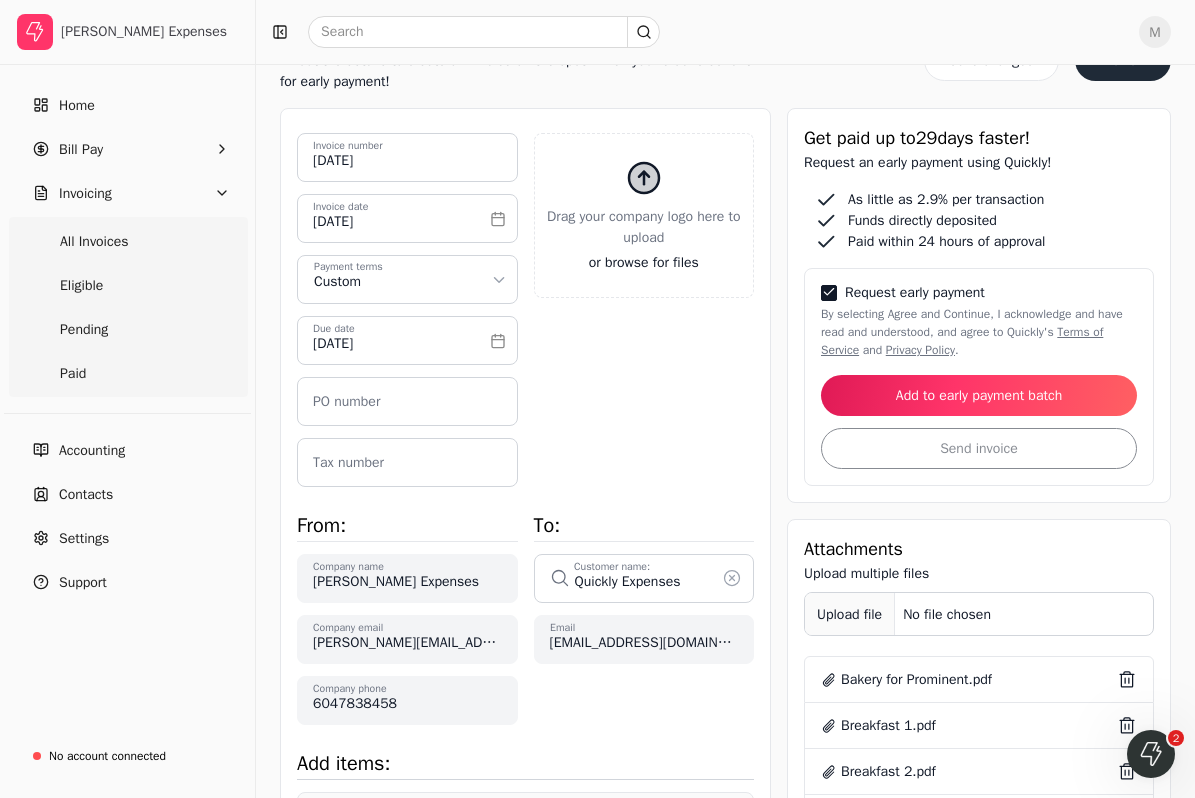 click on "Upload file: Drag your company logo here to upload or browse for files" at bounding box center (644, 298) 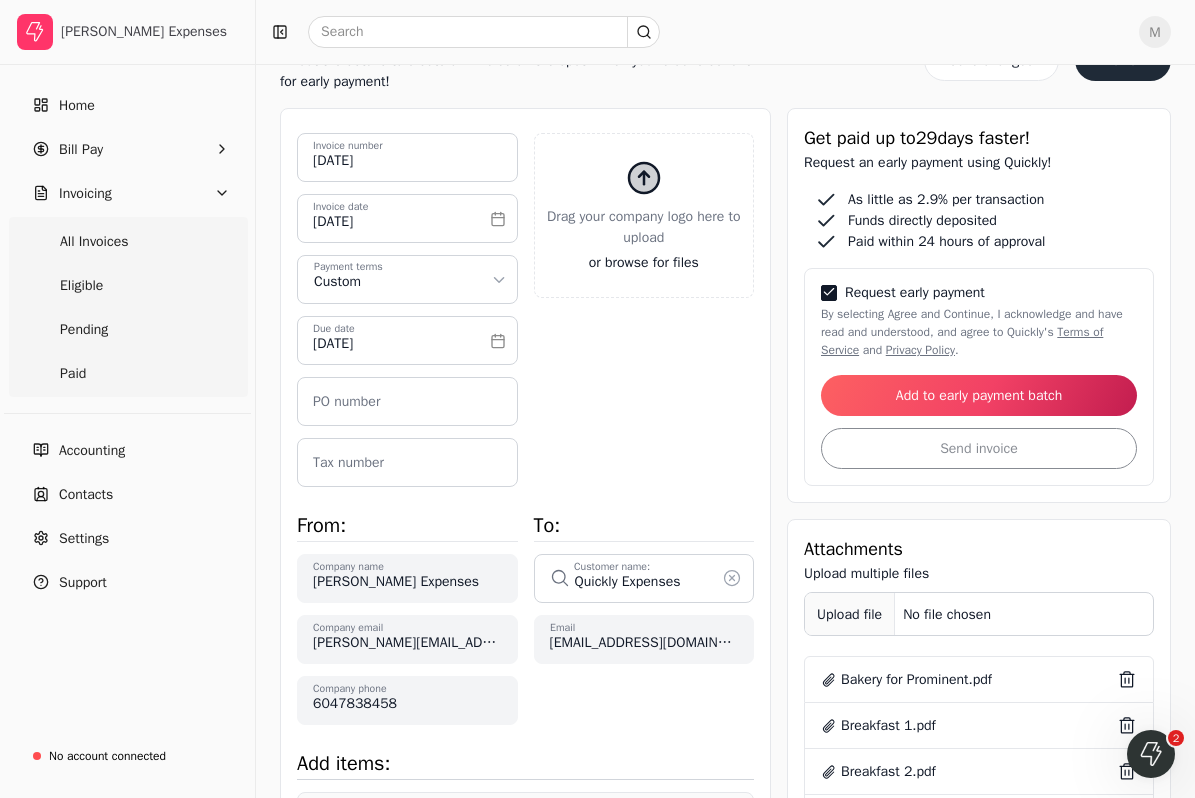 click on "Add to early payment batch" at bounding box center (979, 395) 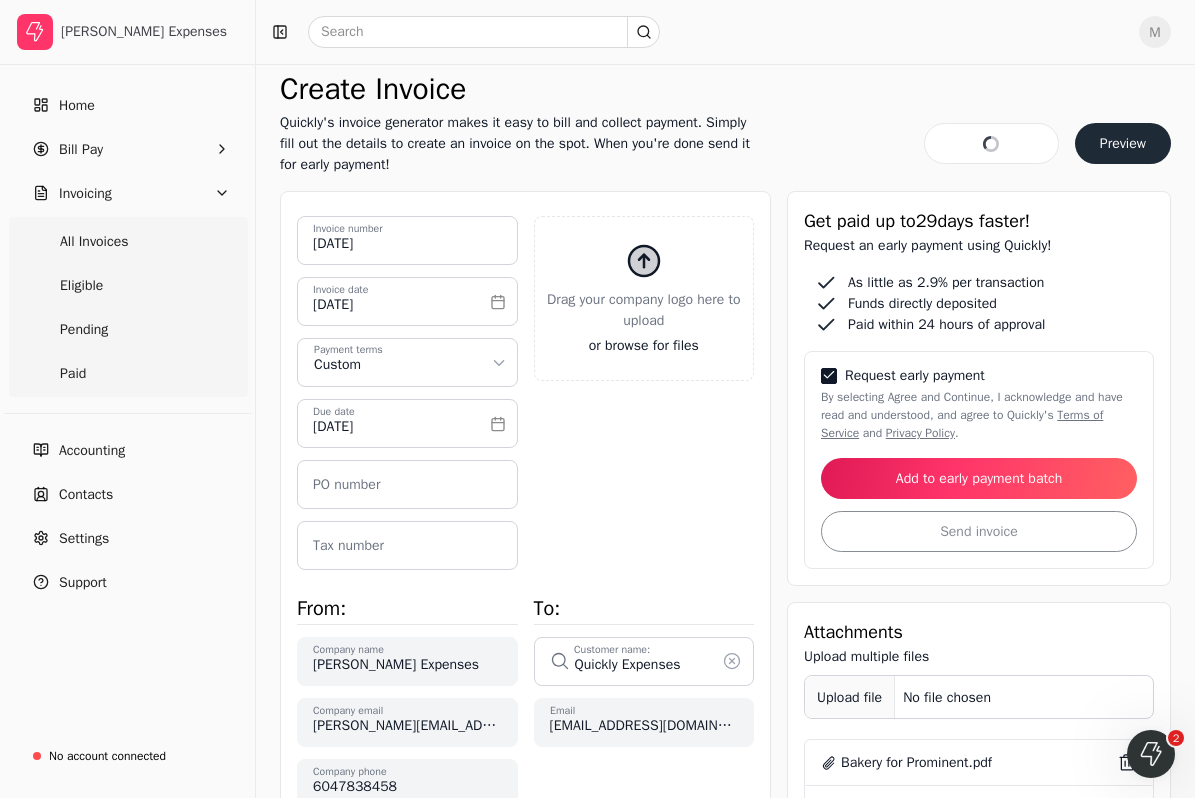 scroll, scrollTop: 0, scrollLeft: 0, axis: both 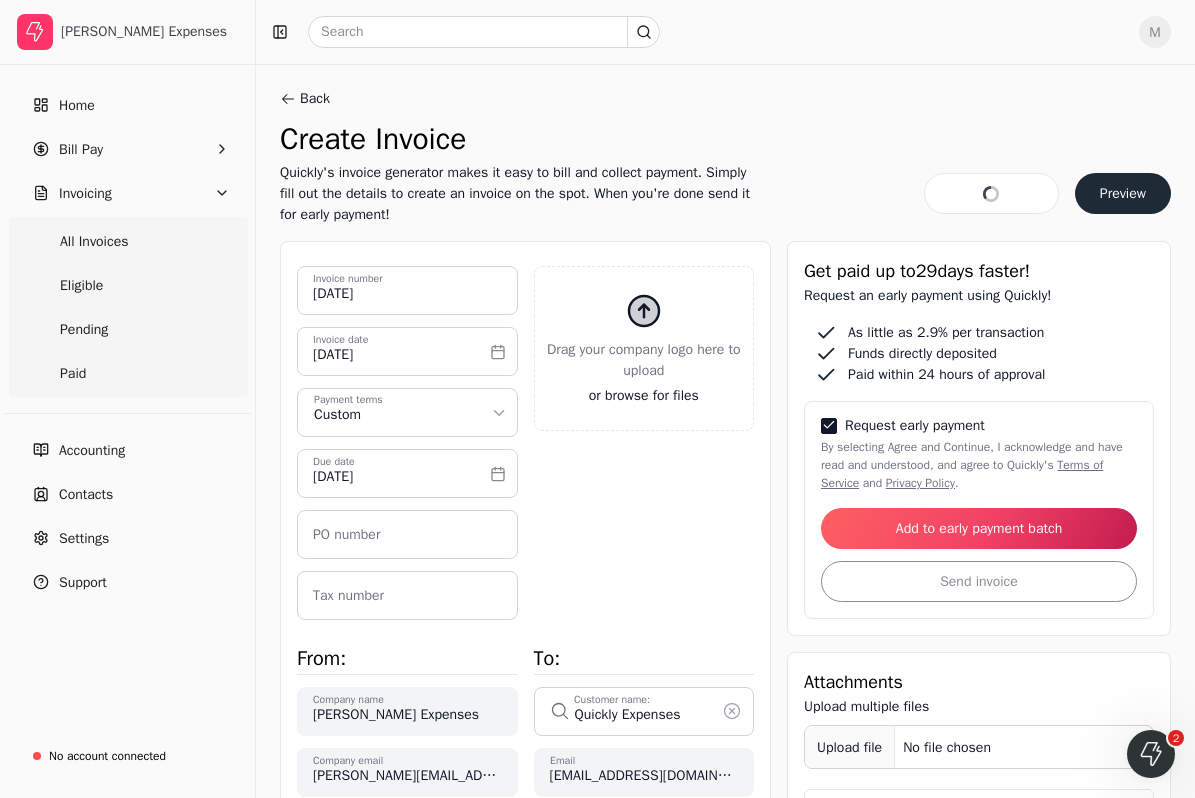 click on "Add to early payment batch" at bounding box center (979, 528) 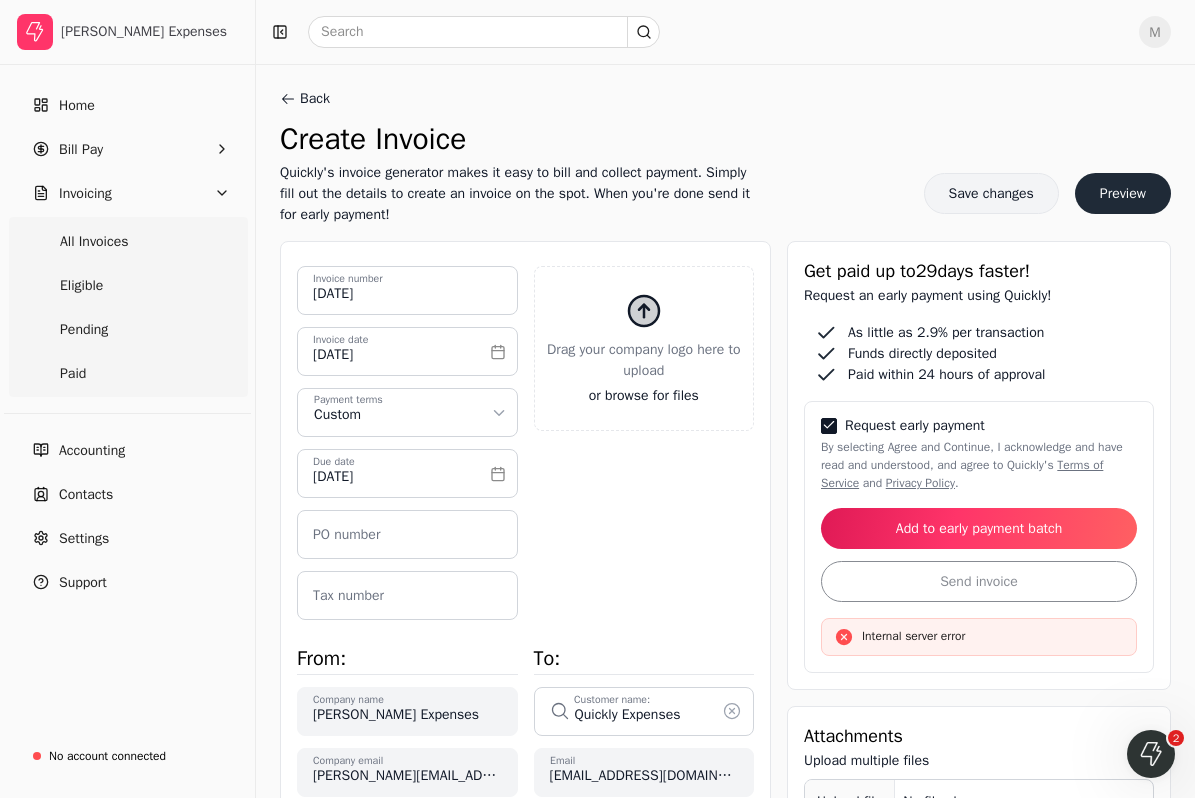 click on "Save changes" at bounding box center (991, 193) 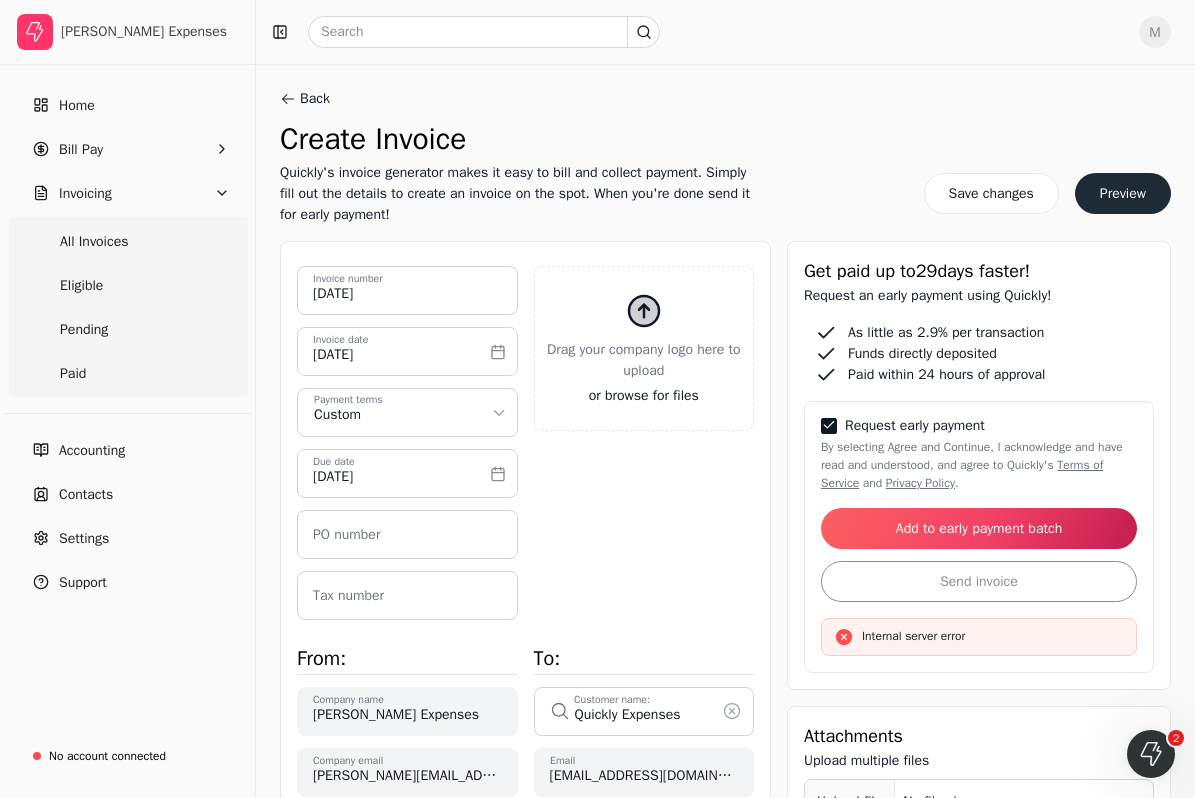 click on "Add to early payment batch" at bounding box center [979, 528] 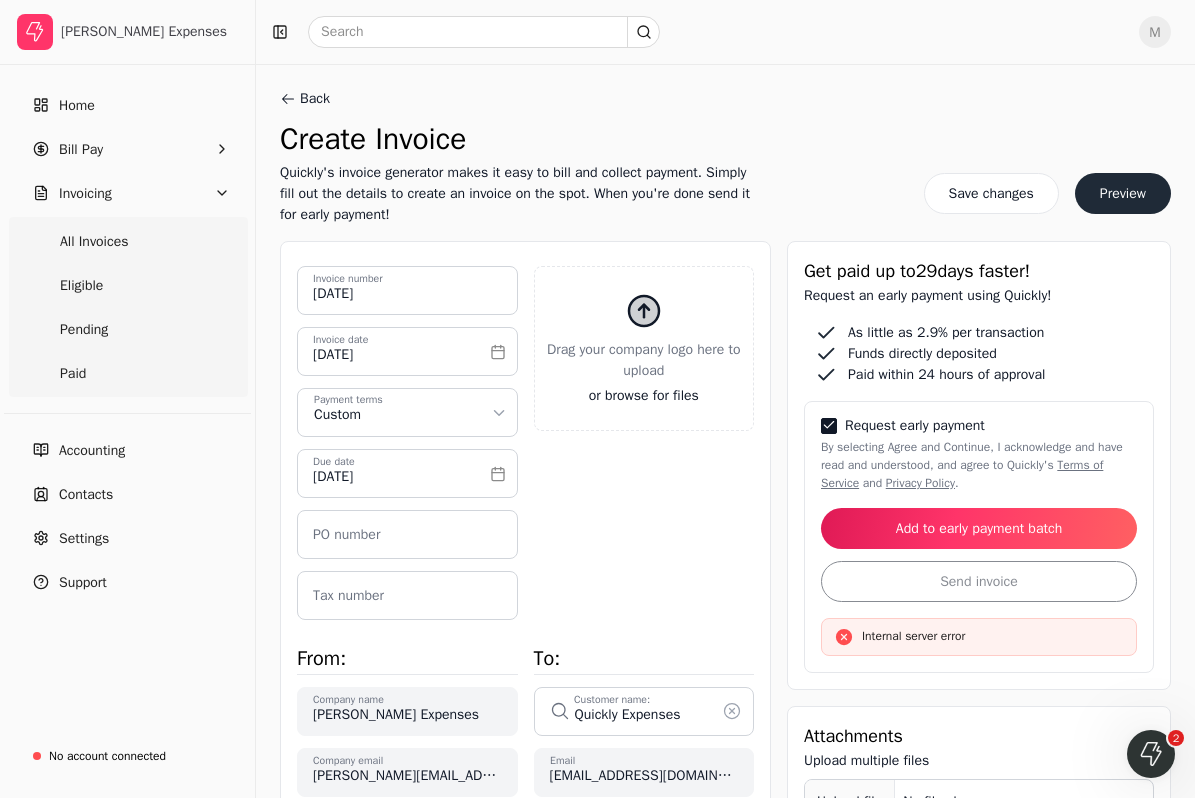 click on "Internal server error" at bounding box center (979, 636) 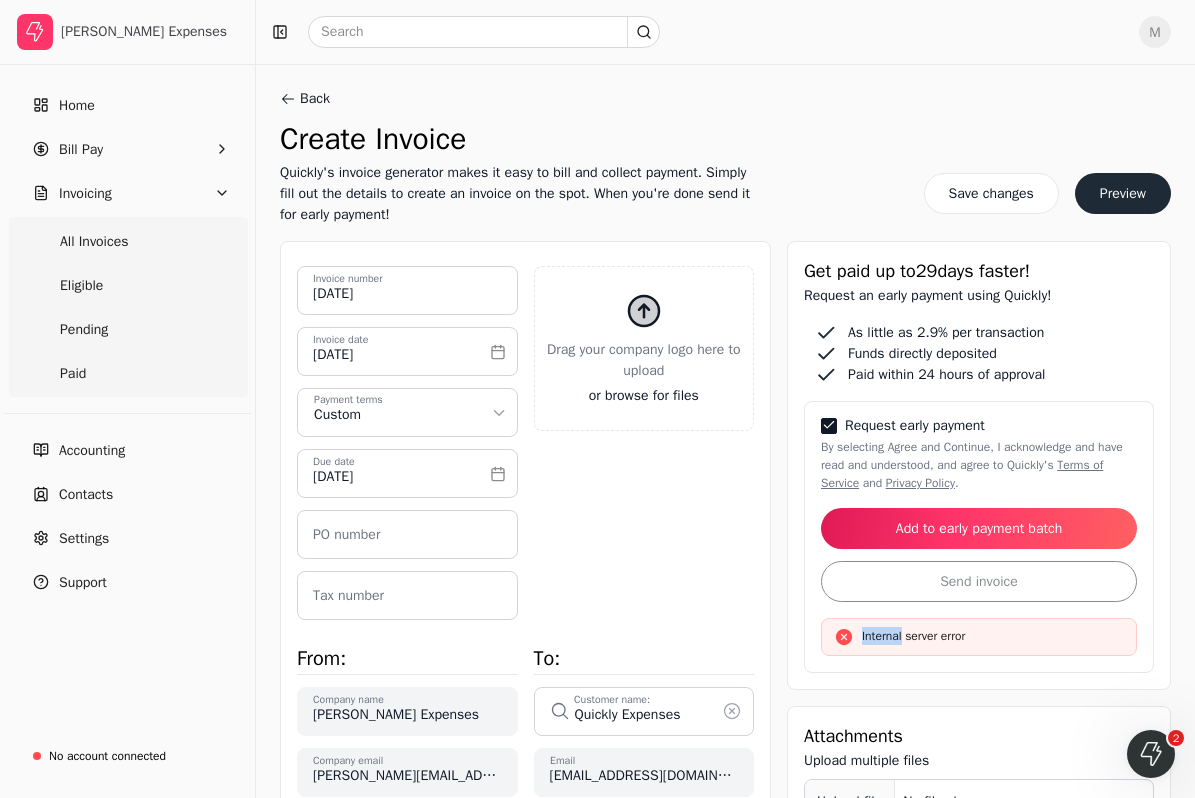 click 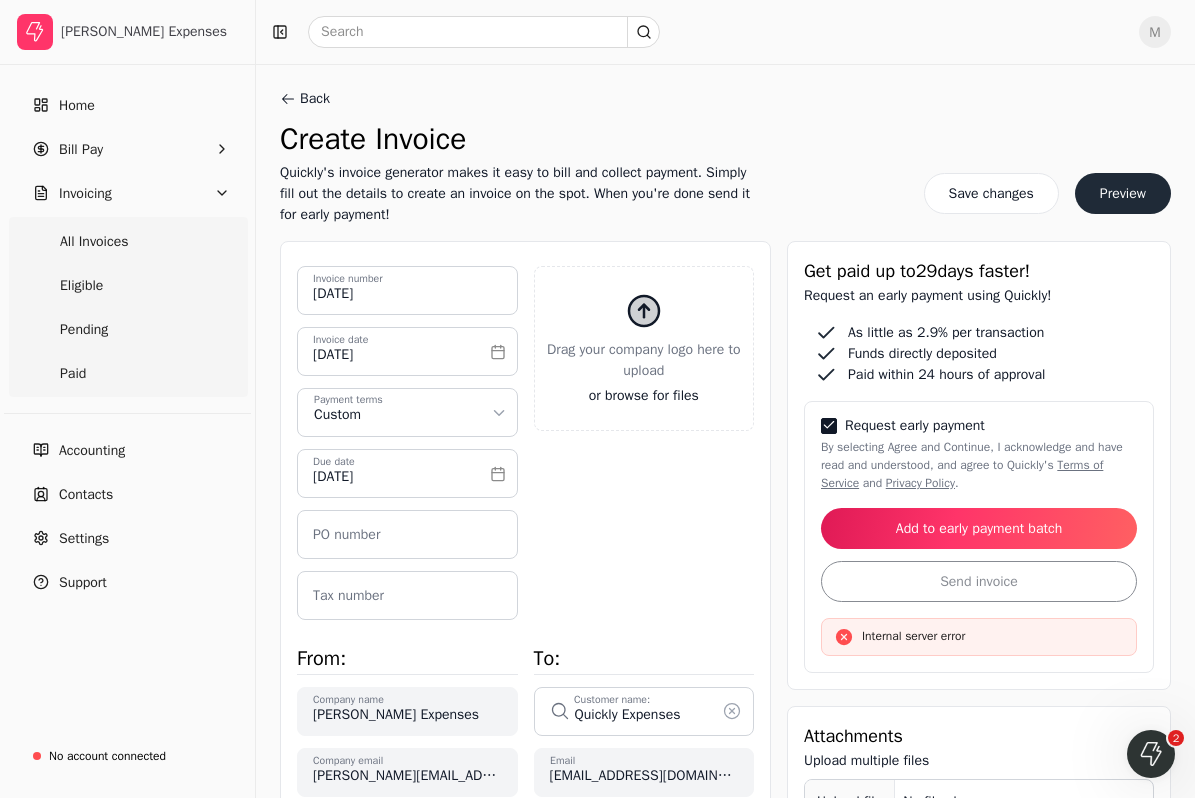click 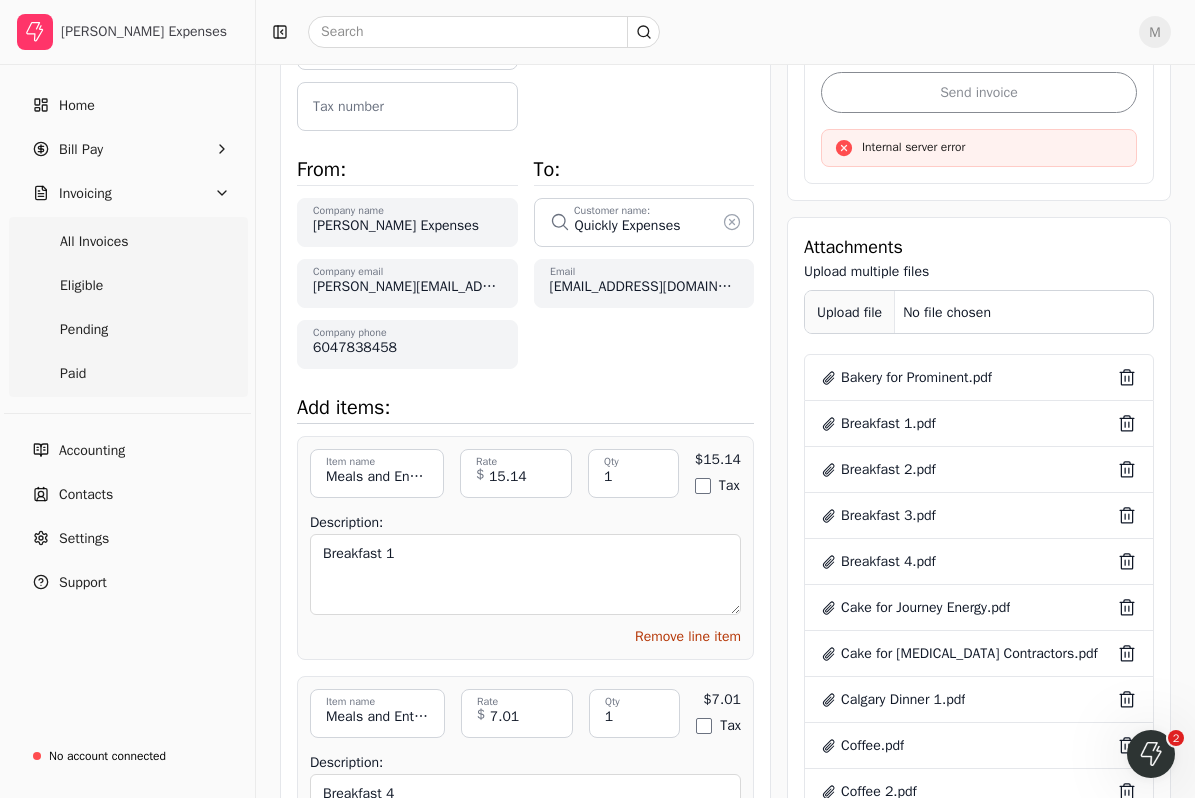 scroll, scrollTop: 0, scrollLeft: 0, axis: both 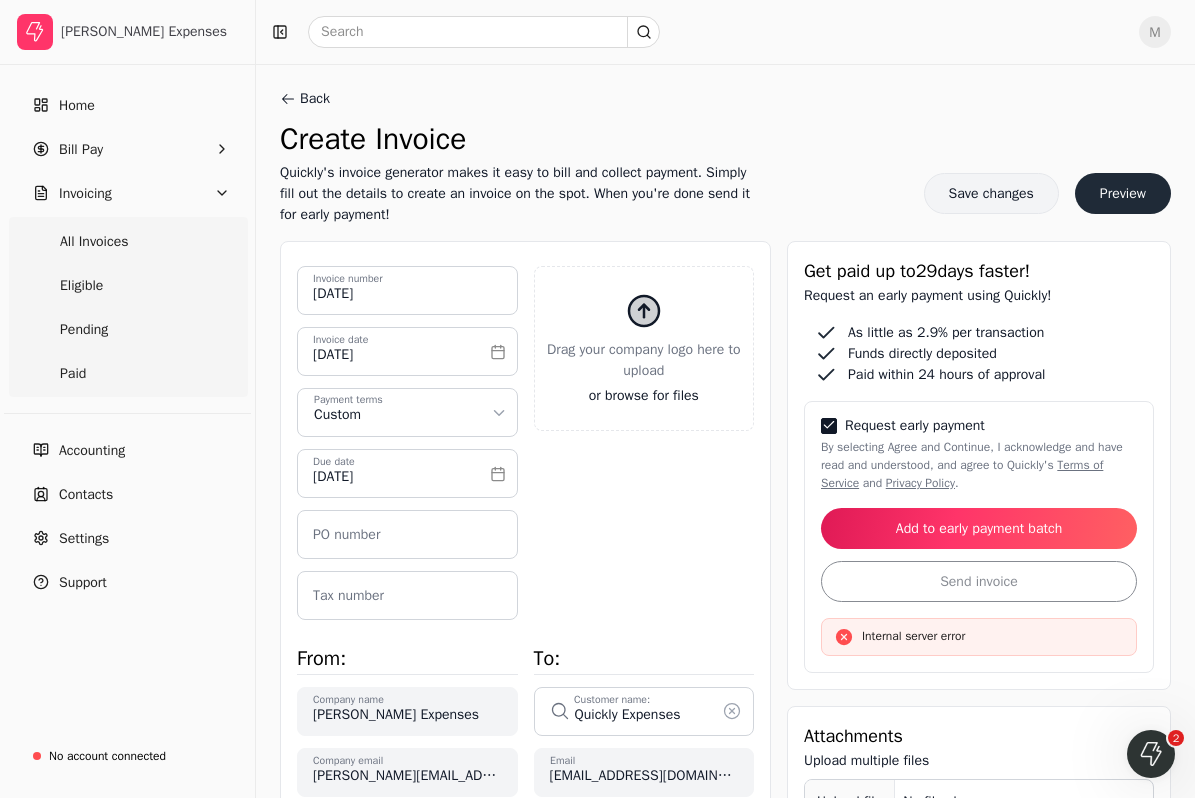 click on "Save changes" at bounding box center (991, 193) 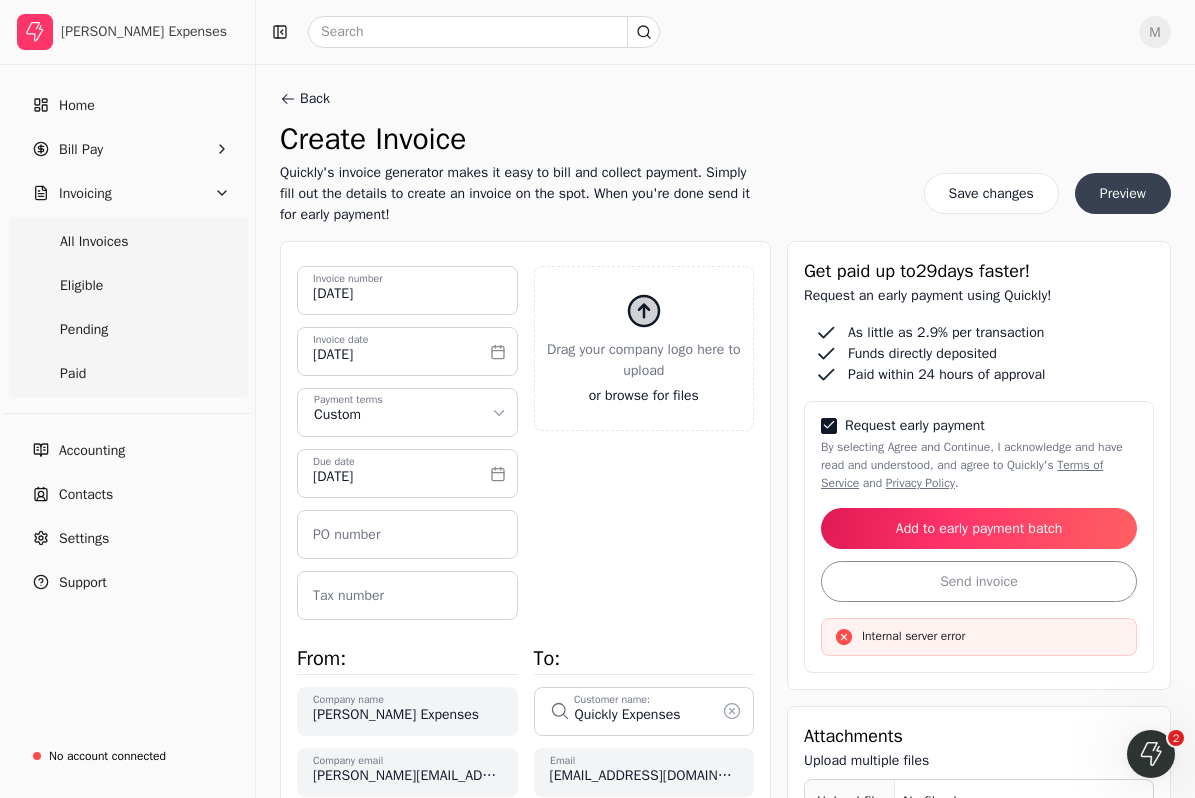 click on "Preview" at bounding box center (1123, 193) 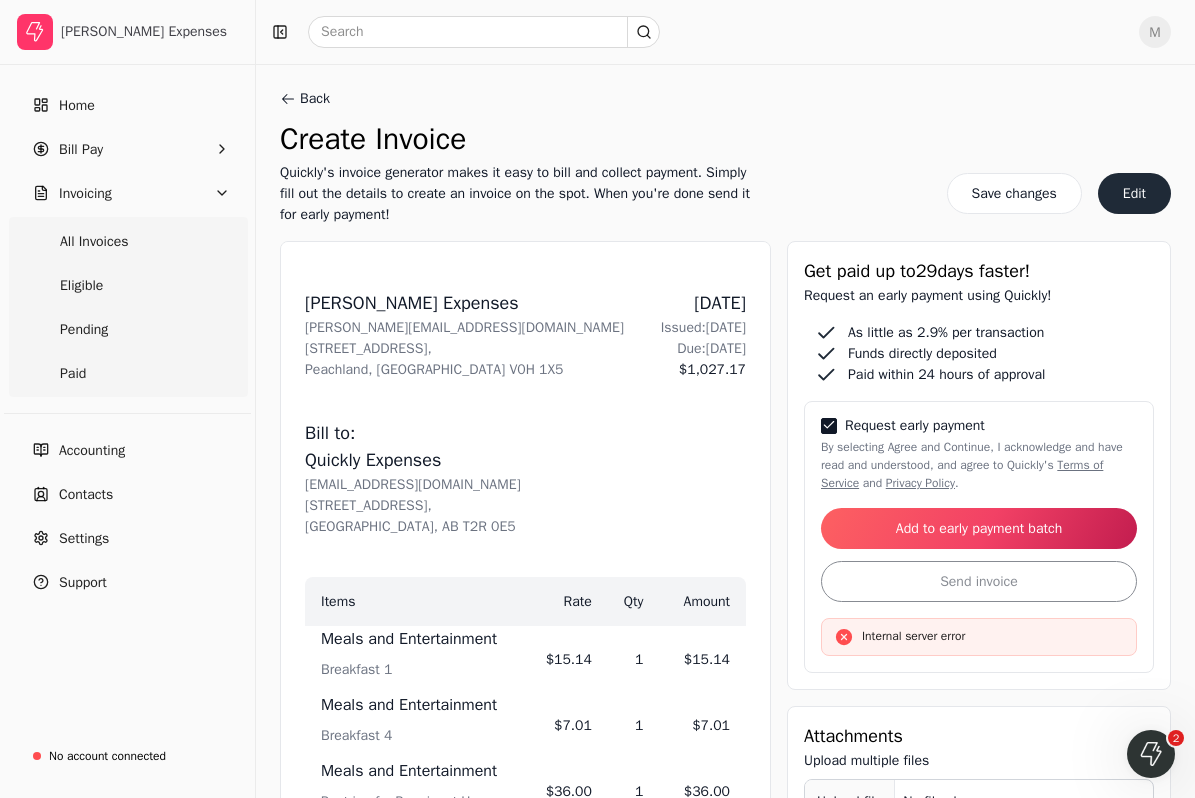 click on "Add to early payment batch" at bounding box center [979, 528] 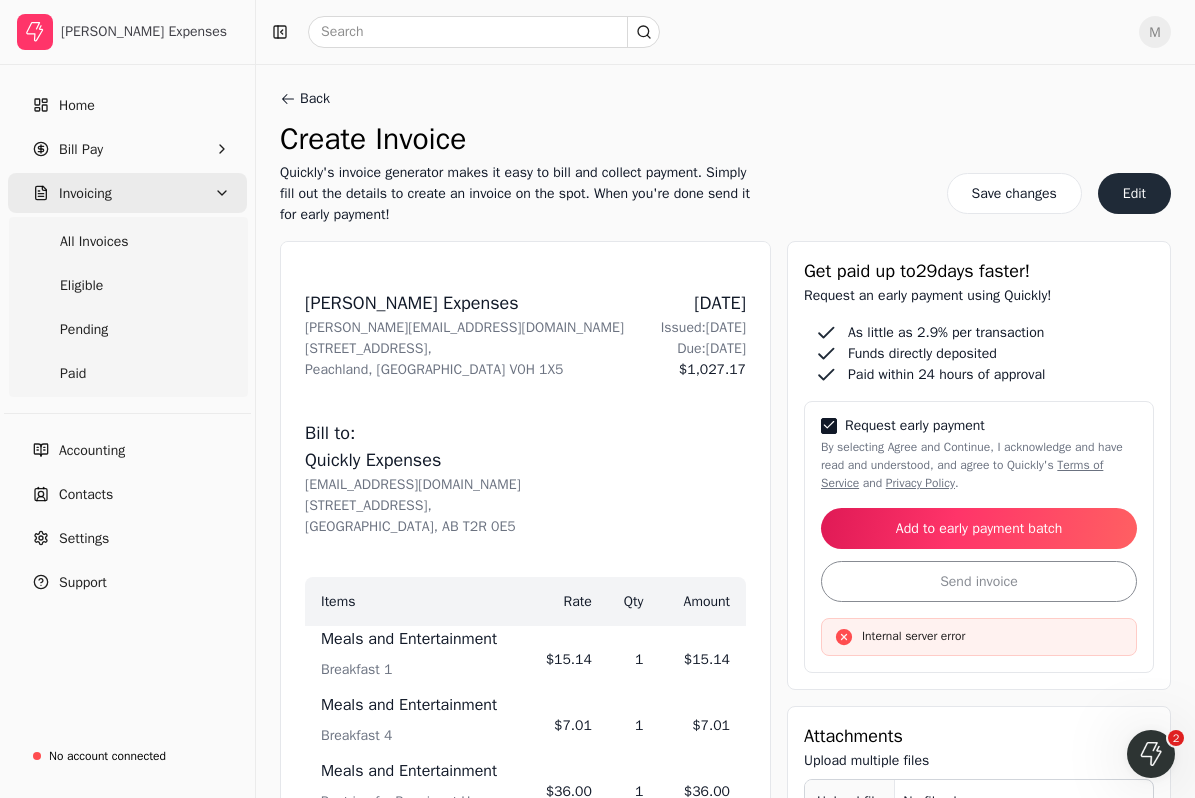 click on "Invoicing" at bounding box center [127, 193] 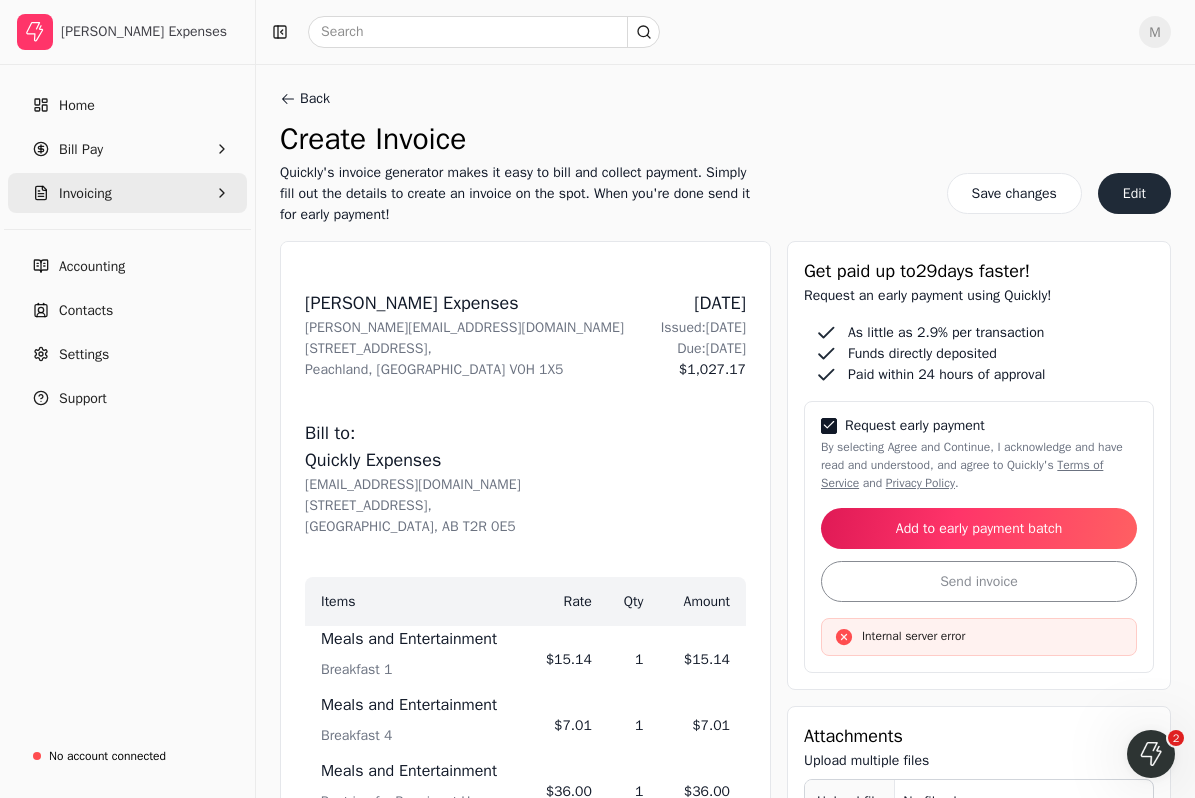 click on "Invoicing" at bounding box center (127, 193) 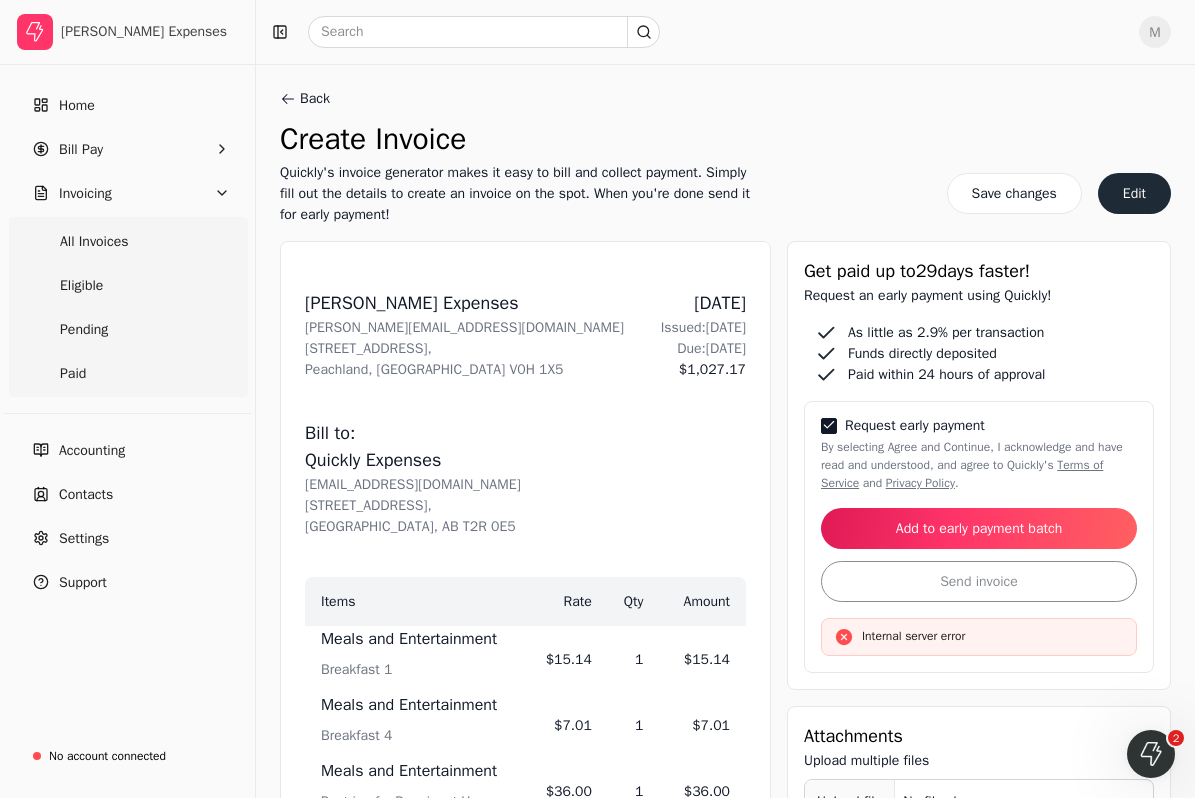 click on "All Invoices Eligible Pending Paid" at bounding box center (128, 307) 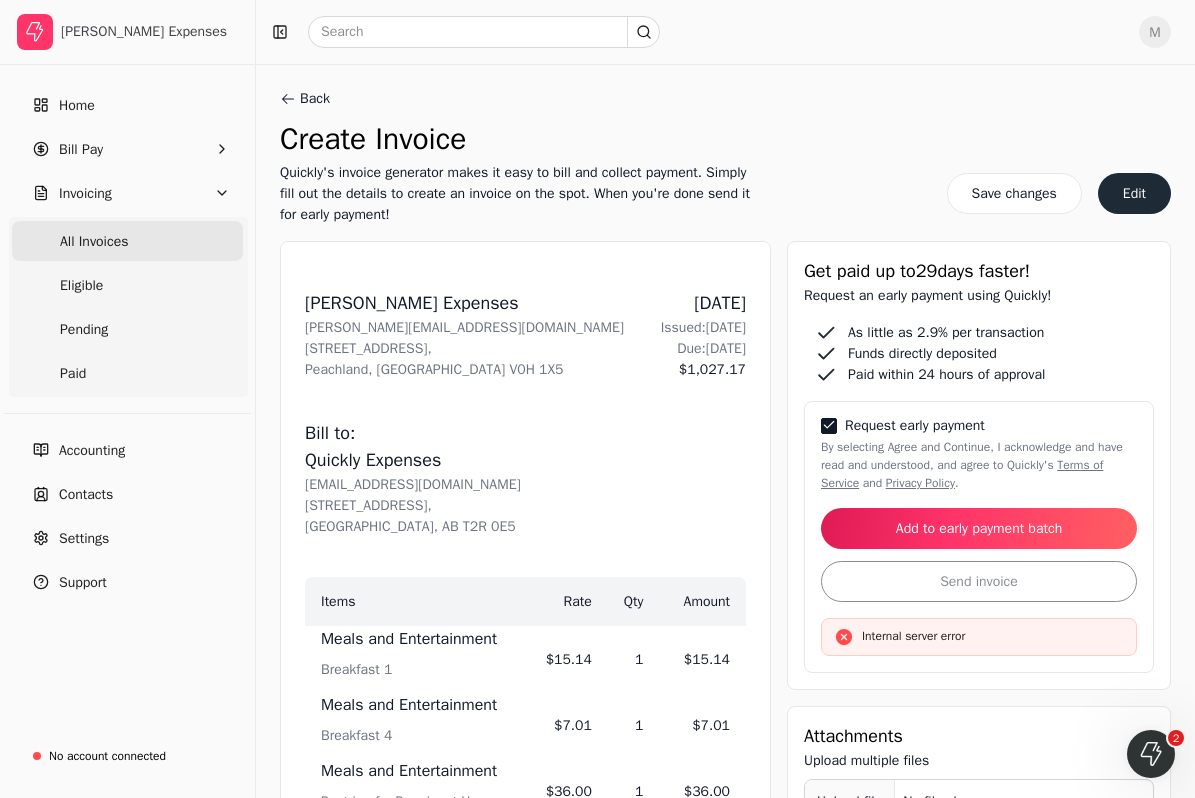 click on "All Invoices" at bounding box center (94, 241) 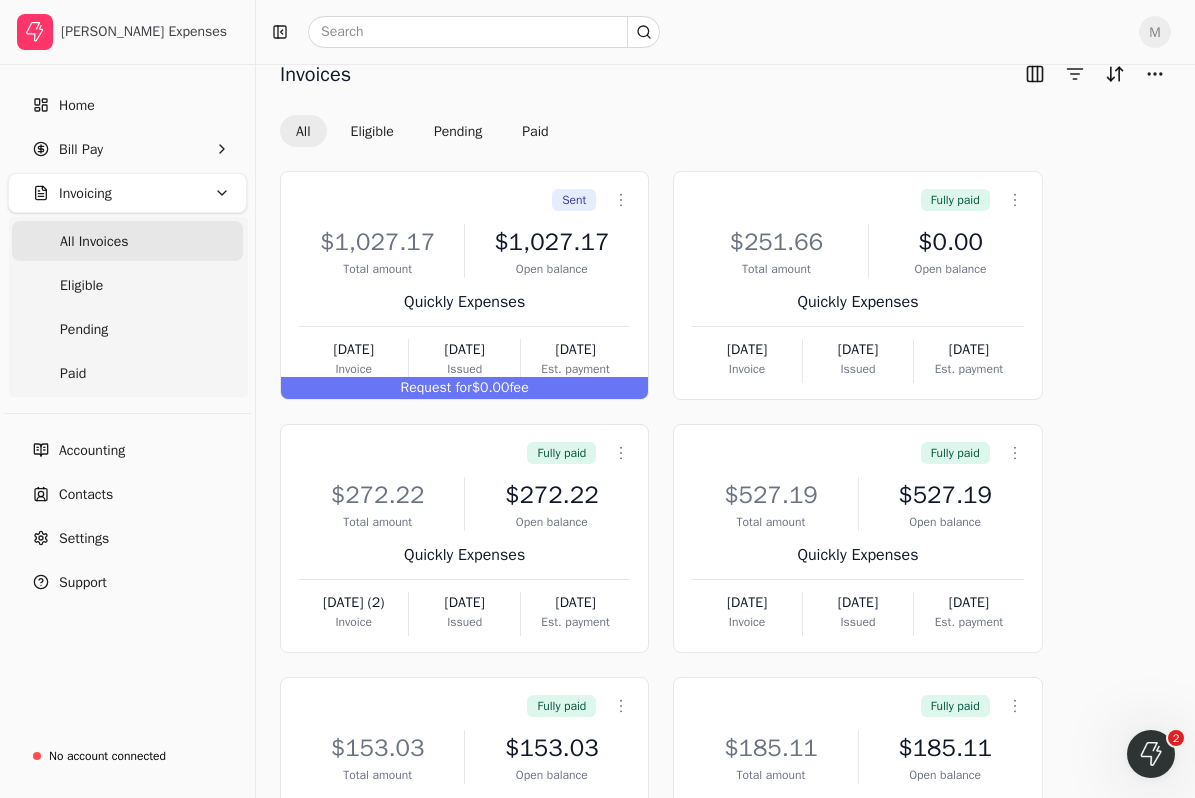 scroll, scrollTop: 37, scrollLeft: 0, axis: vertical 